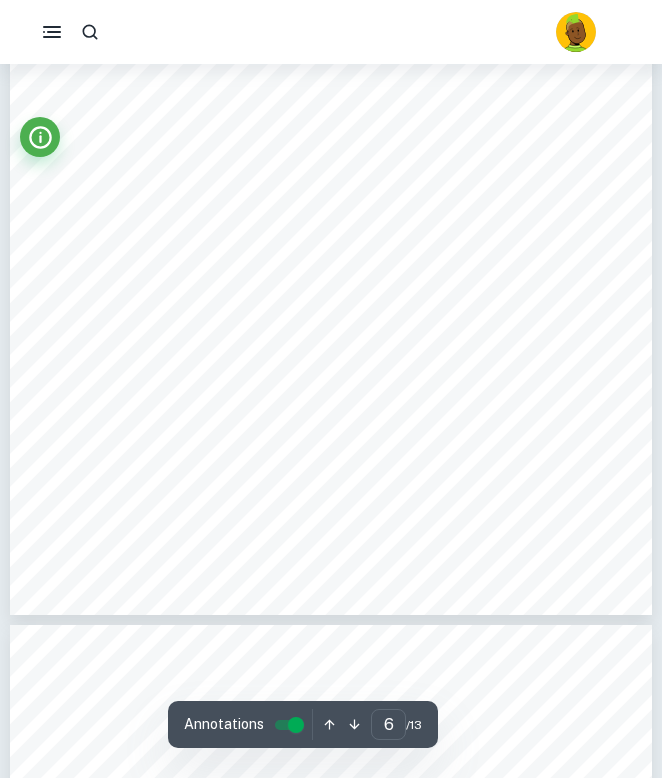 scroll, scrollTop: 5149, scrollLeft: 0, axis: vertical 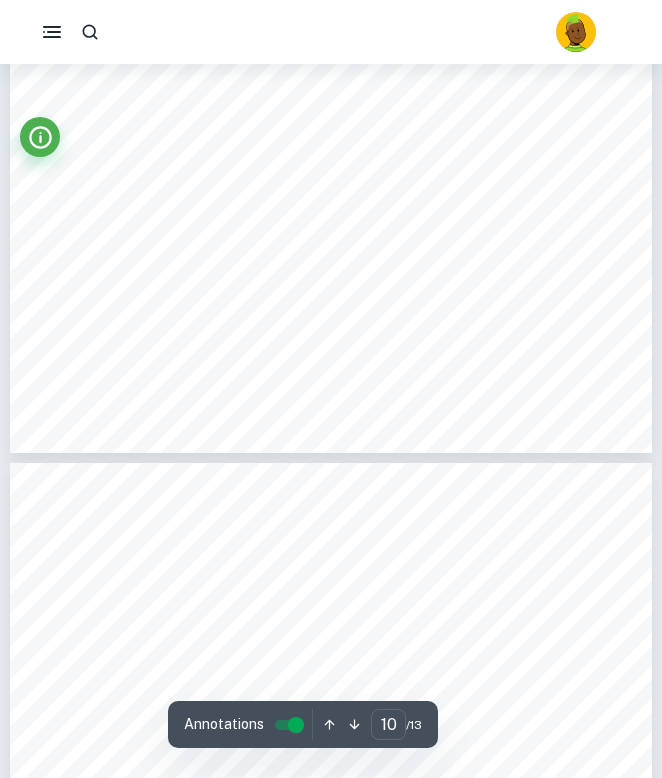 type on "11" 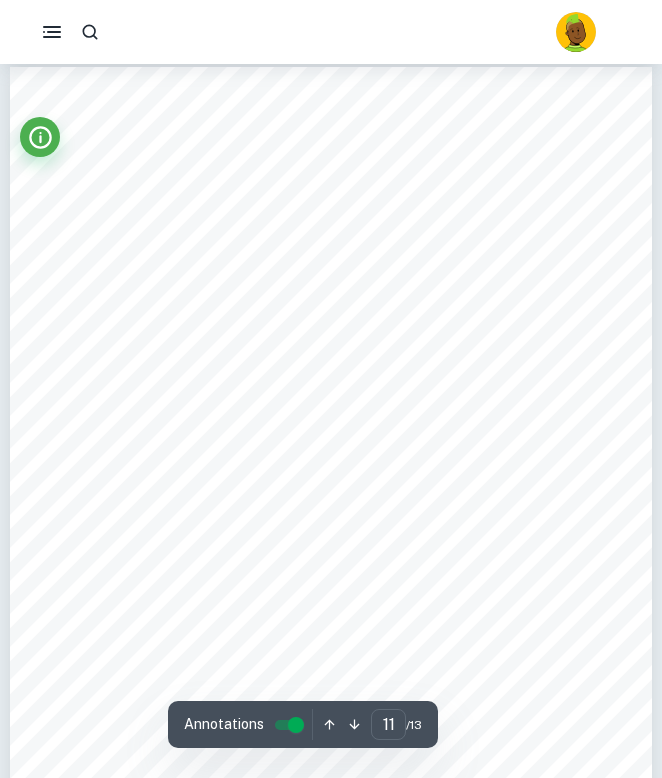 scroll, scrollTop: 9281, scrollLeft: 0, axis: vertical 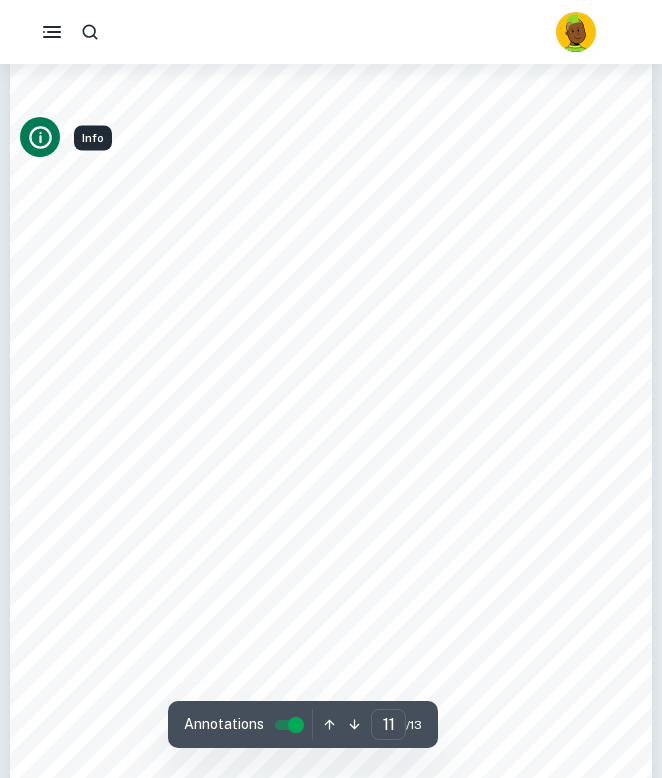 click 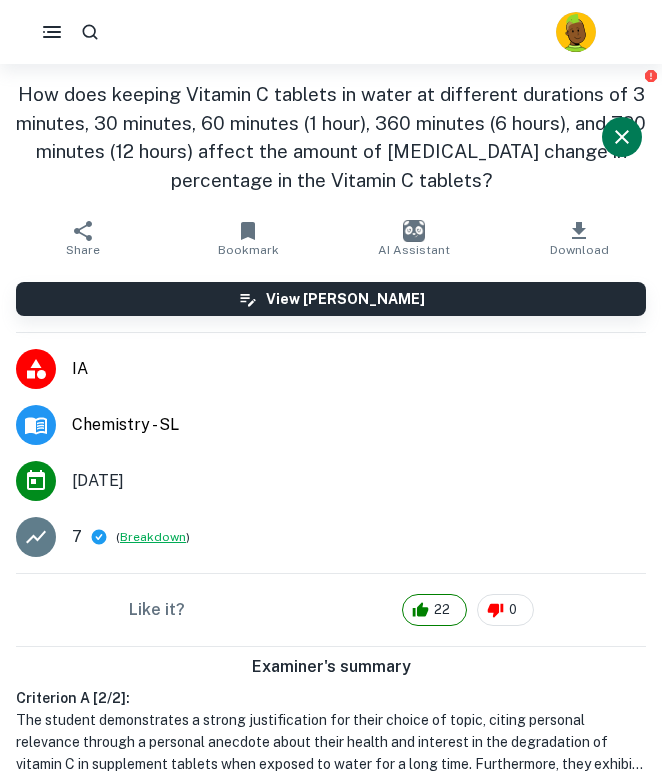 click on "Breakdown" at bounding box center [153, 537] 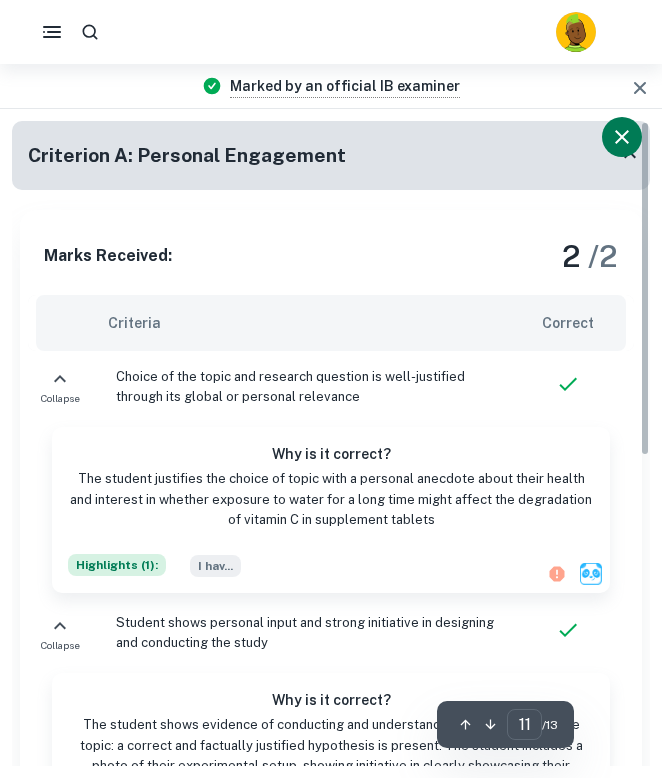 scroll, scrollTop: 9281, scrollLeft: 0, axis: vertical 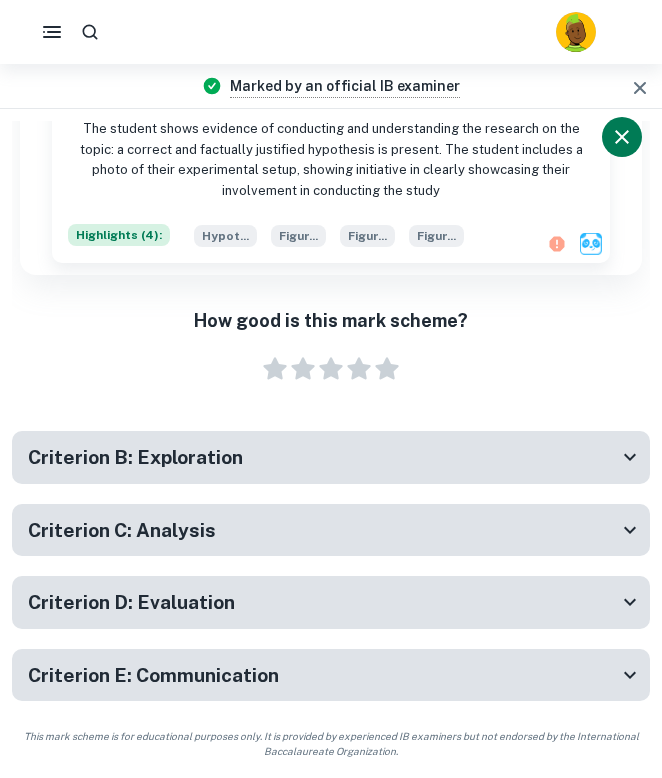 click on "Criterion D: Evaluation" at bounding box center (331, 602) 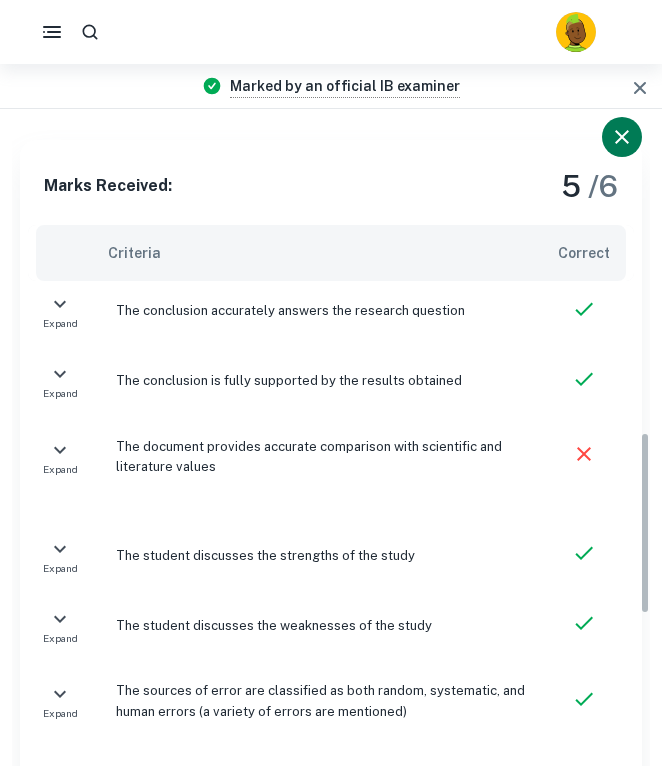 scroll, scrollTop: 1098, scrollLeft: 0, axis: vertical 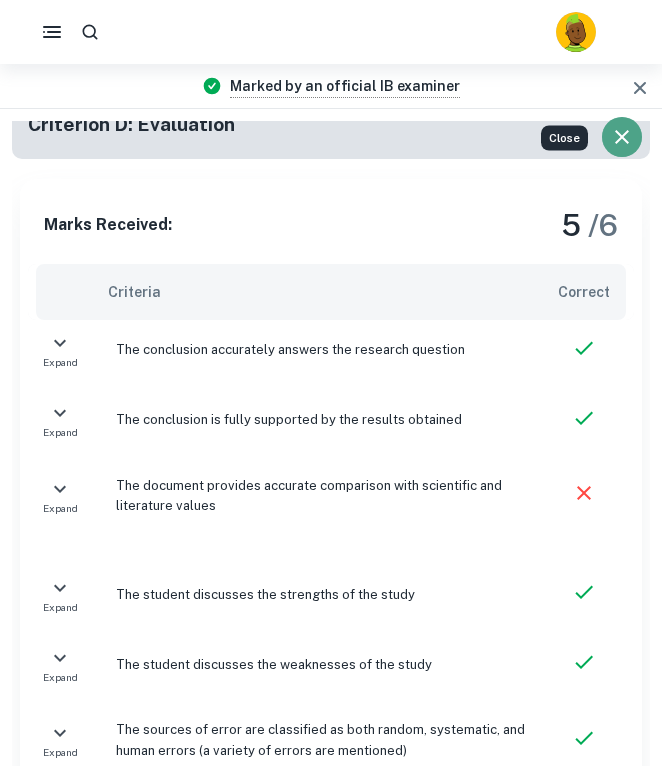click 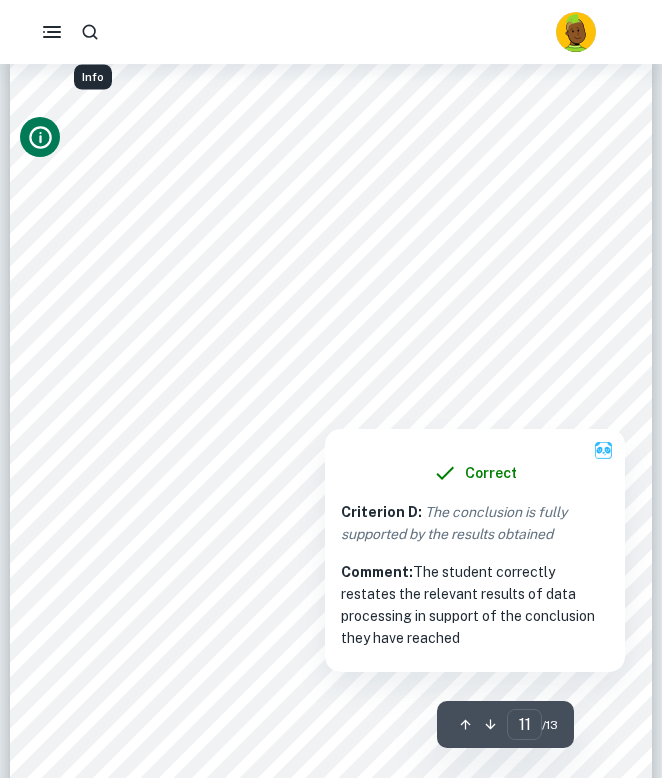 scroll, scrollTop: 9016, scrollLeft: 0, axis: vertical 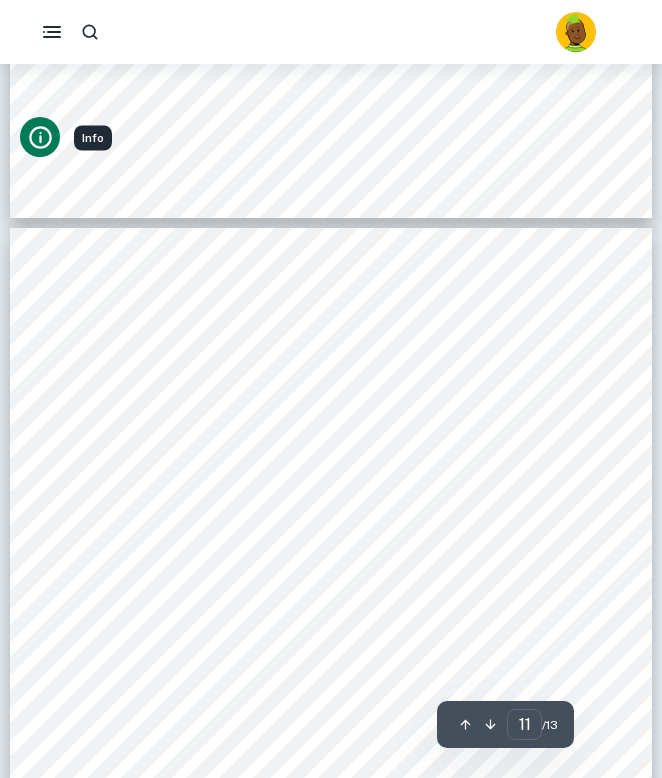 click on "The investigation showed the effect of keeping the Vitamin C tablets in water at" at bounding box center (350, 296) 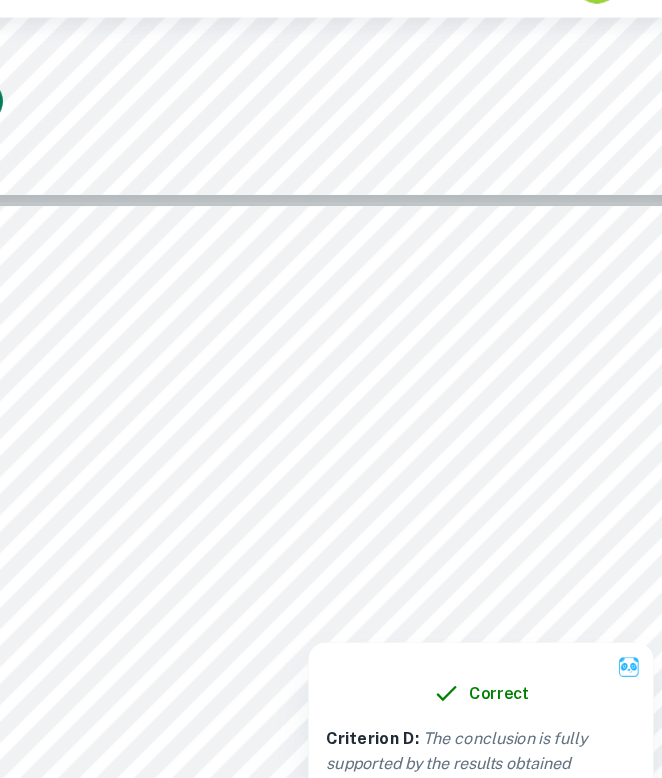 drag, startPoint x: 457, startPoint y: 398, endPoint x: 521, endPoint y: 400, distance: 64.03124 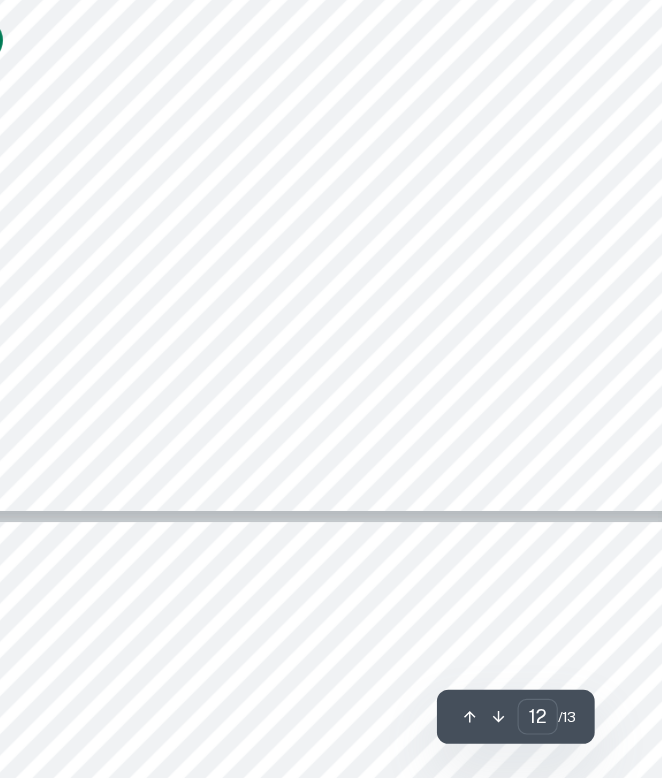 scroll, scrollTop: 10523, scrollLeft: 0, axis: vertical 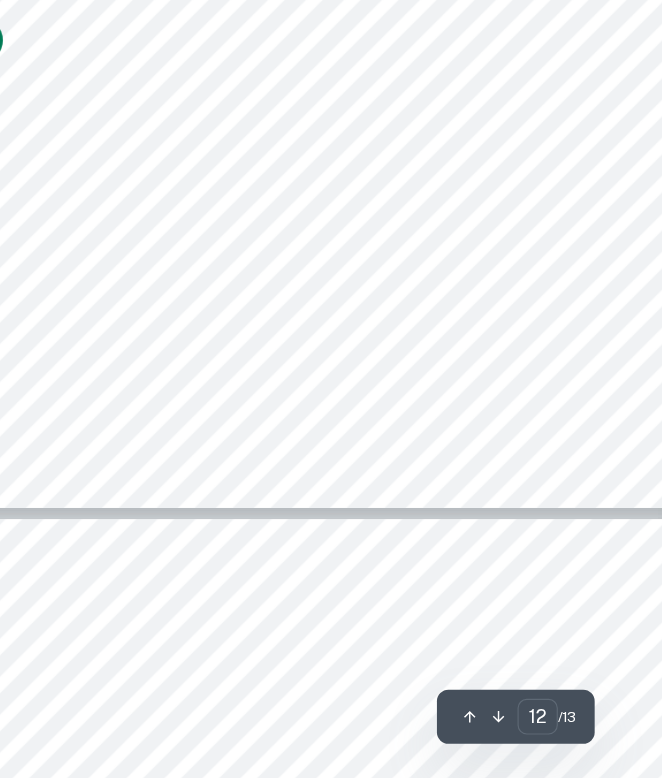 click on "The experiment did not require any complex technology or technical" at bounding box center (386, 332) 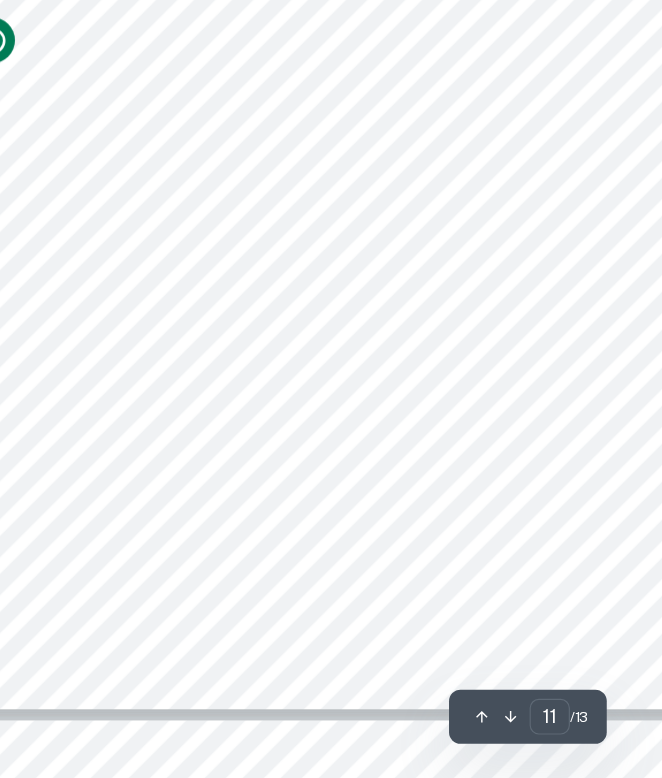 scroll, scrollTop: 9437, scrollLeft: 0, axis: vertical 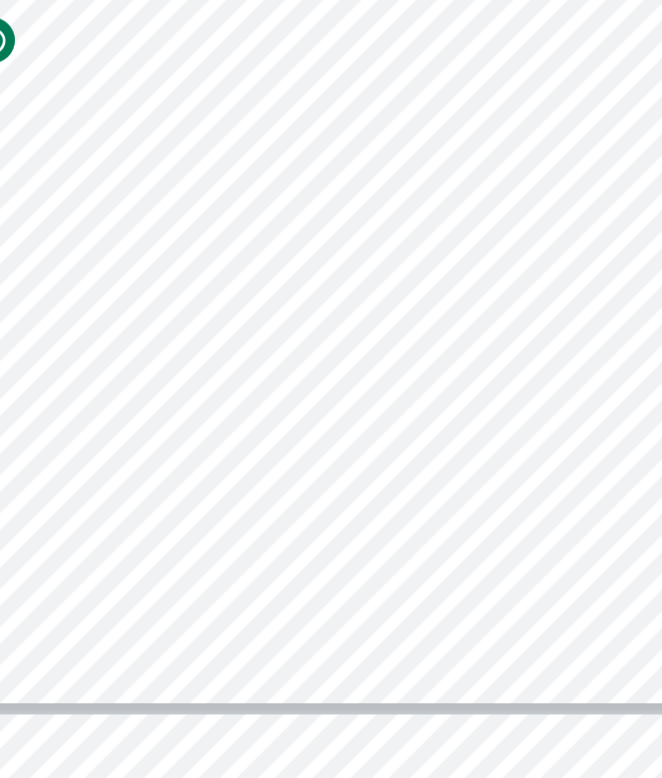 click on "Conclusion The investigation showed the effect of keeping the Vitamin C tablets in water at different   durations   on   the   change of ascorbic acid in percentage. The hypothesis was confirmed; the increased duration caused a decrease in the amount of ascorbic acid due to oxygen. The effect of oxygen on ascorbic acid is seen, and this conclusion is made by the consideration of the oxidative properties of the ascorbic acid since the other factors that might cause the oxidation of the ascorbic acid were controlled in the experiment. The graphs had created a curve; however, since there isn’t a value between the durations of 60 minutes and 360 minutes, a proper curve is not formed between those two points. An error bar is created for each point in the graph using their calculated uncertainty values. The error bars are not seen clearly in the graph due to their low value compared to the domain and range of the graphs. Within the increase of the duration, mass uncertainties had decreased due to the   %" at bounding box center (331, 260) 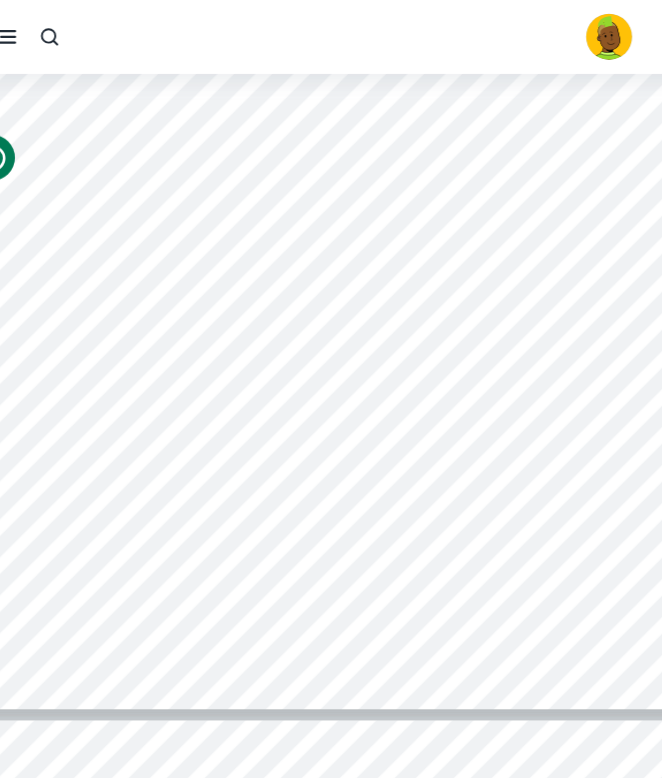 scroll, scrollTop: 9532, scrollLeft: 0, axis: vertical 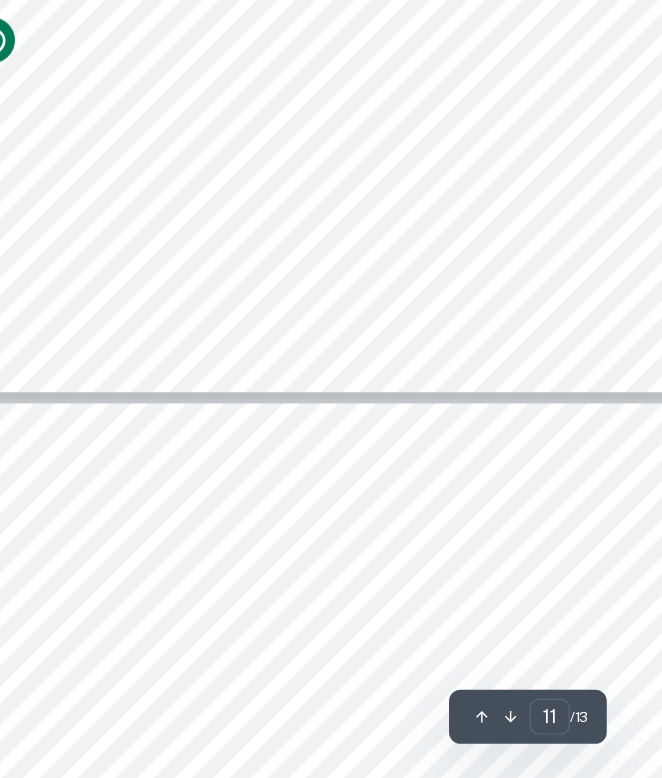 type on "12" 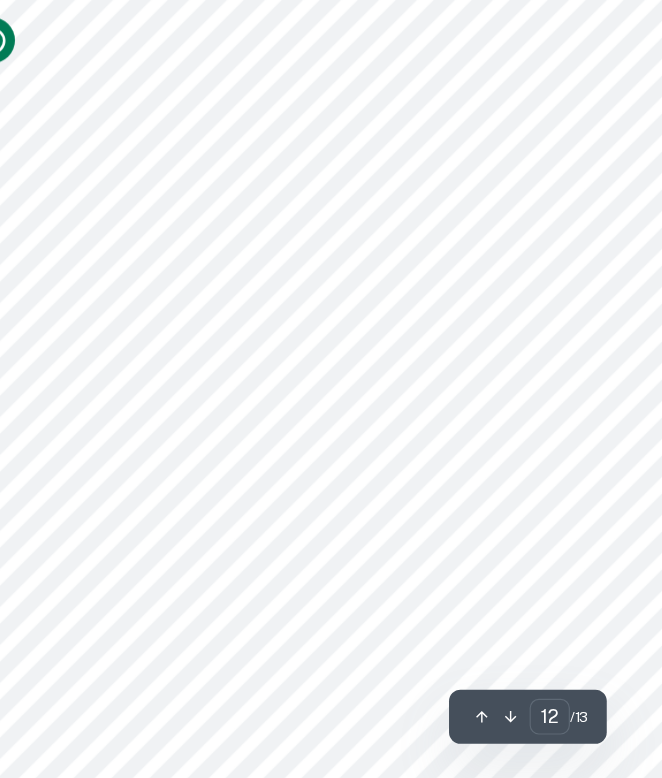 scroll, scrollTop: 10078, scrollLeft: 0, axis: vertical 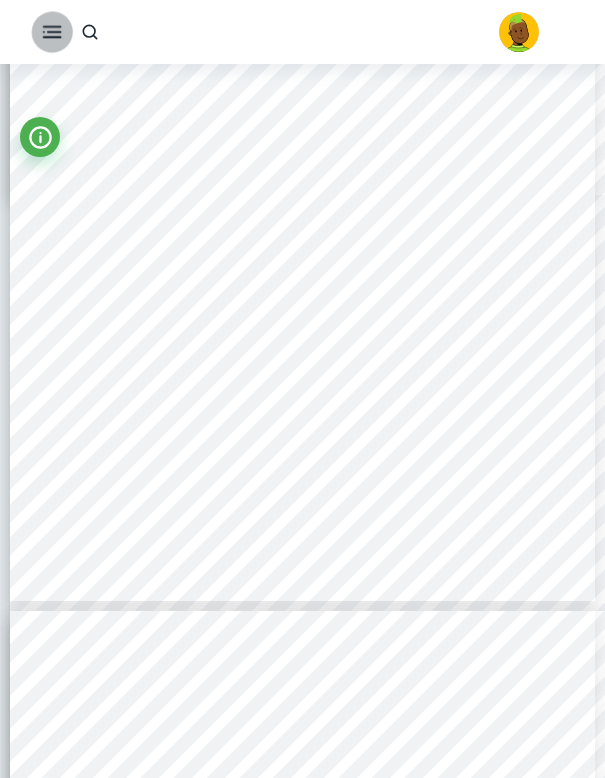 click 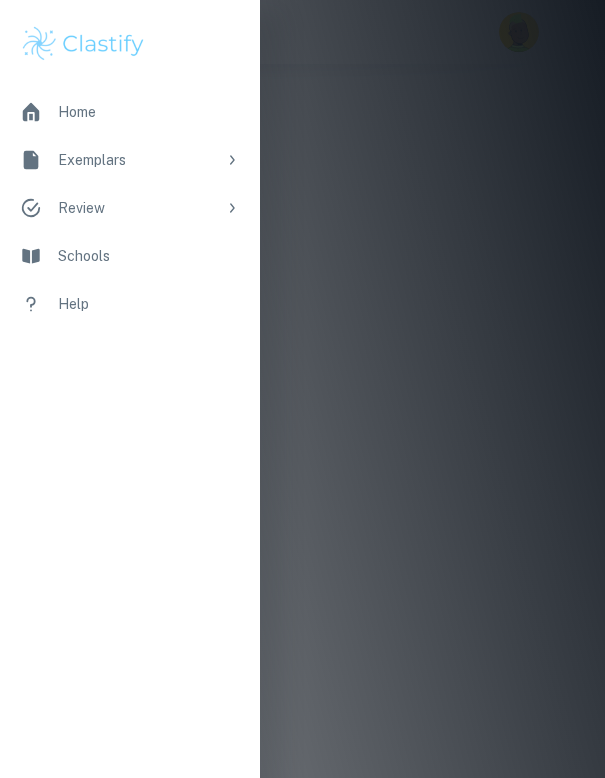 click at bounding box center (302, 389) 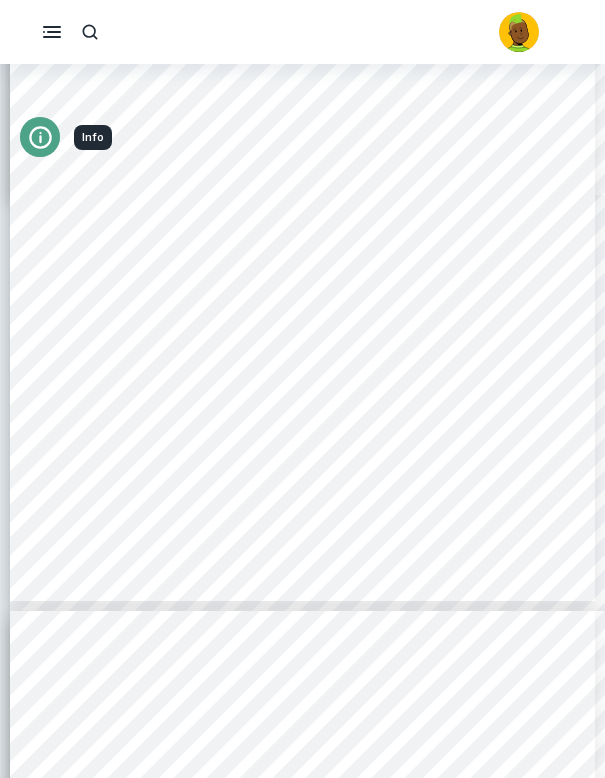 click 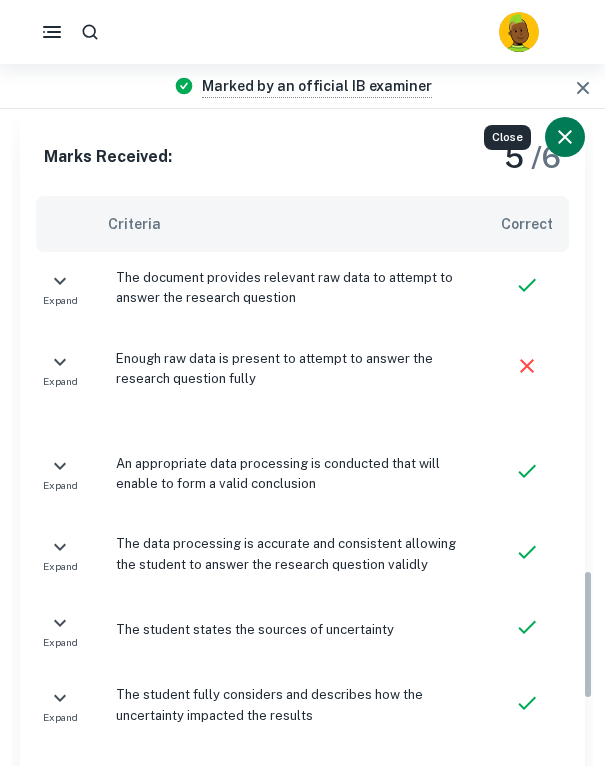scroll, scrollTop: 2147, scrollLeft: 0, axis: vertical 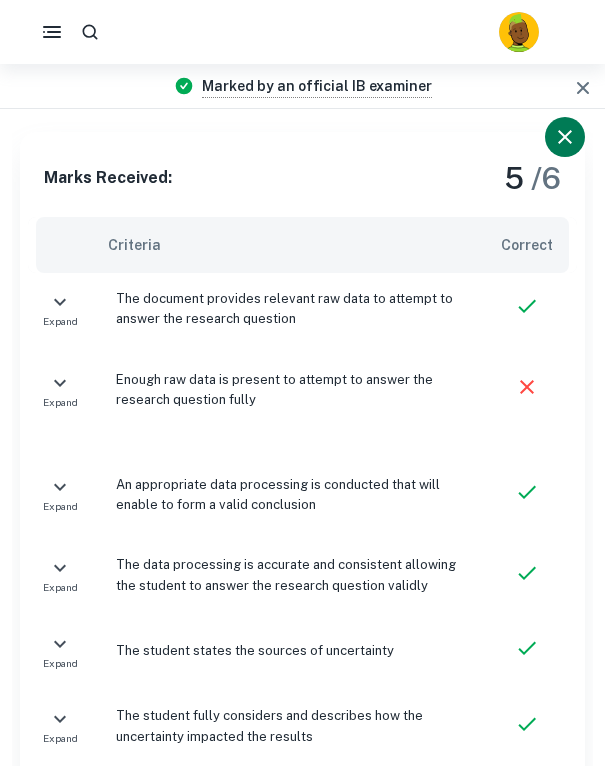 click 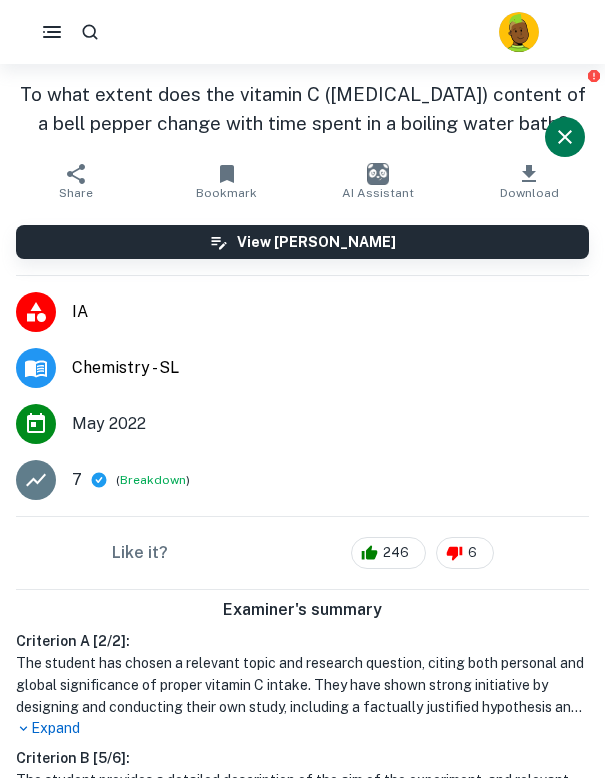 scroll, scrollTop: 7143, scrollLeft: 0, axis: vertical 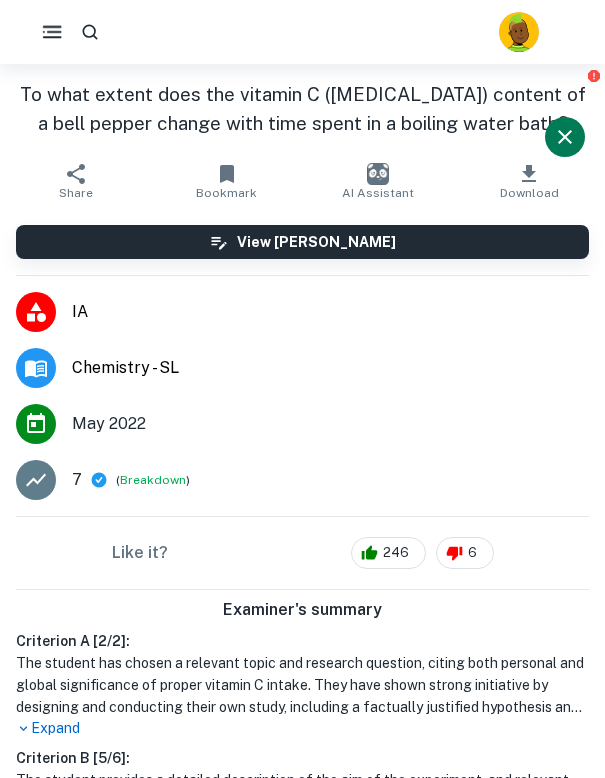 click 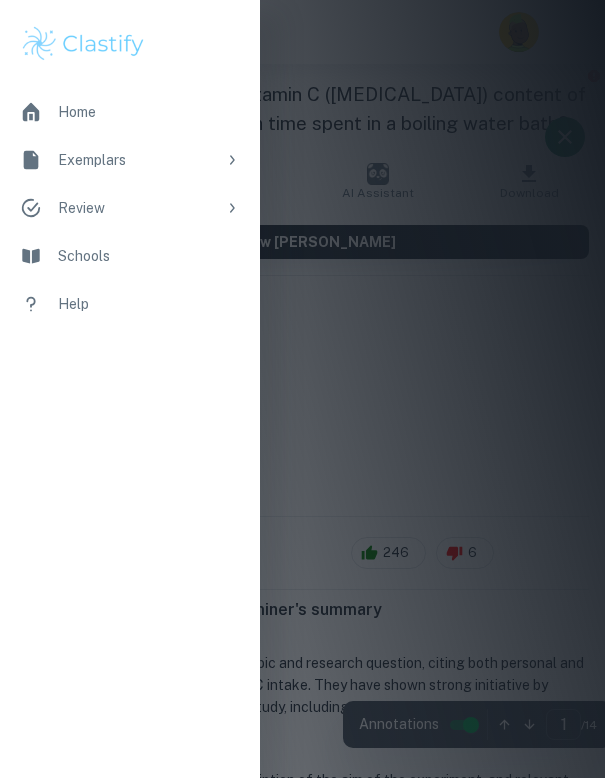 click at bounding box center (302, 389) 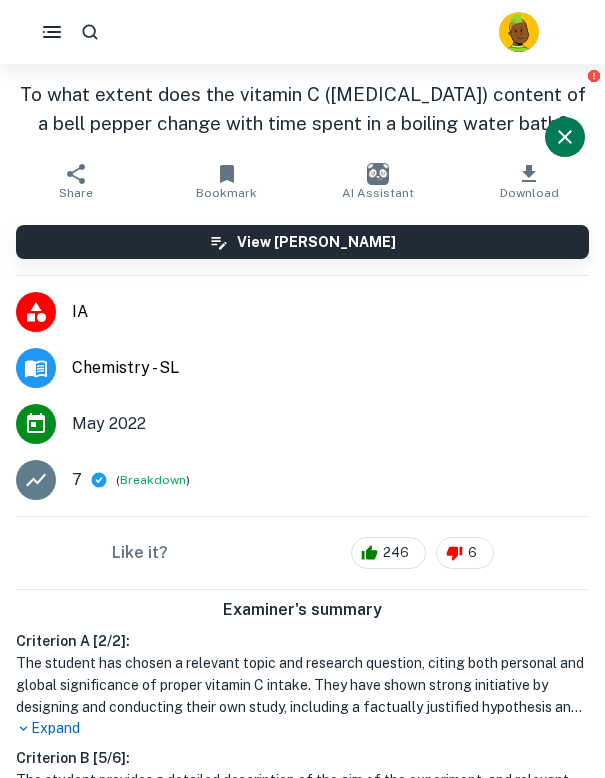 click at bounding box center (565, 142) 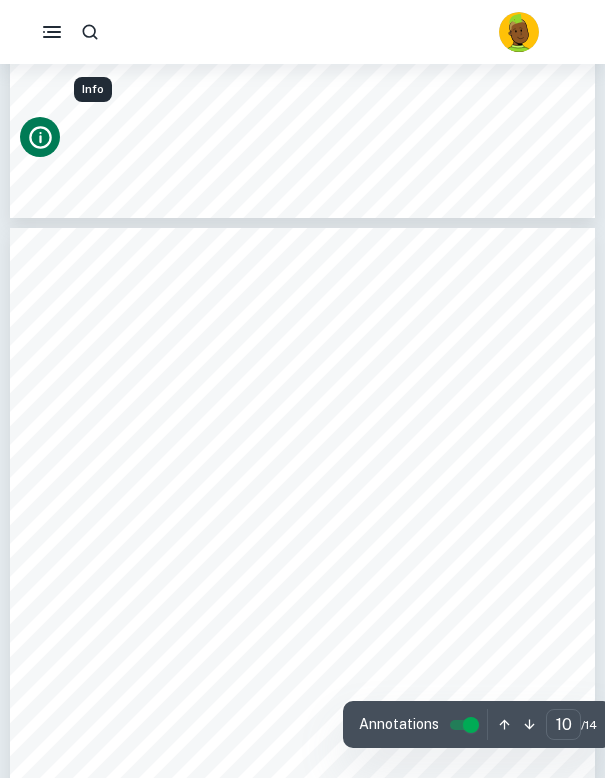scroll, scrollTop: 6598, scrollLeft: 0, axis: vertical 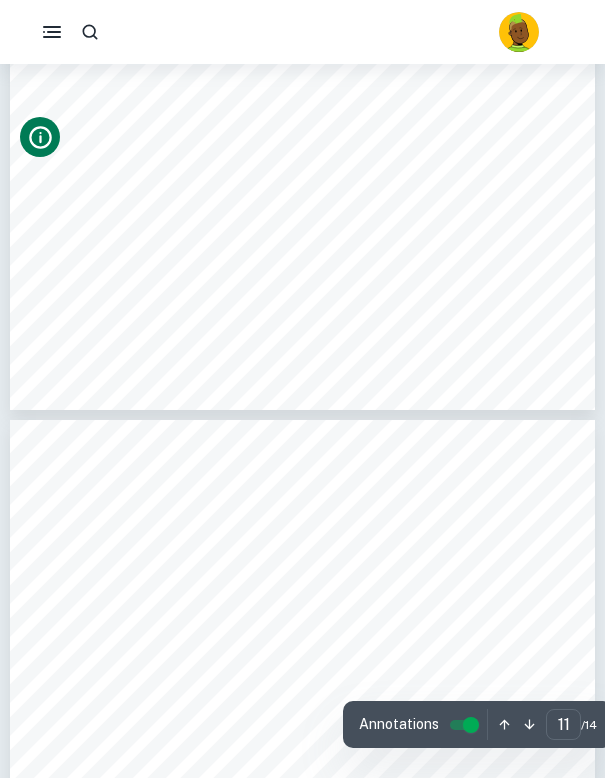 type on "10" 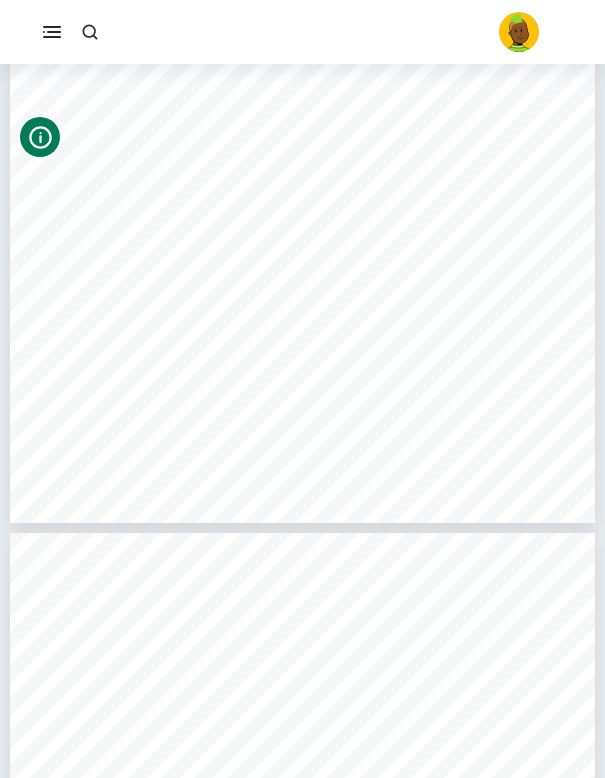 scroll, scrollTop: 7333, scrollLeft: 0, axis: vertical 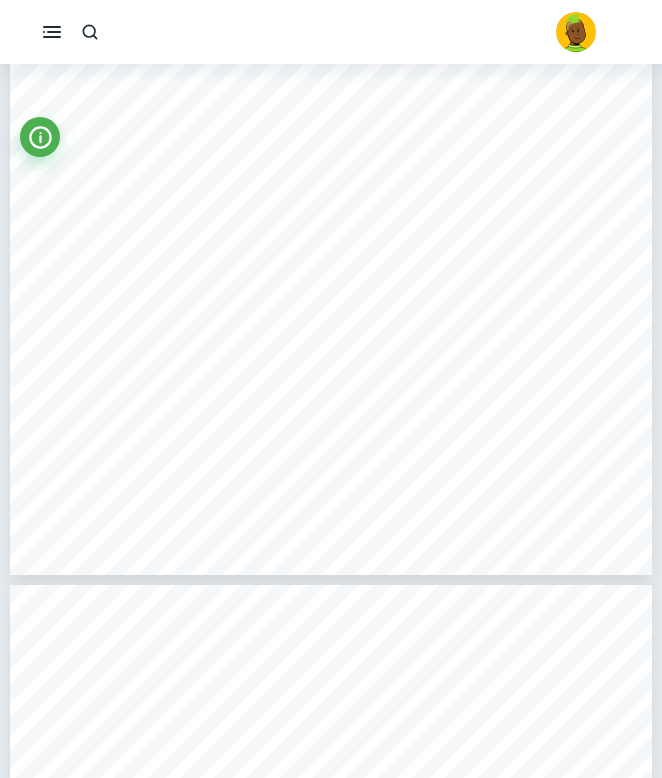 type 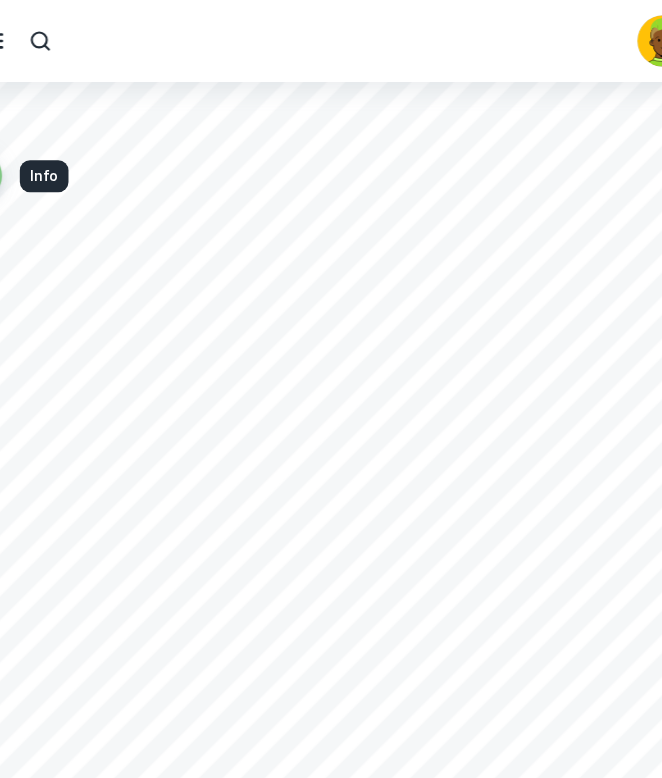 scroll, scrollTop: 8634, scrollLeft: 0, axis: vertical 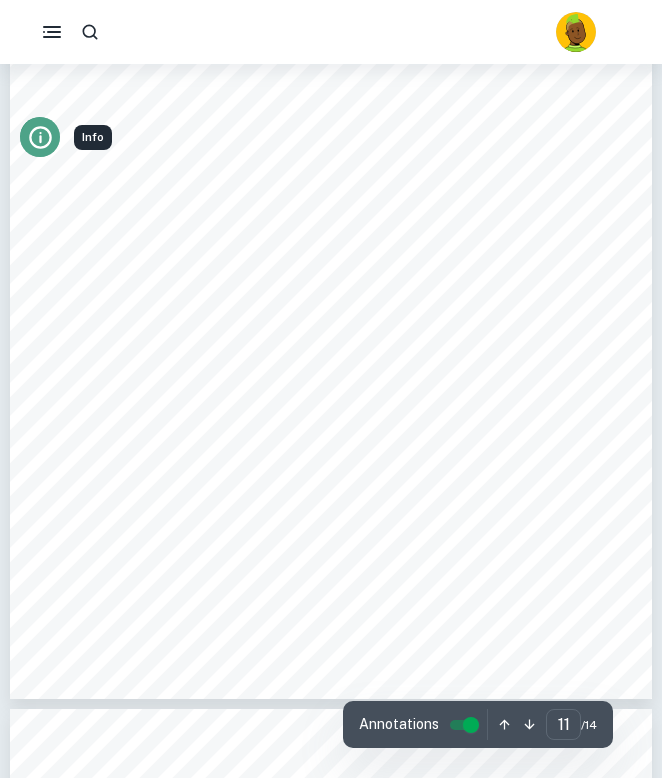click 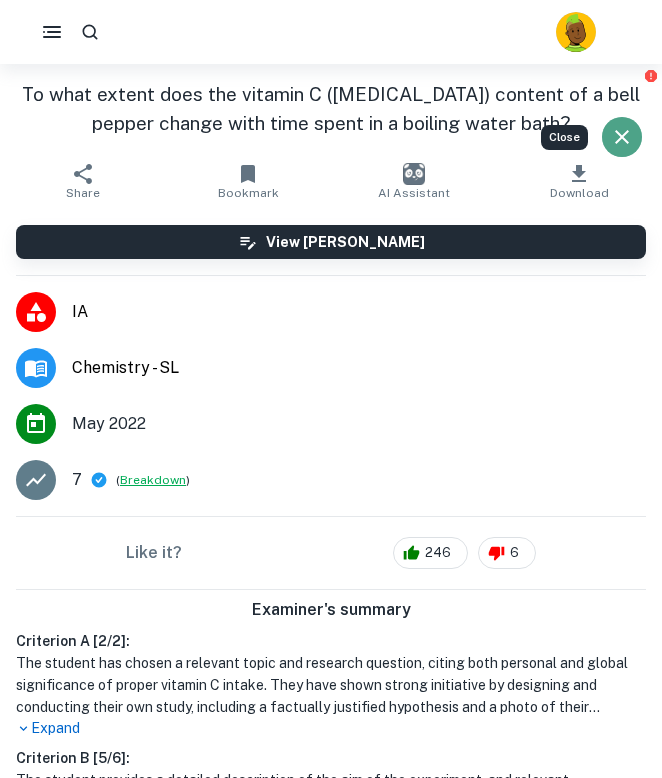click on "Breakdown" at bounding box center [153, 480] 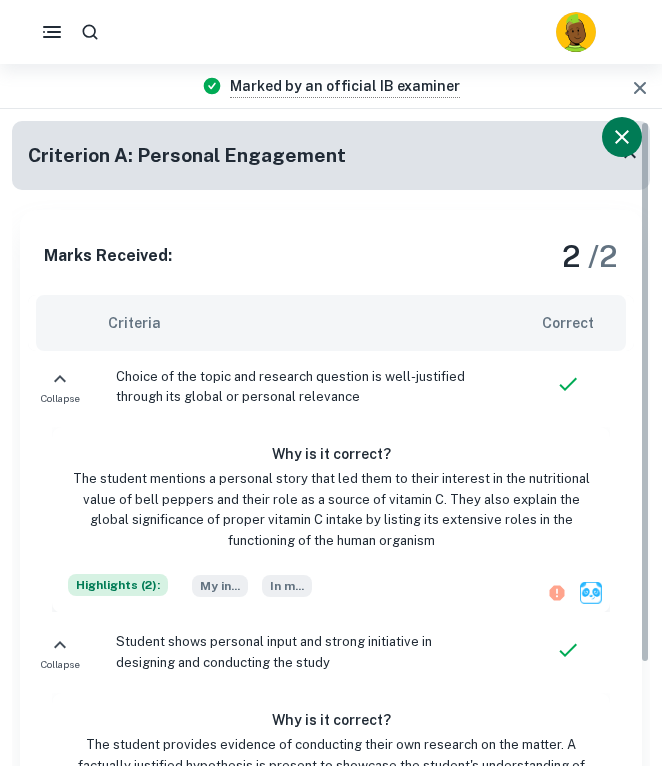 scroll, scrollTop: 64, scrollLeft: 0, axis: vertical 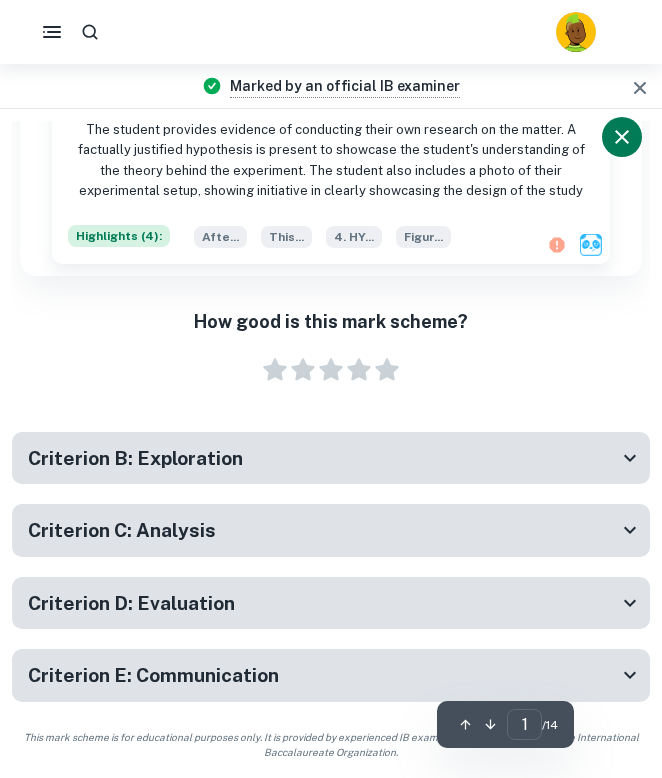 click on "Criterion D: Evaluation" at bounding box center (131, 603) 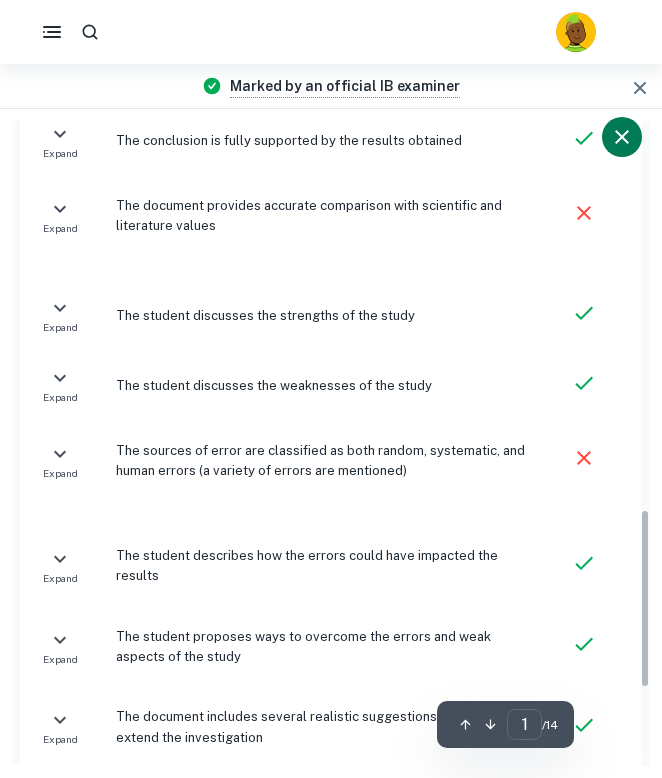 scroll, scrollTop: 1292, scrollLeft: 0, axis: vertical 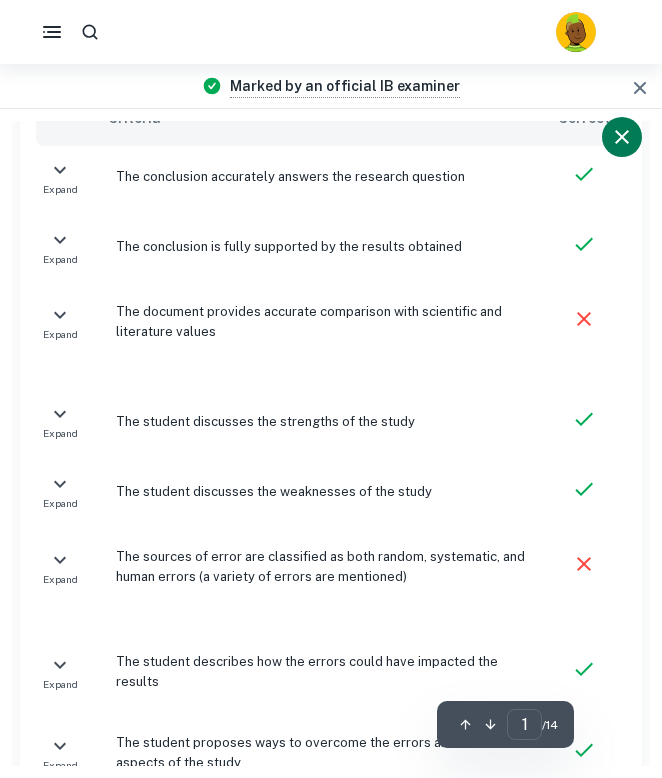 click at bounding box center [640, 88] 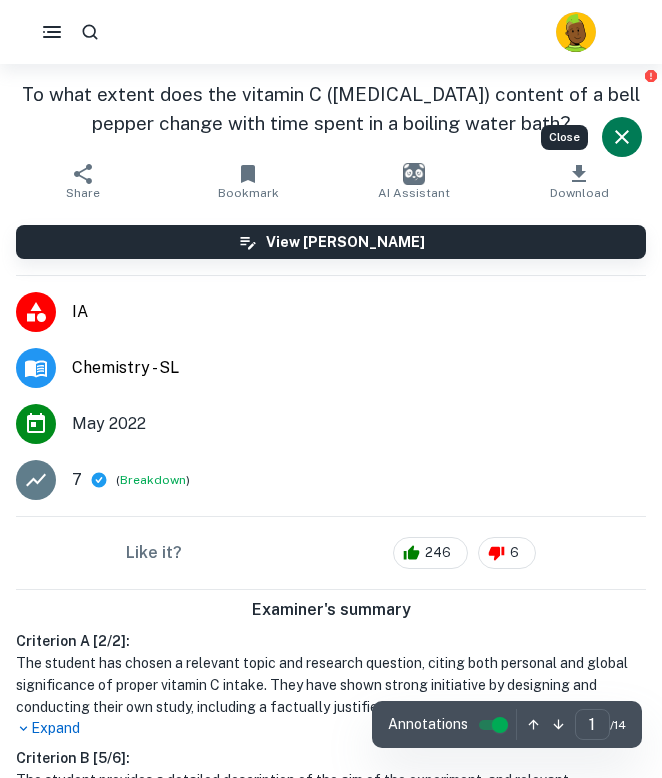 click 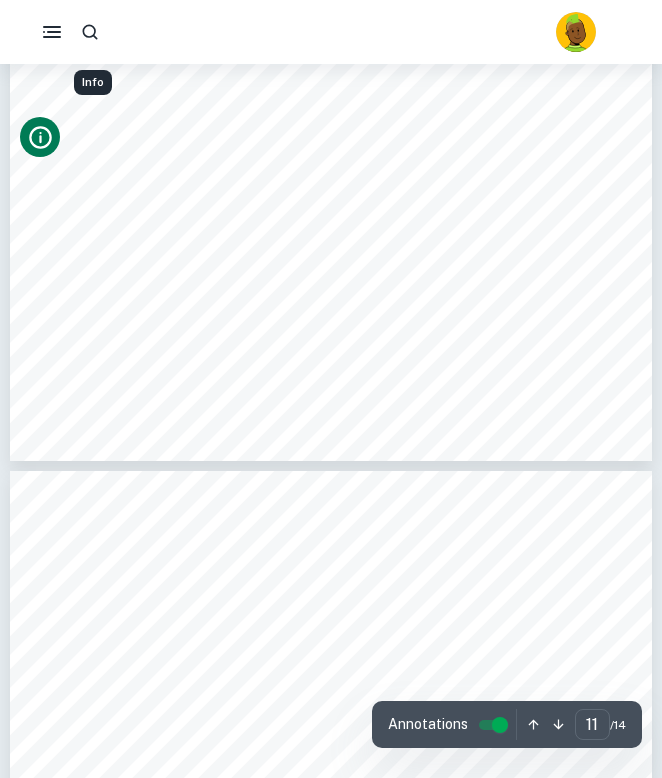 scroll, scrollTop: 8776, scrollLeft: 0, axis: vertical 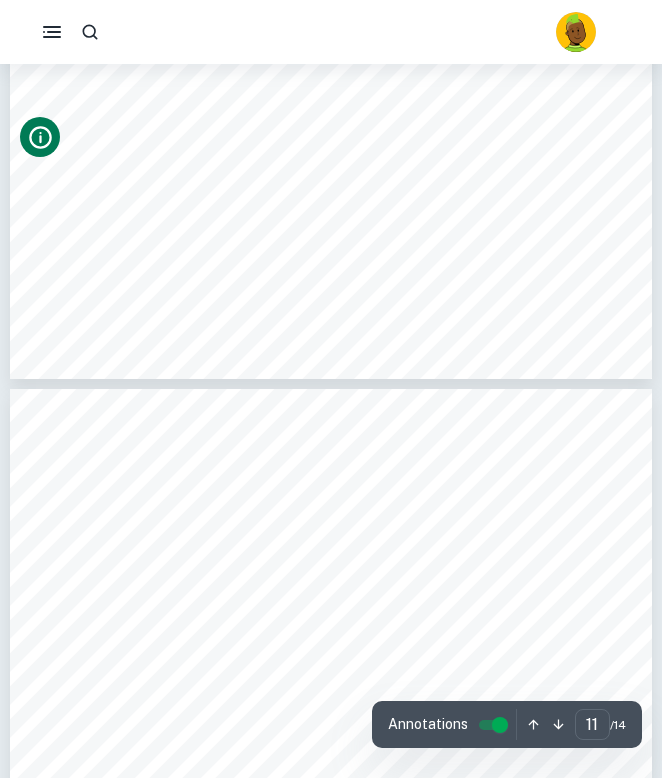 type on "12" 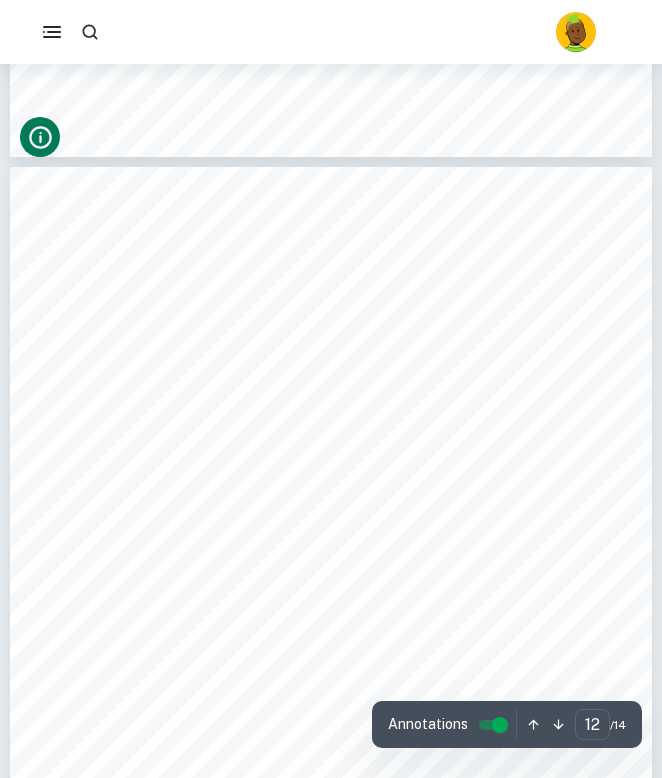 scroll, scrollTop: 9262, scrollLeft: 0, axis: vertical 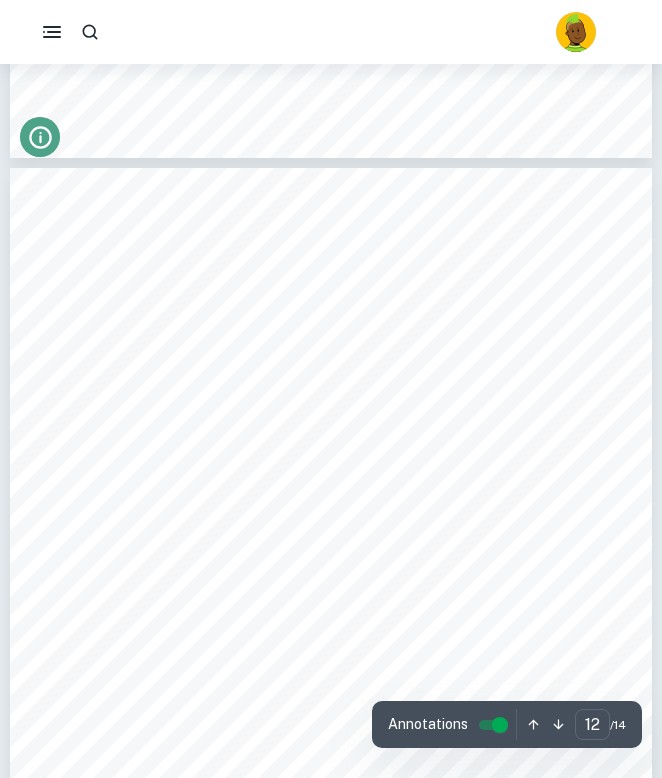 click 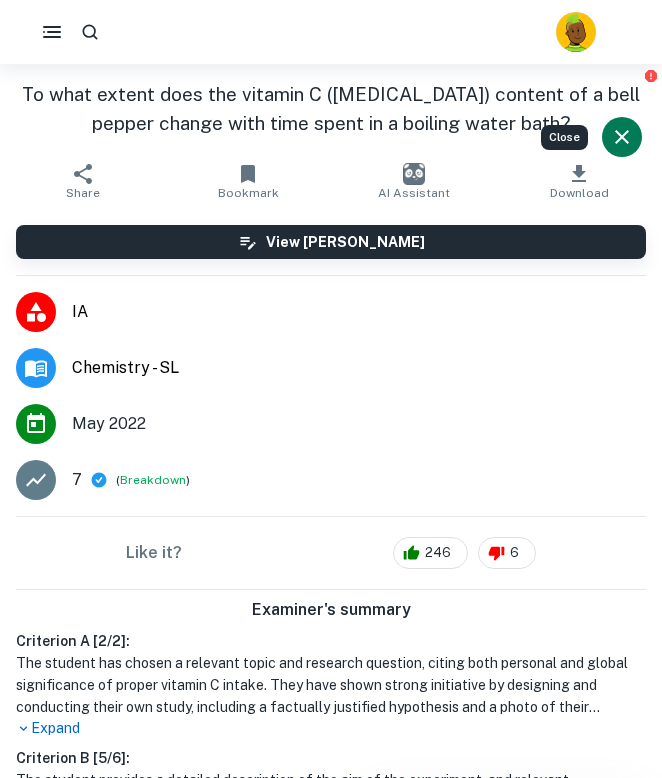 click on "7 ( Breakdown )" at bounding box center [359, 480] 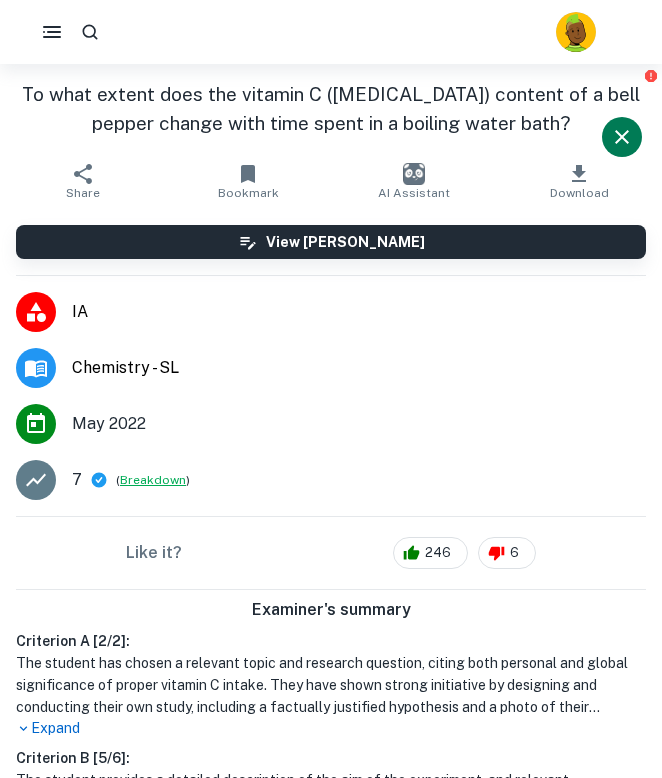 click on "Breakdown" at bounding box center [153, 480] 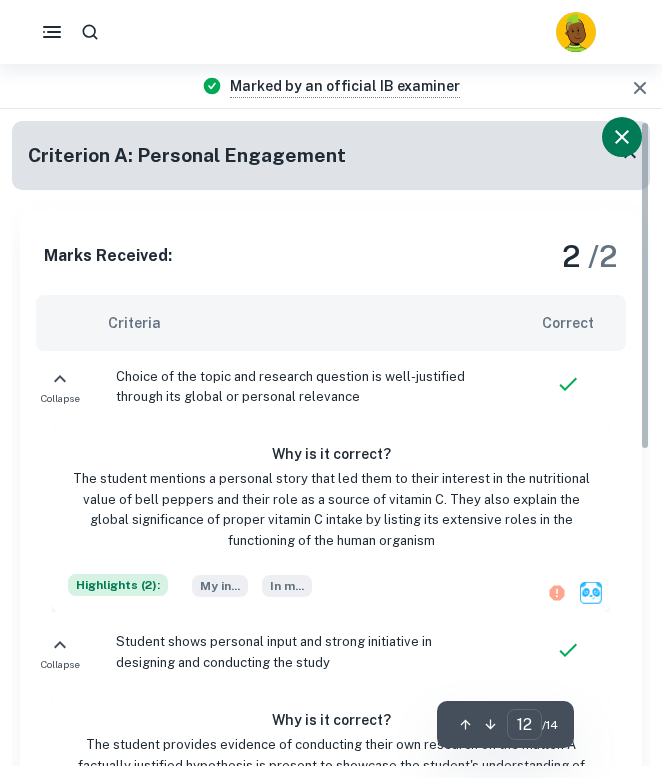 scroll, scrollTop: 9262, scrollLeft: 0, axis: vertical 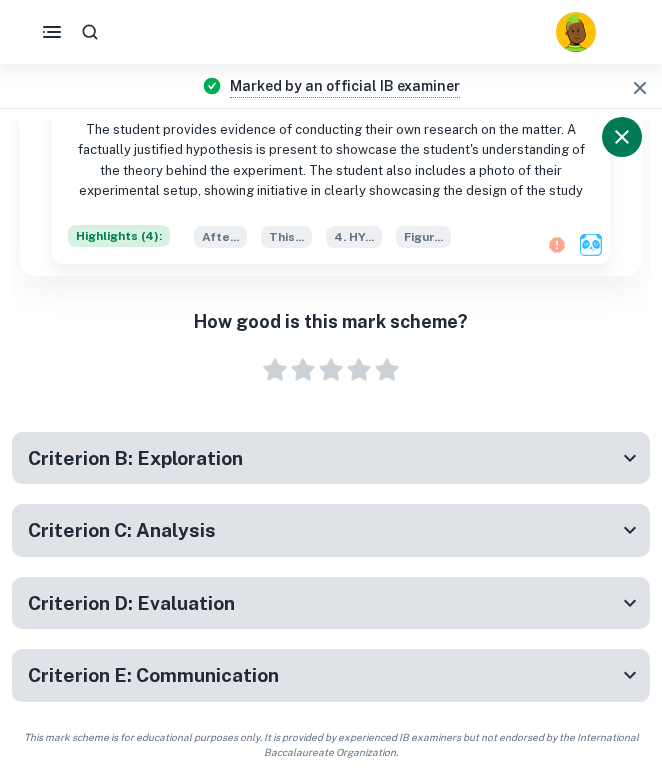 click on "Criterion D: Evaluation" at bounding box center [323, 603] 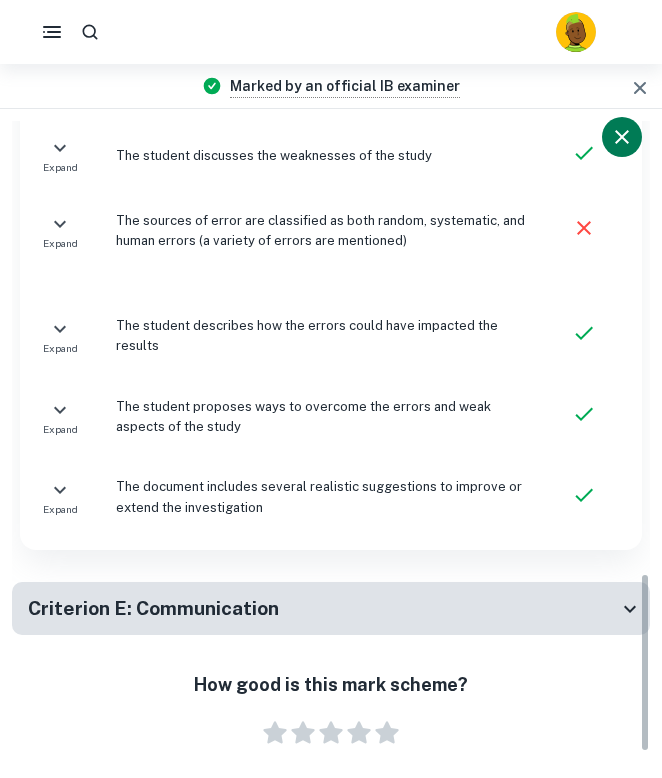 scroll, scrollTop: 1631, scrollLeft: 0, axis: vertical 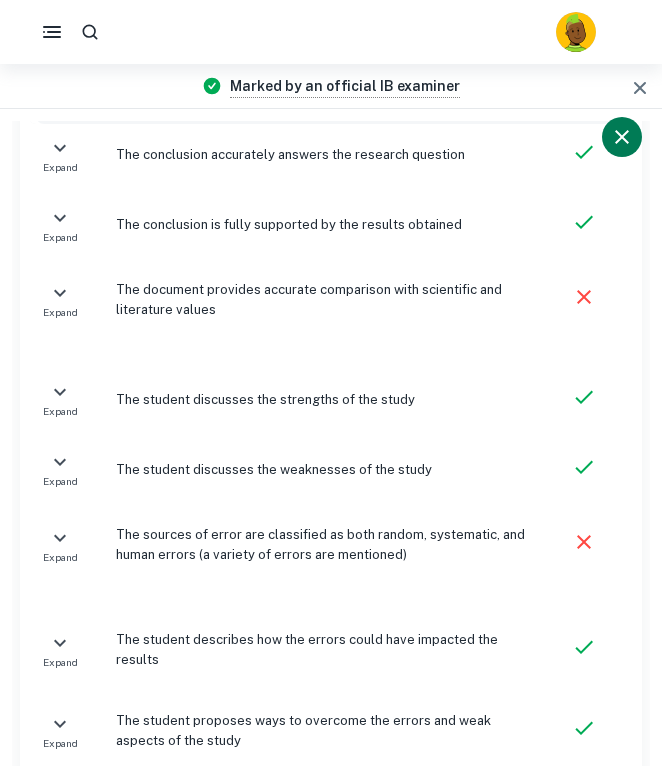 click 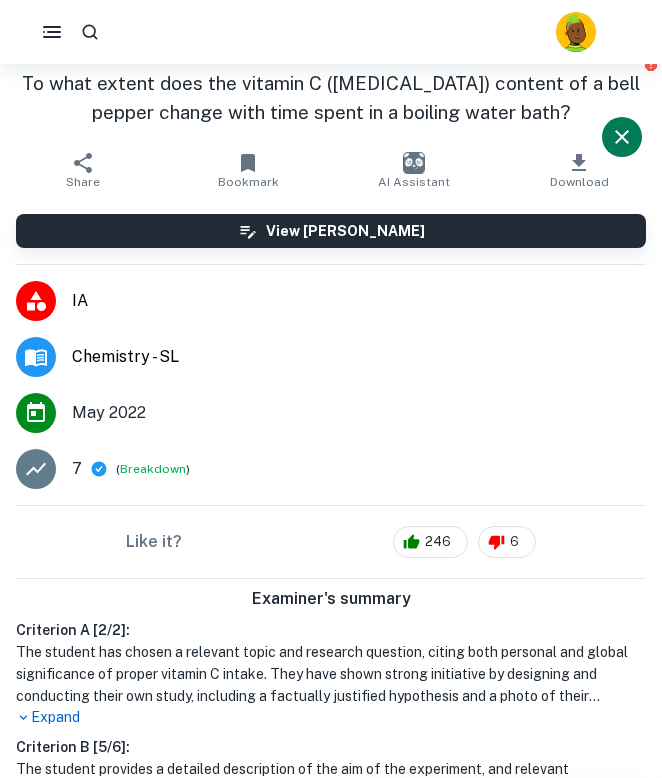 scroll, scrollTop: 0, scrollLeft: 0, axis: both 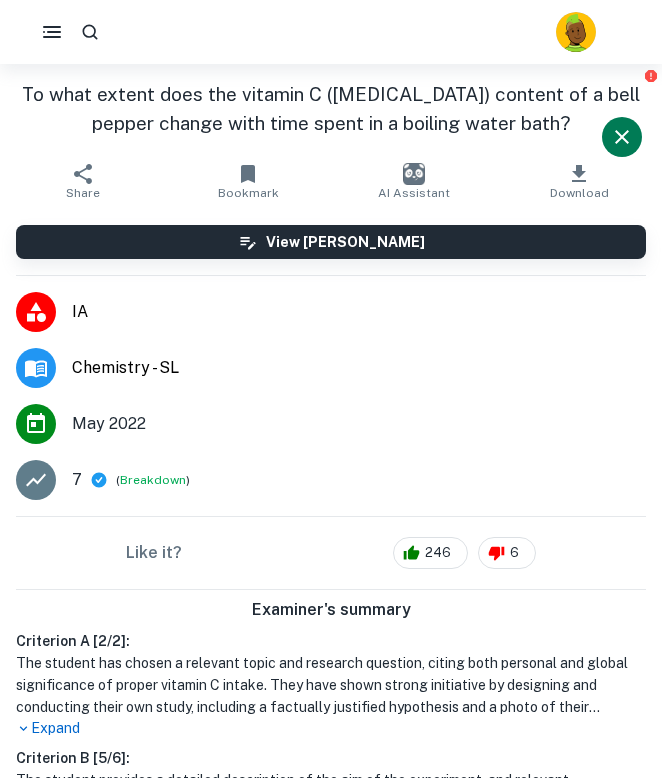 click 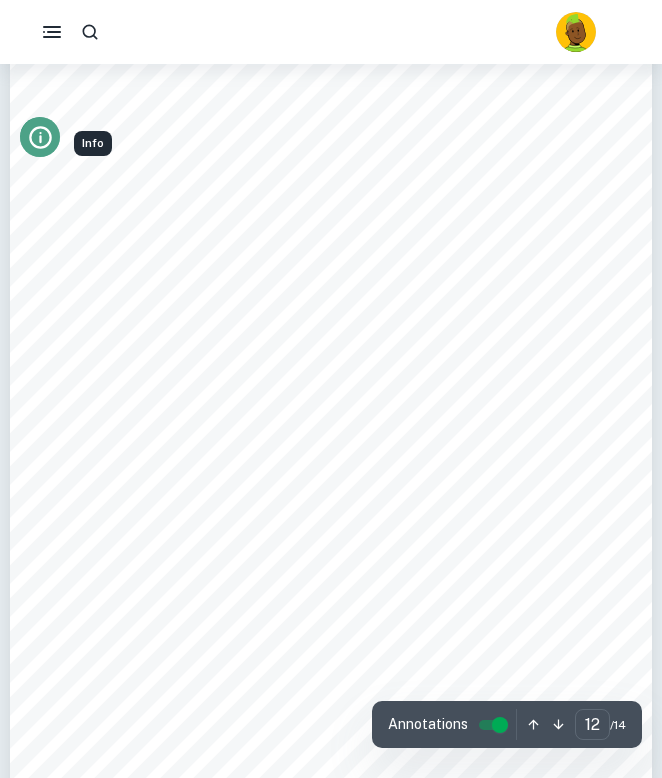 scroll, scrollTop: 9359, scrollLeft: 0, axis: vertical 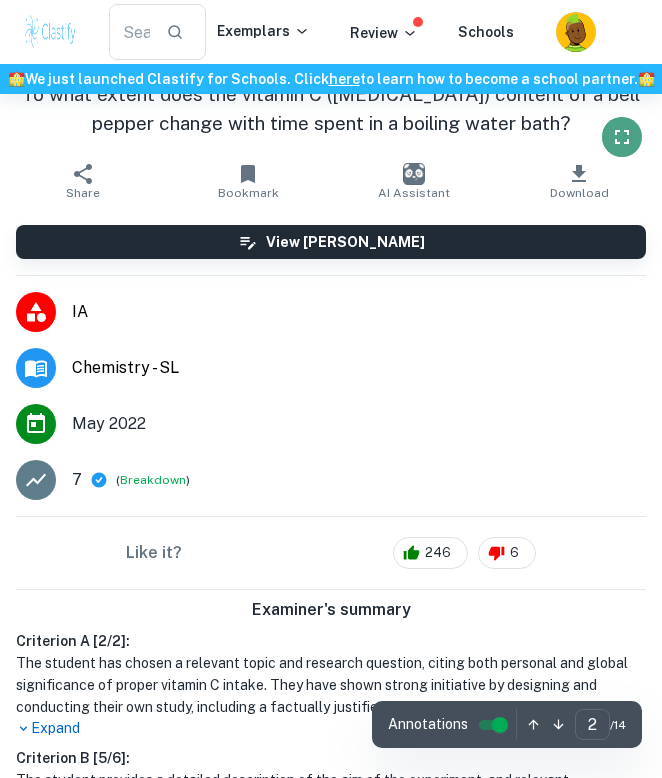 type on "2" 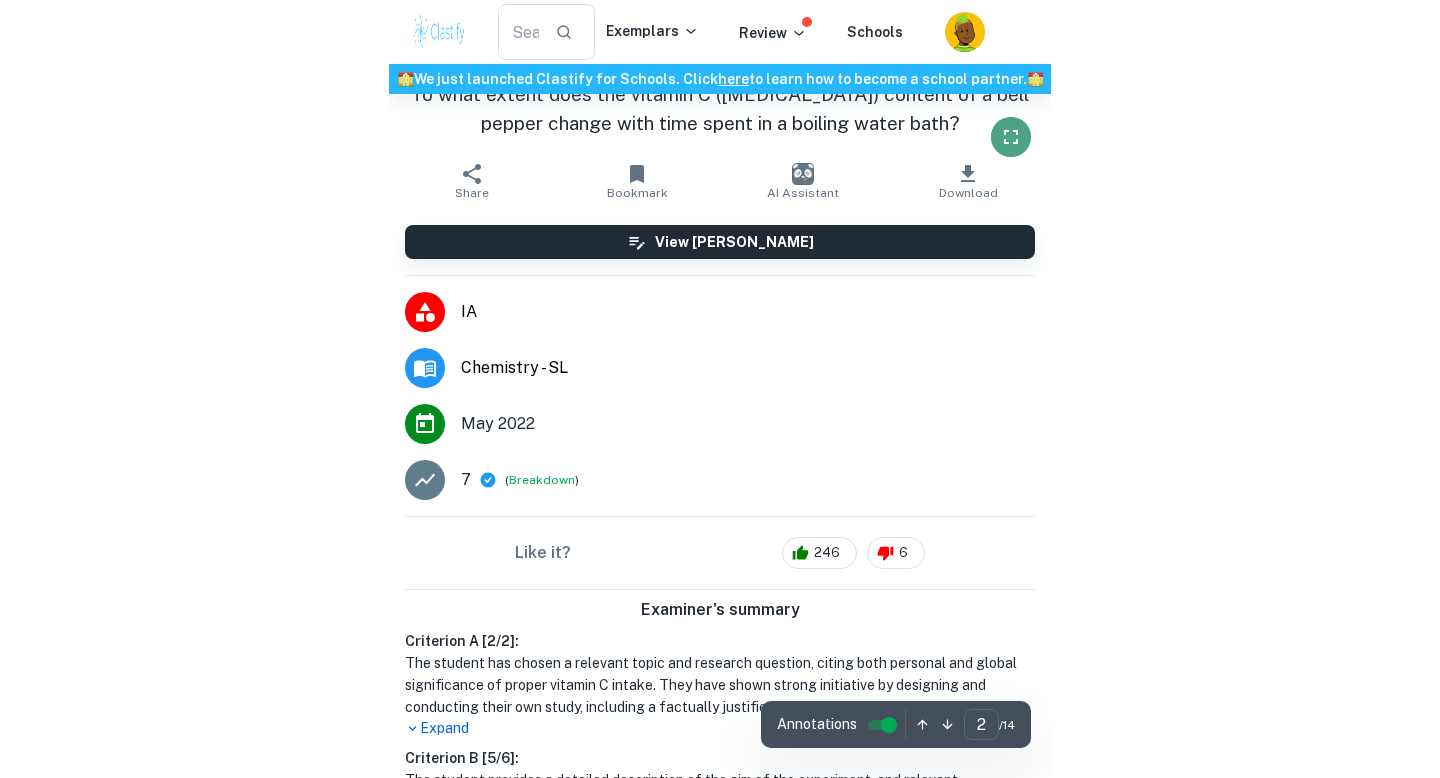 scroll, scrollTop: 1594, scrollLeft: 0, axis: vertical 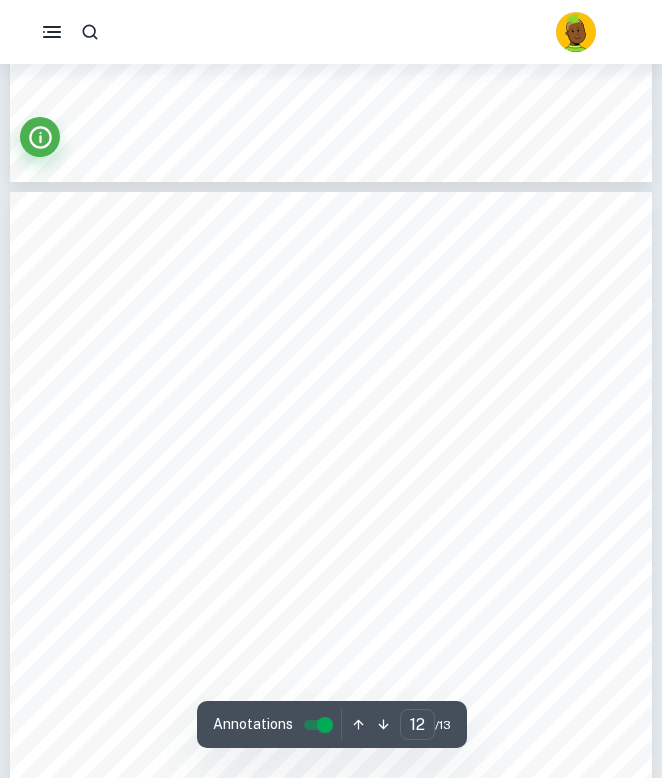 type on "11" 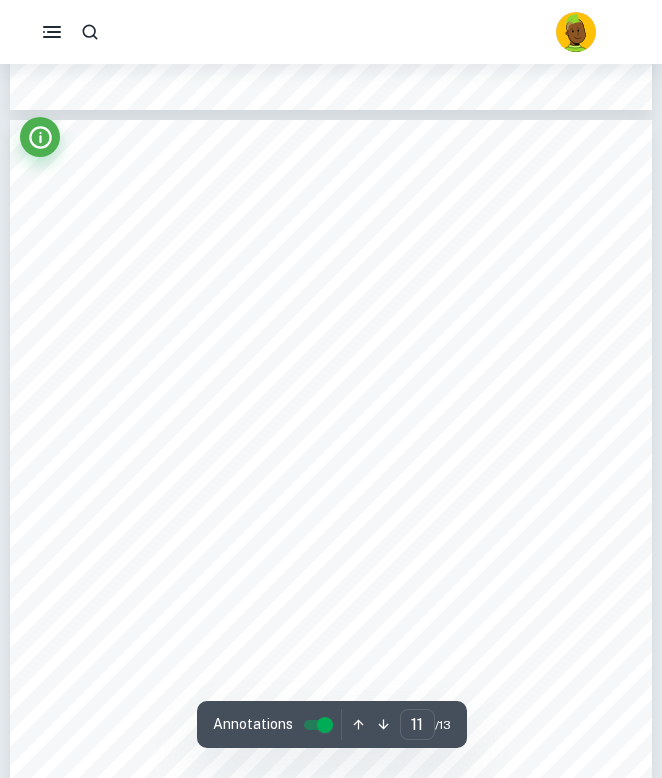 scroll, scrollTop: 9617, scrollLeft: 0, axis: vertical 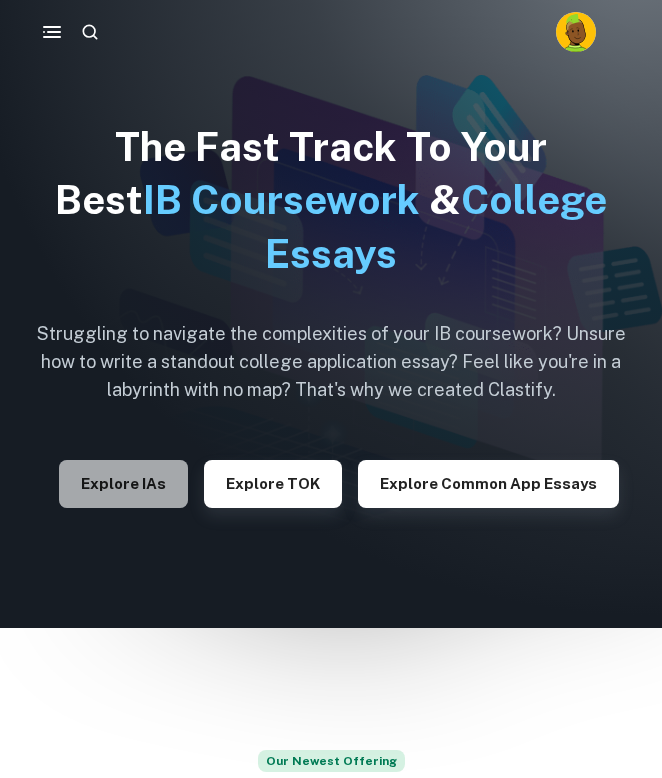 click on "Explore IAs" at bounding box center [123, 484] 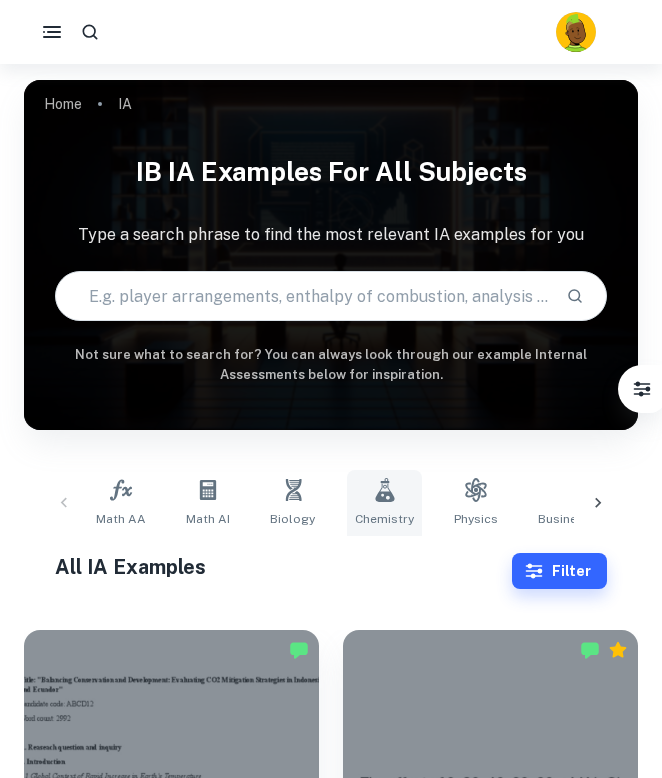 click on "Chemistry" at bounding box center (384, 503) 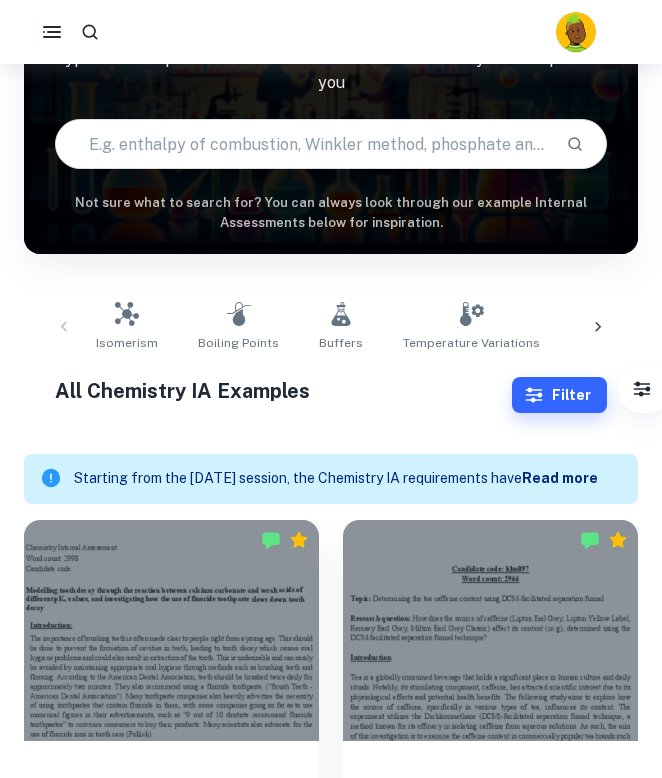 scroll, scrollTop: 418, scrollLeft: 0, axis: vertical 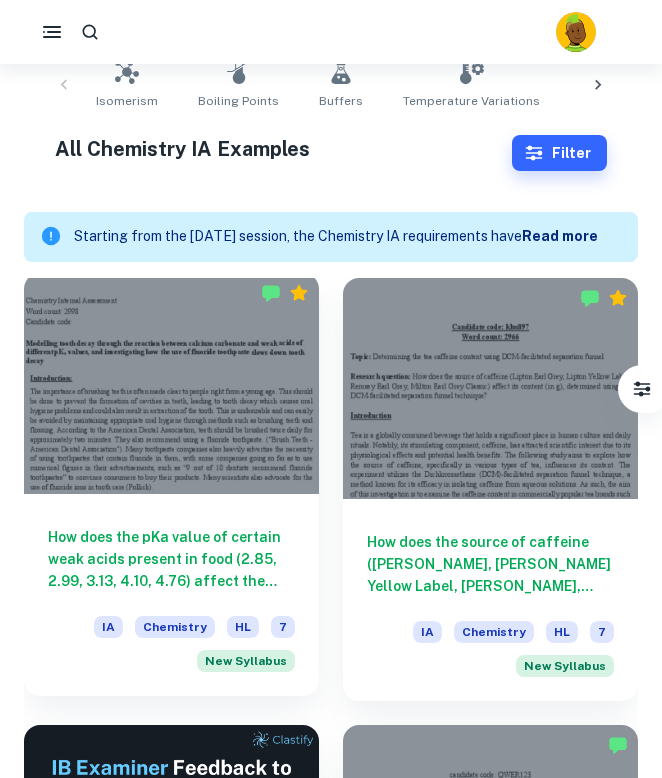 click on "How does the pKa value of certain weak acids present in food (2.85, 2.99, 3.13, 4.10, 4.76) affect the loss in mass of [MEDICAL_DATA] (in grams, measured using an electronic balance, ±0.01 g), and how does the addition of [MEDICAL_DATA] solution affect this reaction, keeping the concentration and temperature of the acid solutions and [MEDICAL_DATA] solutions, the time taken for the reaction and the surface area of the [MEDICAL_DATA] chips controlled? IA Chemistry HL 7 New Syllabus" at bounding box center [171, 595] 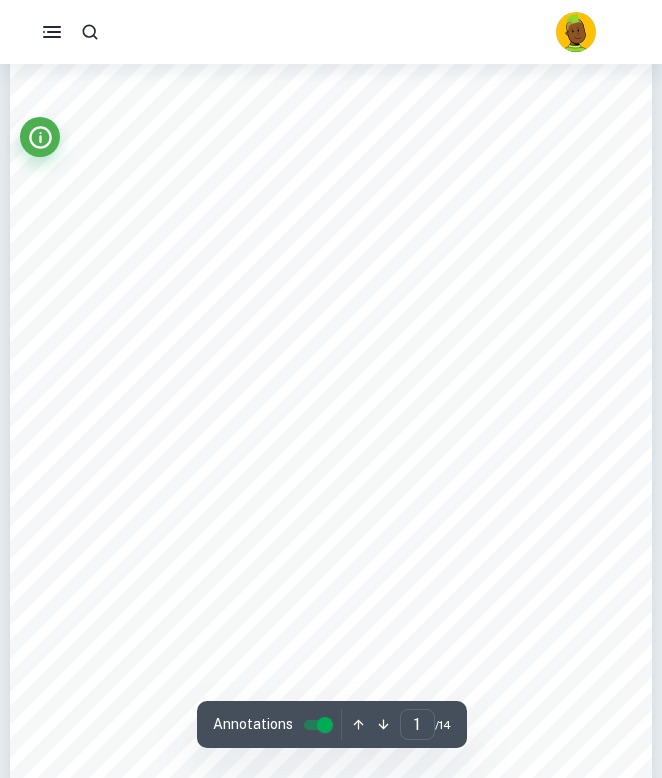 scroll, scrollTop: 0, scrollLeft: 0, axis: both 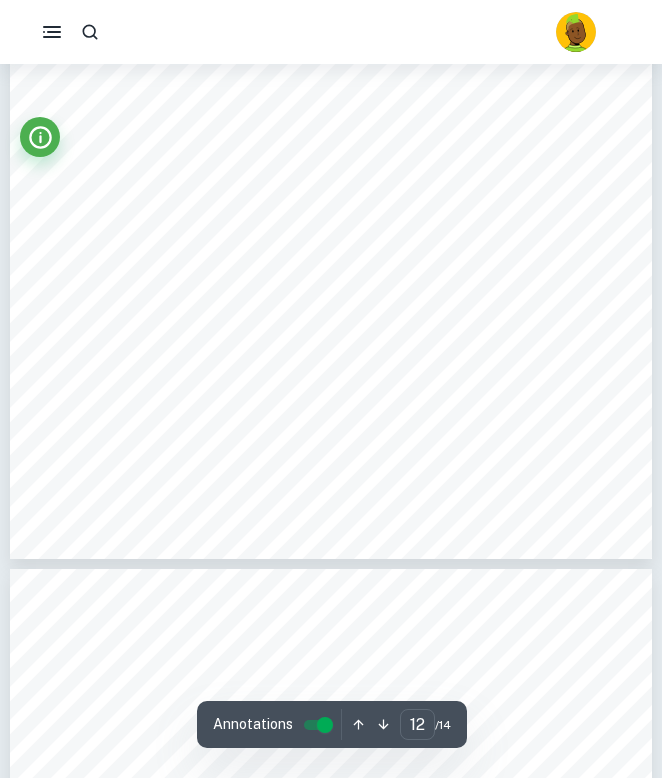 type on "13" 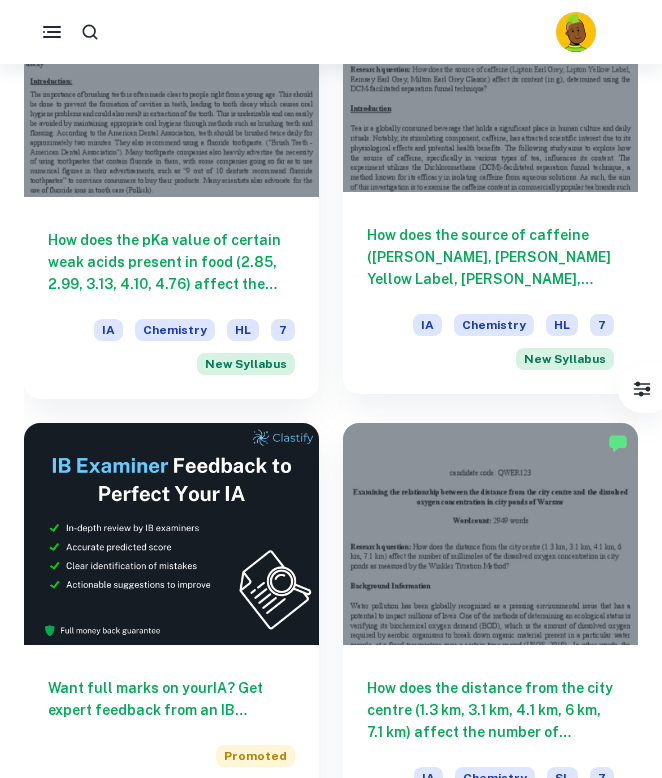 scroll, scrollTop: 604, scrollLeft: 0, axis: vertical 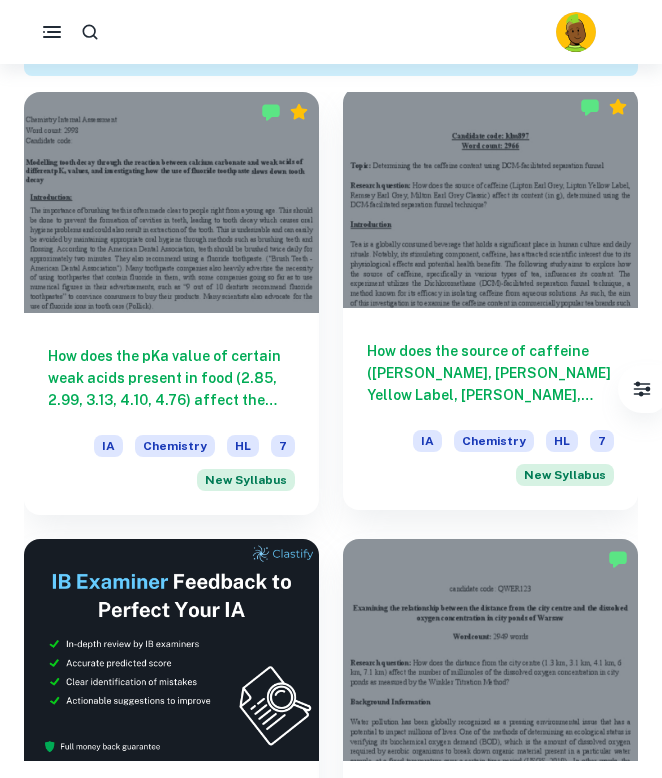 click at bounding box center [490, 197] 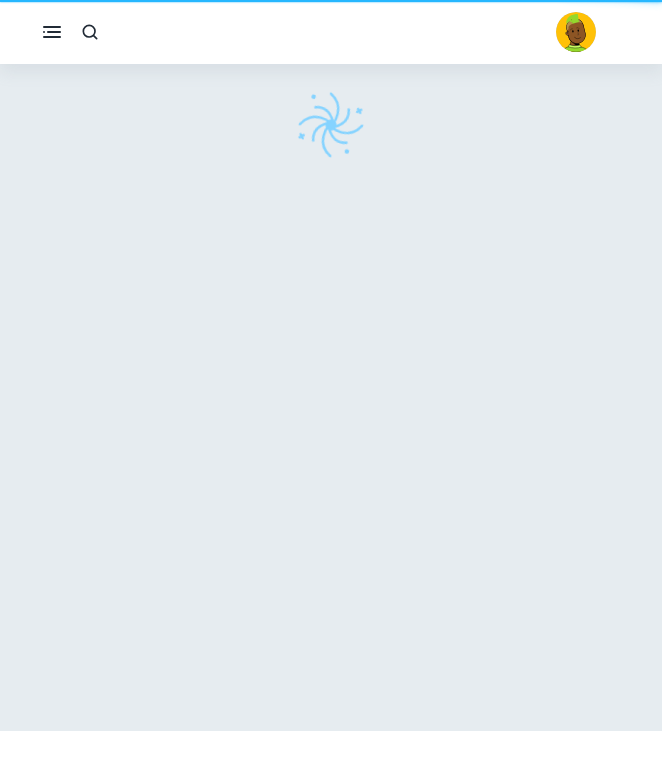 scroll, scrollTop: 0, scrollLeft: 0, axis: both 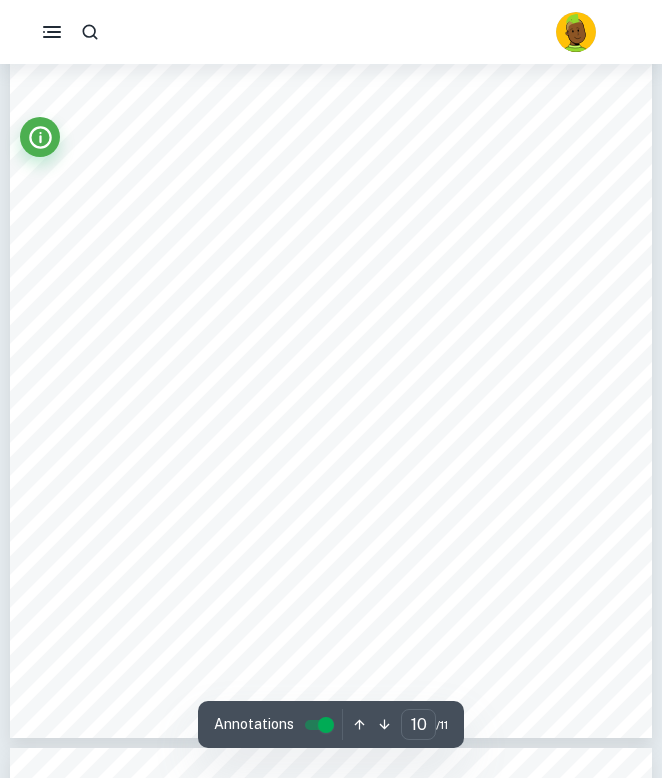 type on "11" 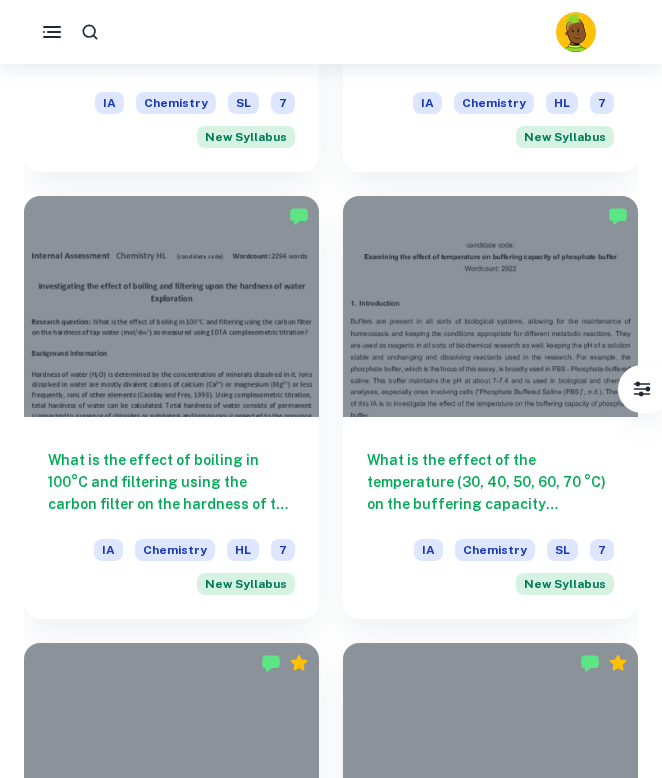 scroll, scrollTop: 2015, scrollLeft: 0, axis: vertical 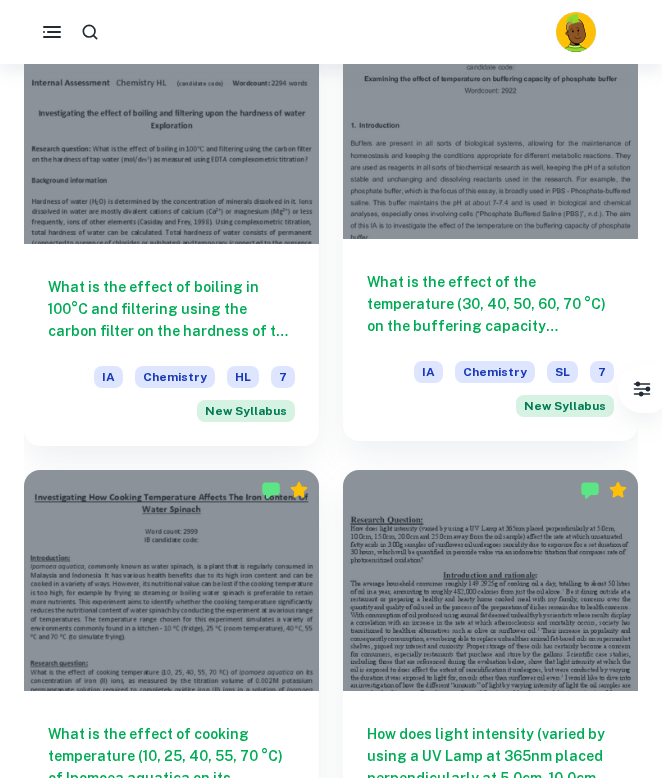 click at bounding box center [490, 128] 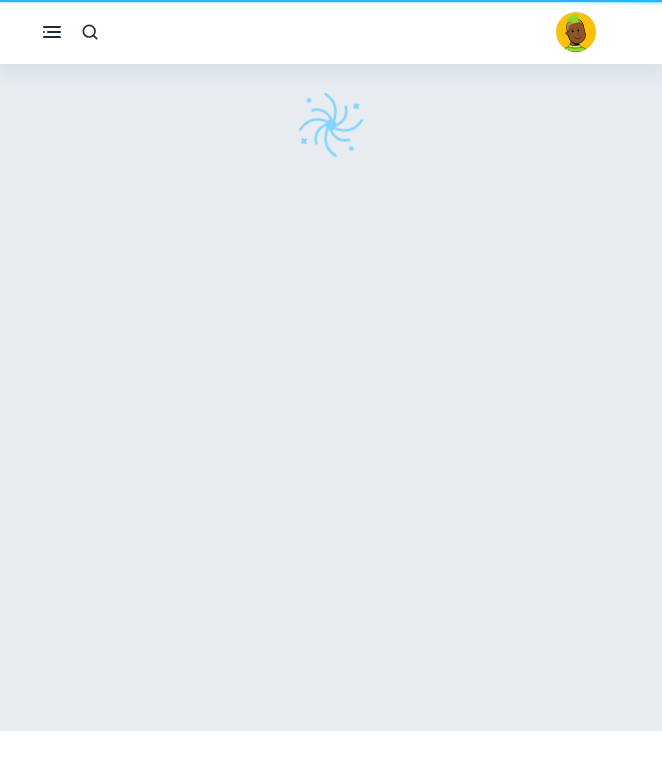 scroll, scrollTop: 0, scrollLeft: 0, axis: both 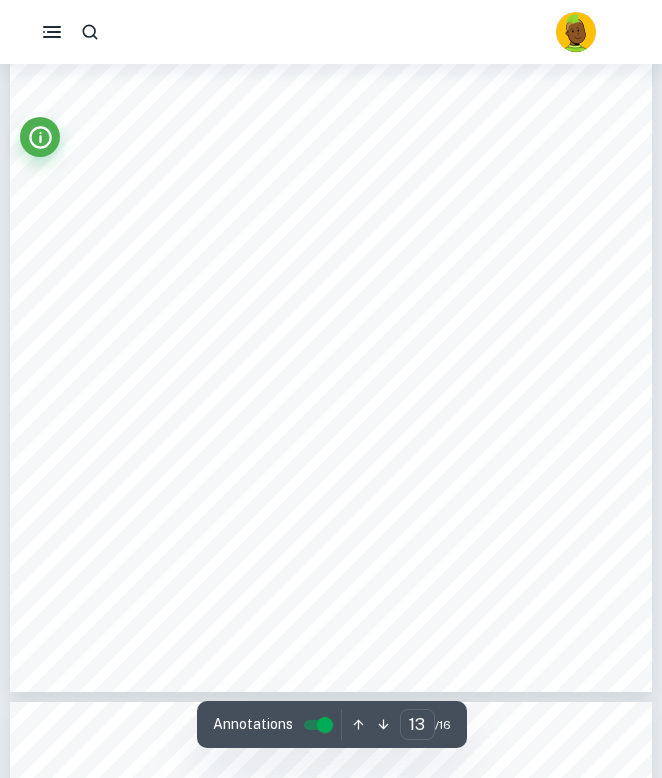 type on "14" 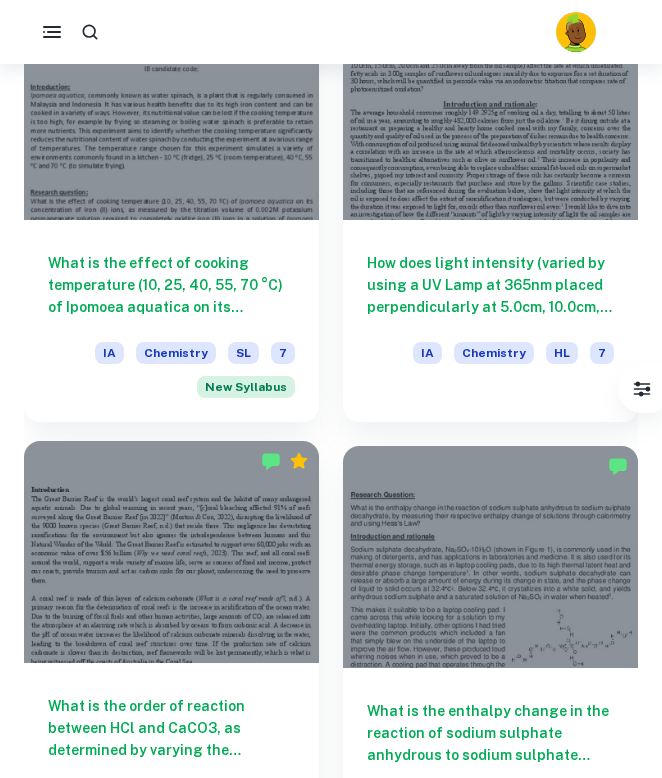 scroll, scrollTop: 2688, scrollLeft: 0, axis: vertical 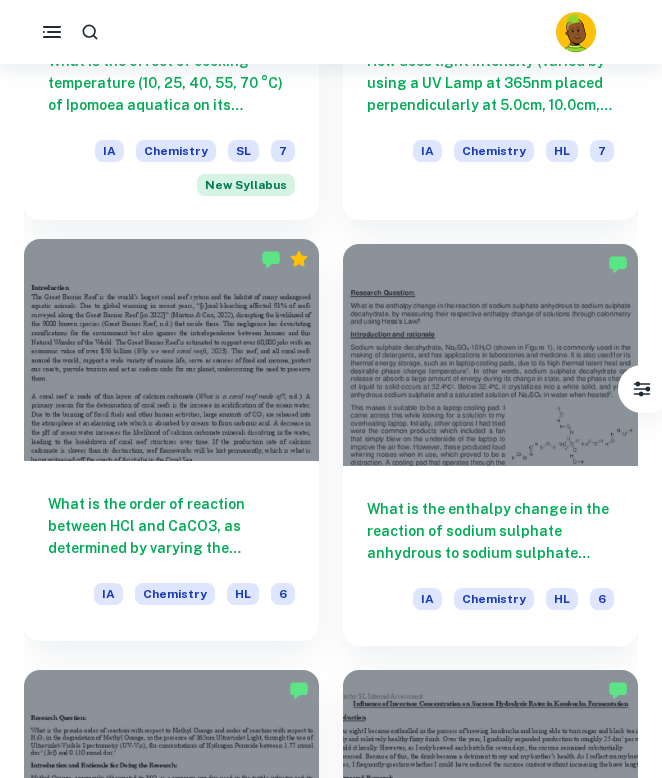 click at bounding box center (171, 349) 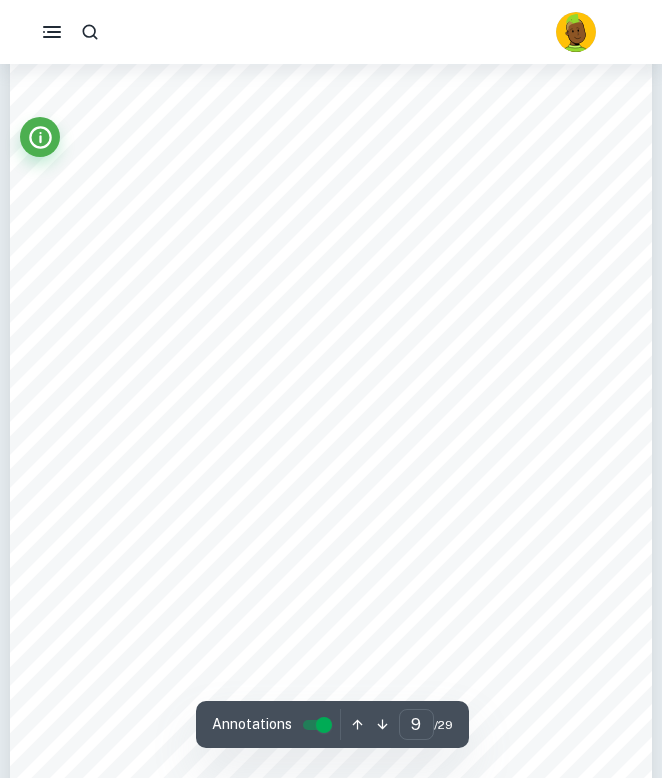 scroll, scrollTop: 7683, scrollLeft: 0, axis: vertical 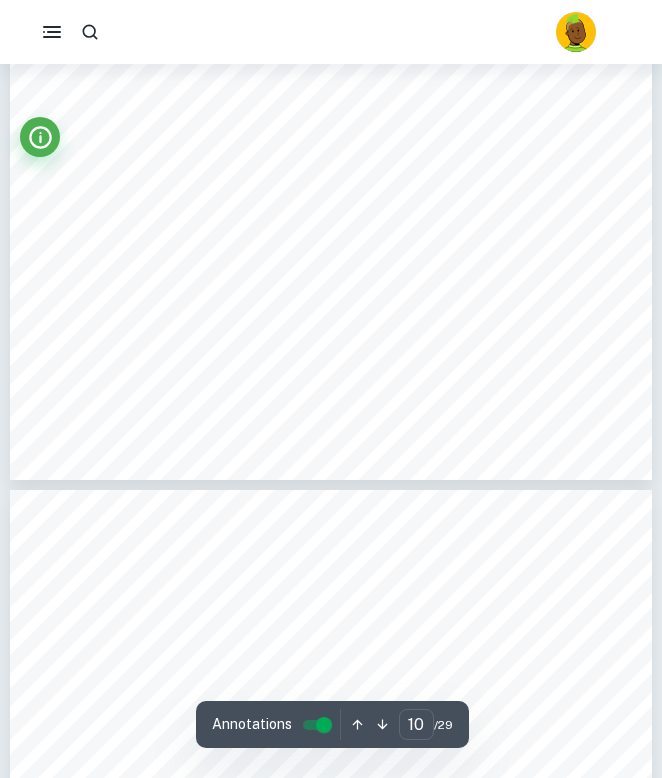 type on "11" 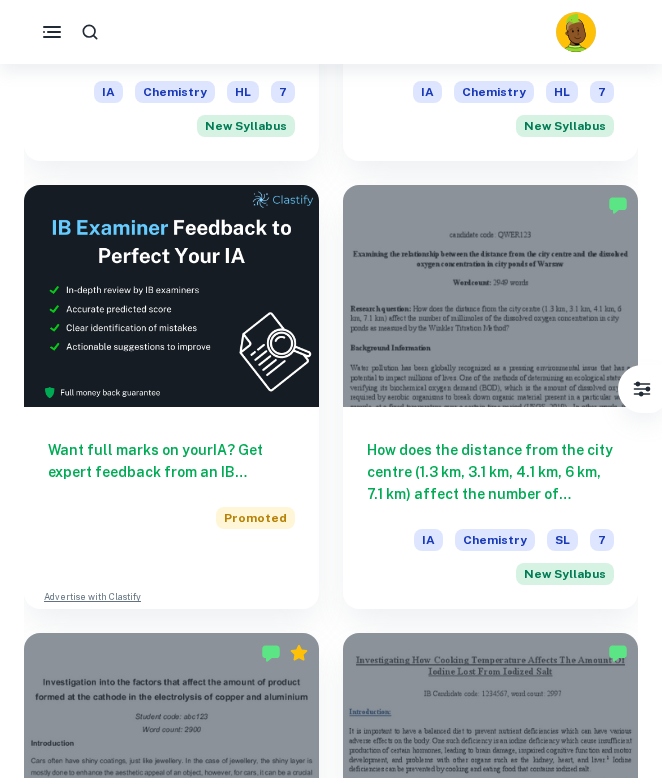 scroll, scrollTop: 0, scrollLeft: 0, axis: both 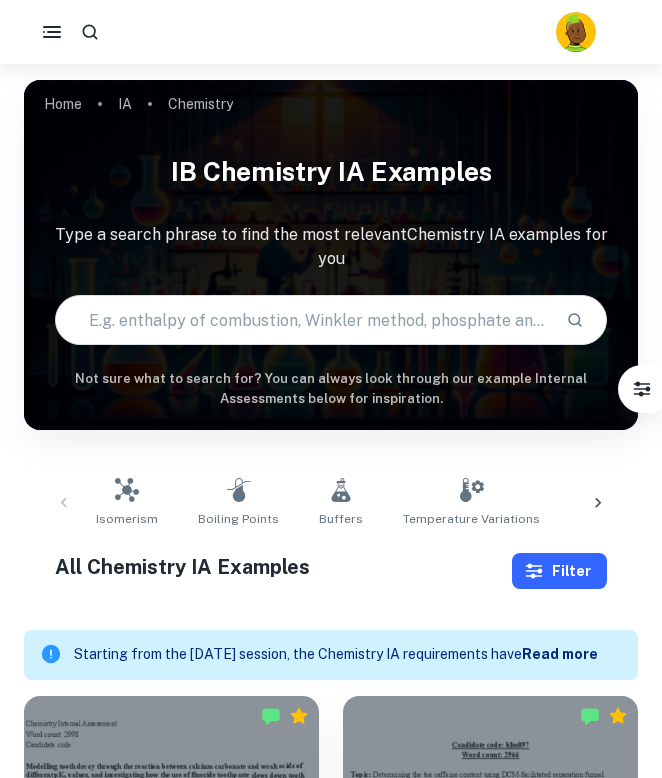click on "Filter" at bounding box center [559, 571] 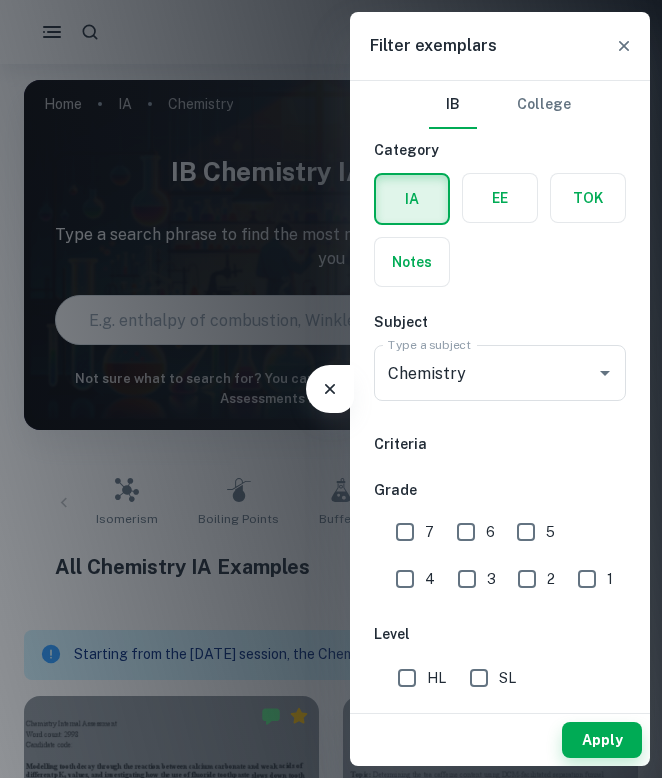 click on "SL" at bounding box center (507, 678) 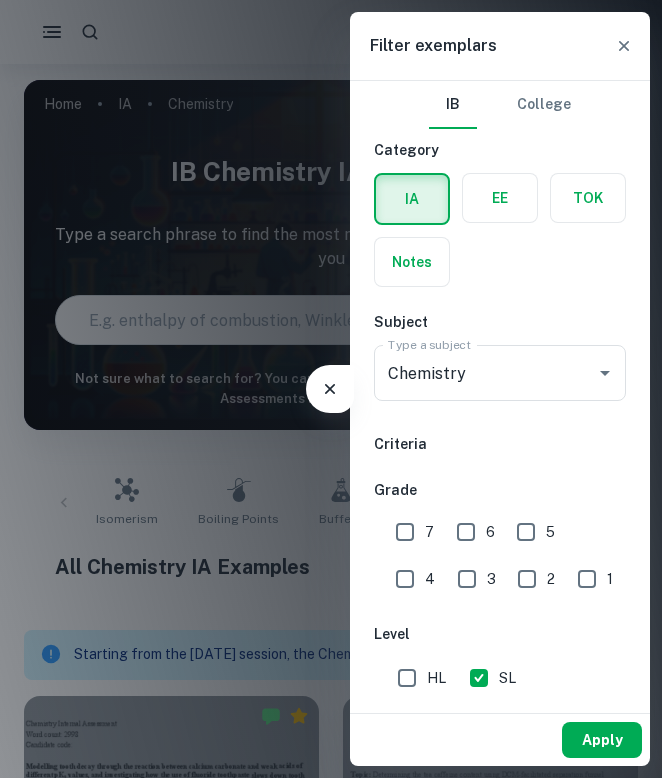 click on "Apply" at bounding box center [602, 740] 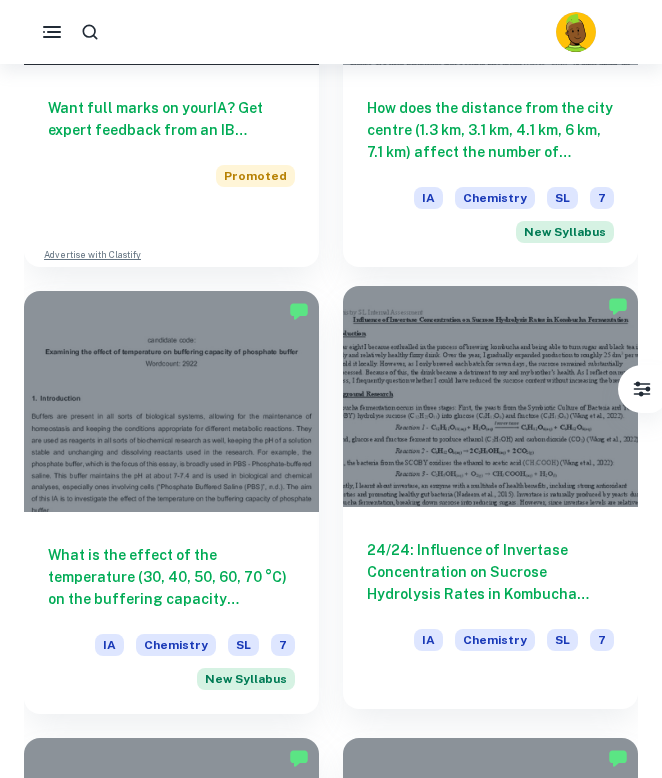 scroll, scrollTop: 1490, scrollLeft: 0, axis: vertical 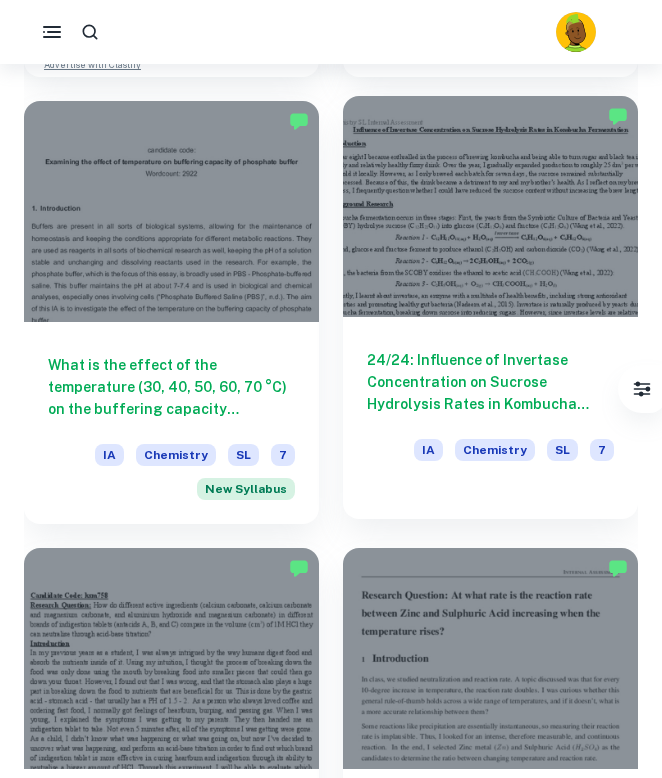 click at bounding box center [490, 206] 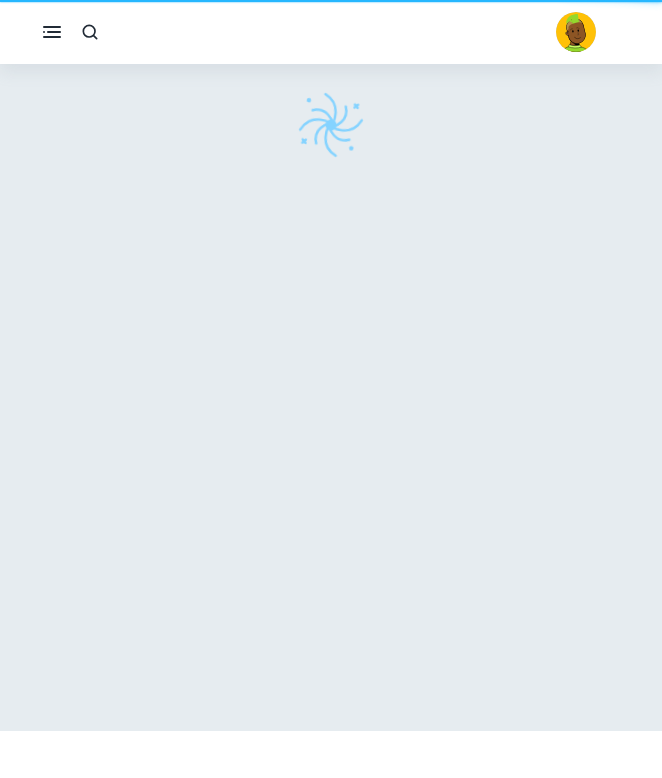 scroll, scrollTop: 0, scrollLeft: 0, axis: both 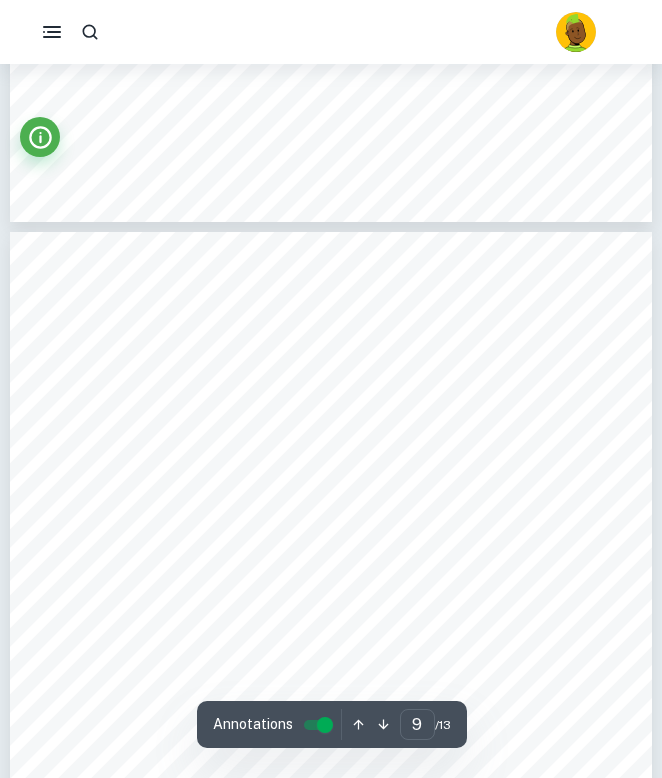 type on "8" 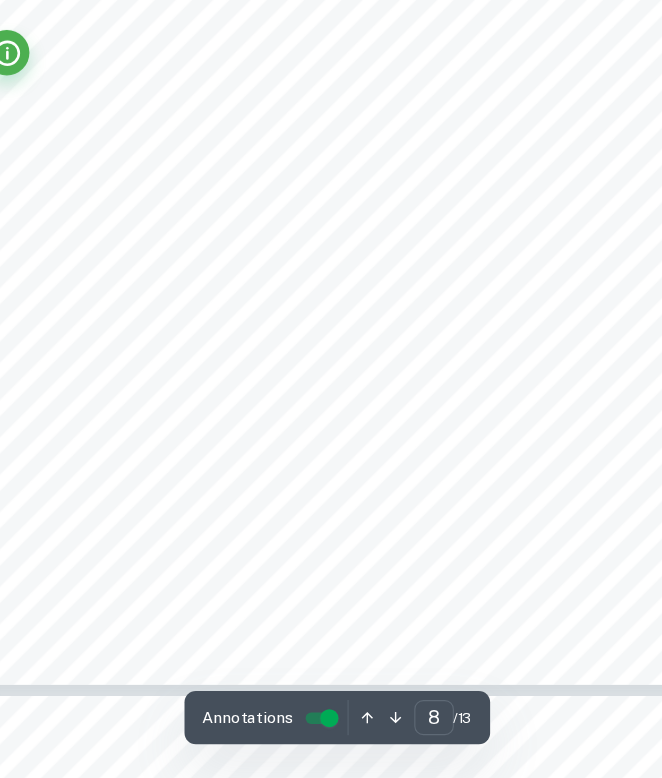 scroll, scrollTop: 6825, scrollLeft: 0, axis: vertical 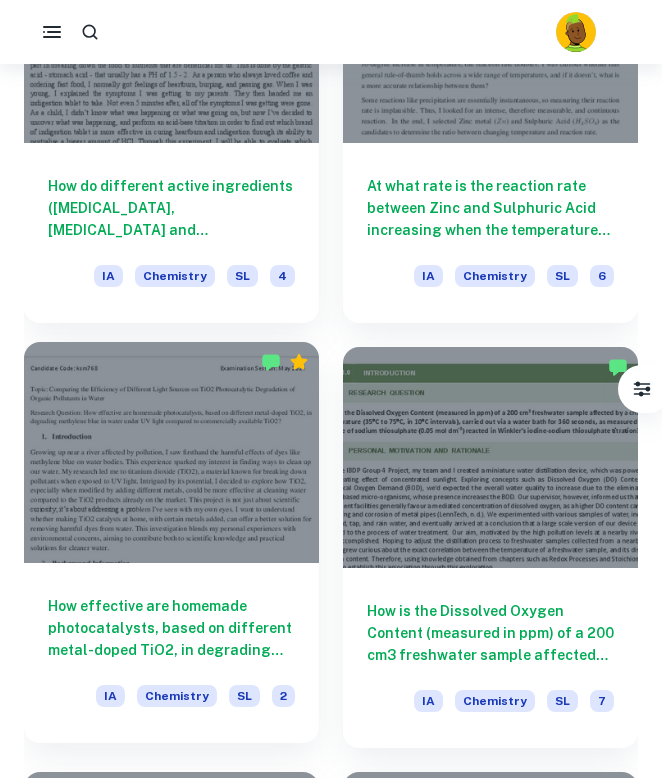 click at bounding box center (171, 452) 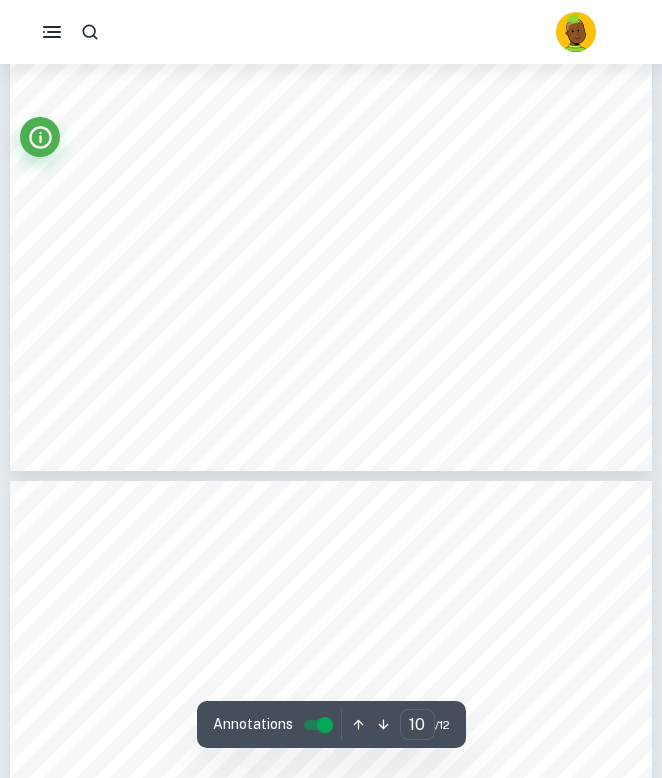 scroll, scrollTop: 8349, scrollLeft: 0, axis: vertical 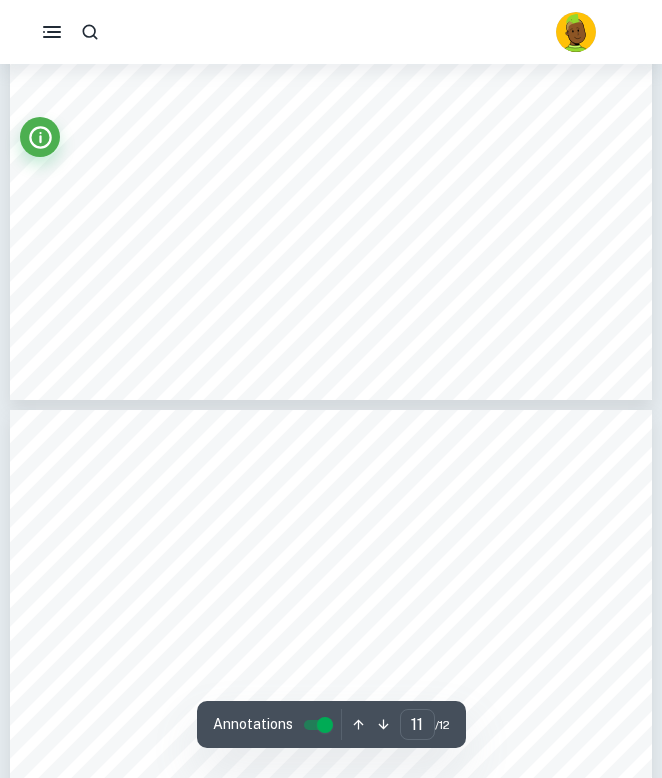 type on "12" 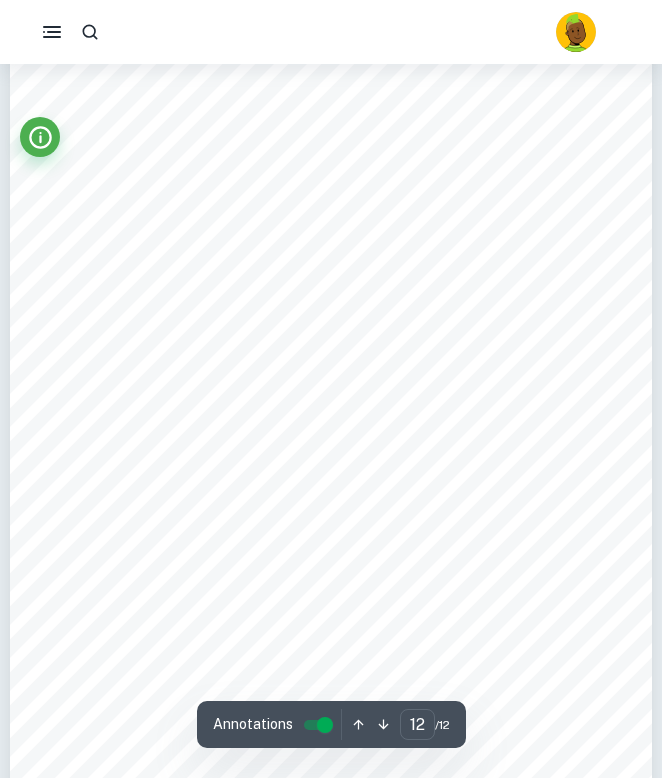 scroll, scrollTop: 9502, scrollLeft: 0, axis: vertical 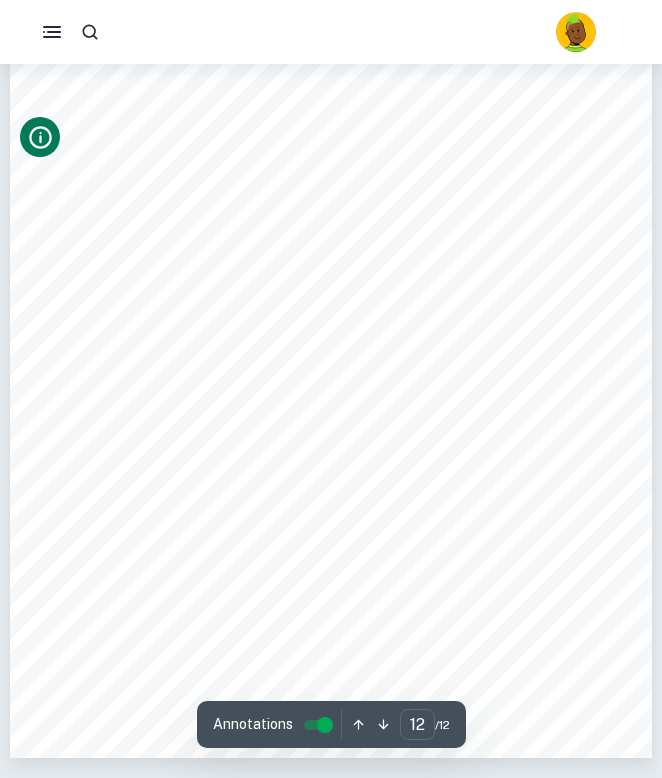 click 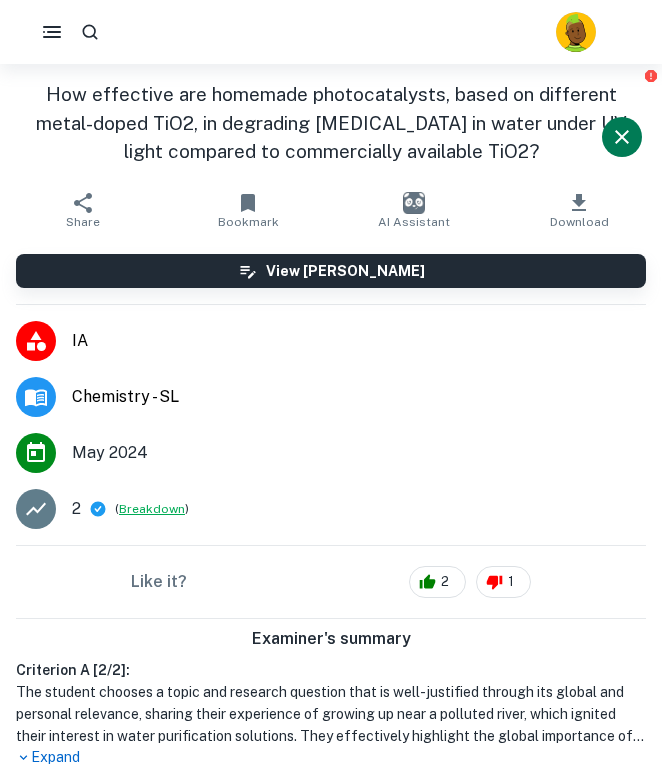 click on "Breakdown" at bounding box center (152, 509) 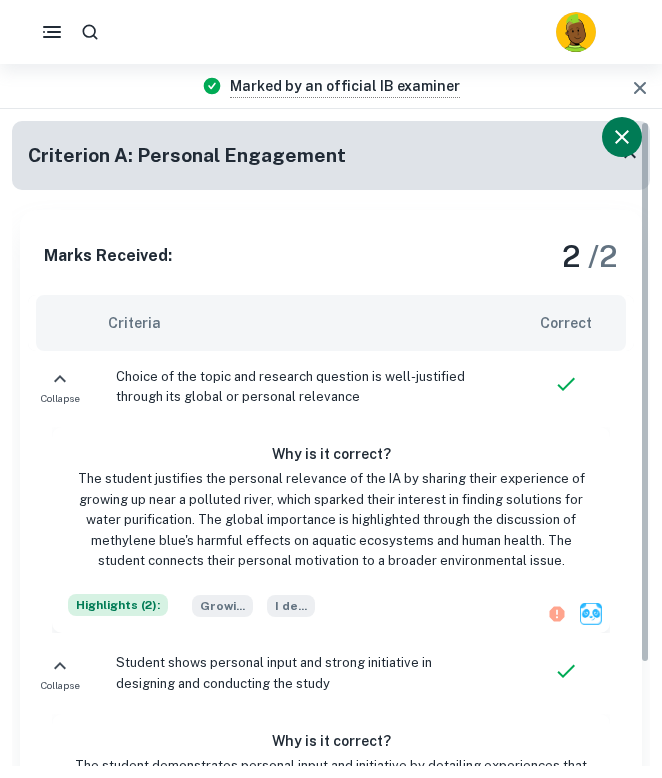 scroll, scrollTop: 64, scrollLeft: 0, axis: vertical 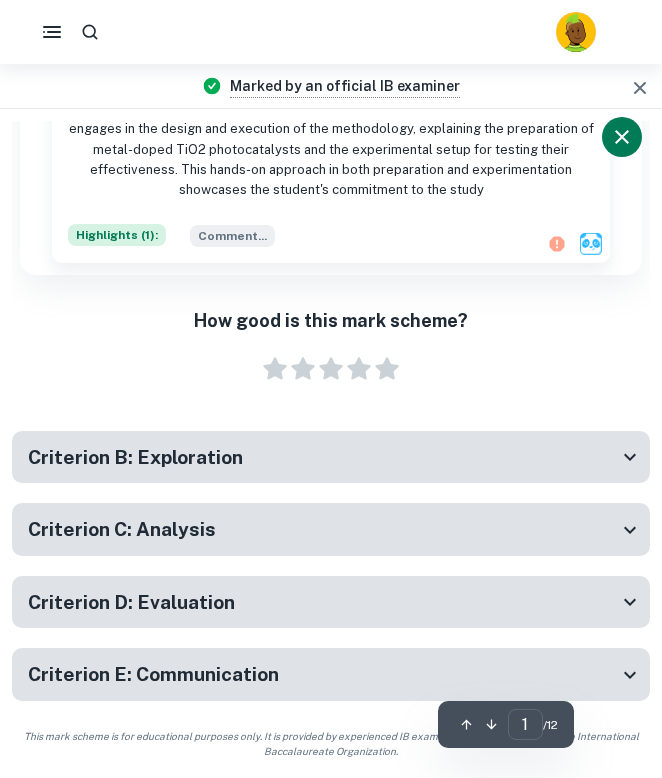 click on "Criterion B: Exploration" at bounding box center (323, 457) 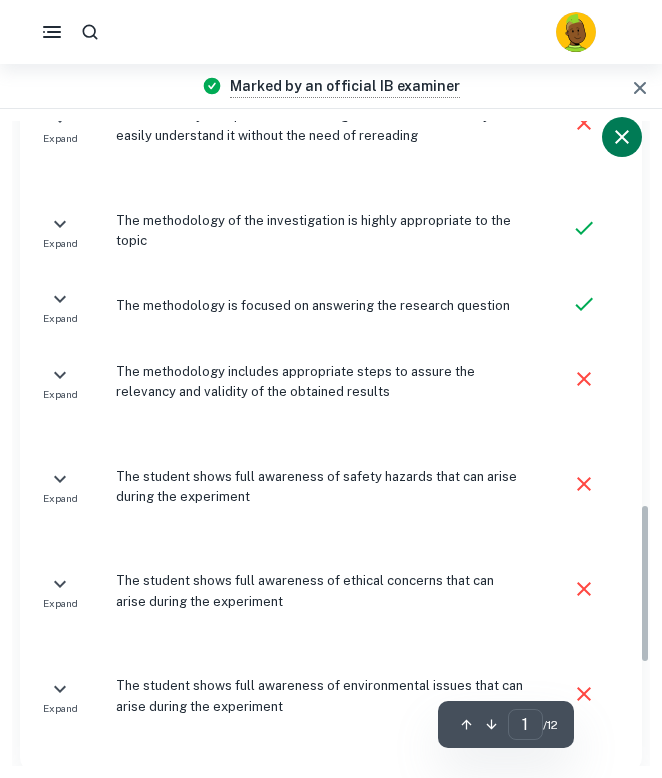scroll, scrollTop: 1760, scrollLeft: 0, axis: vertical 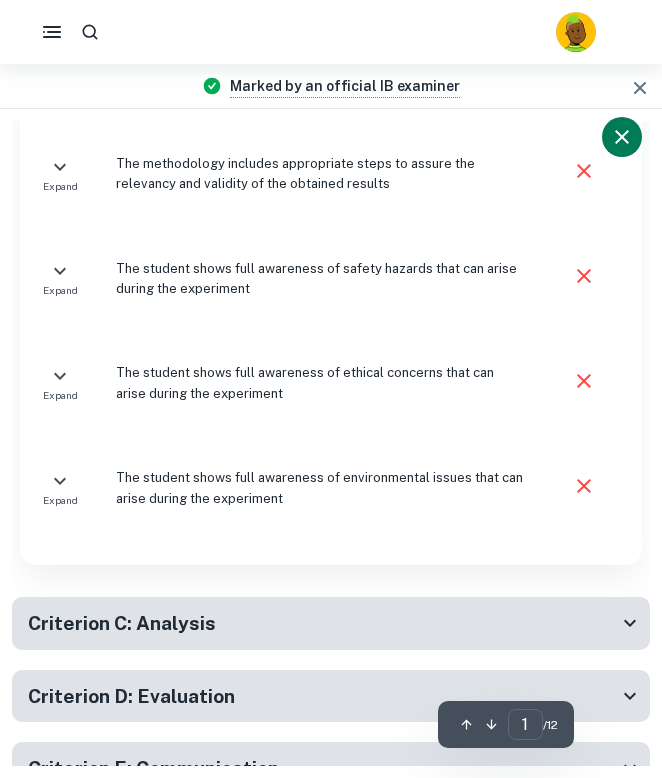 click on "Criterion C: Analysis" at bounding box center [331, 623] 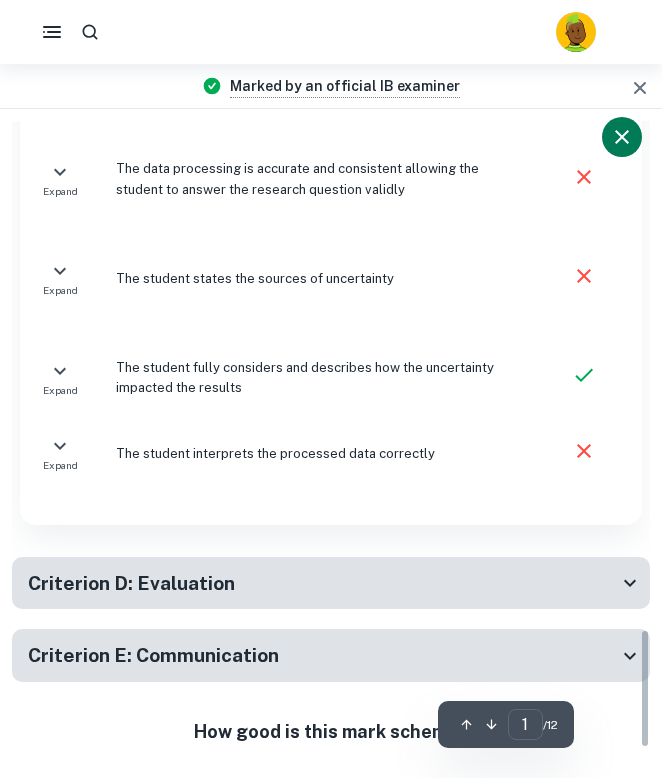 scroll, scrollTop: 2741, scrollLeft: 0, axis: vertical 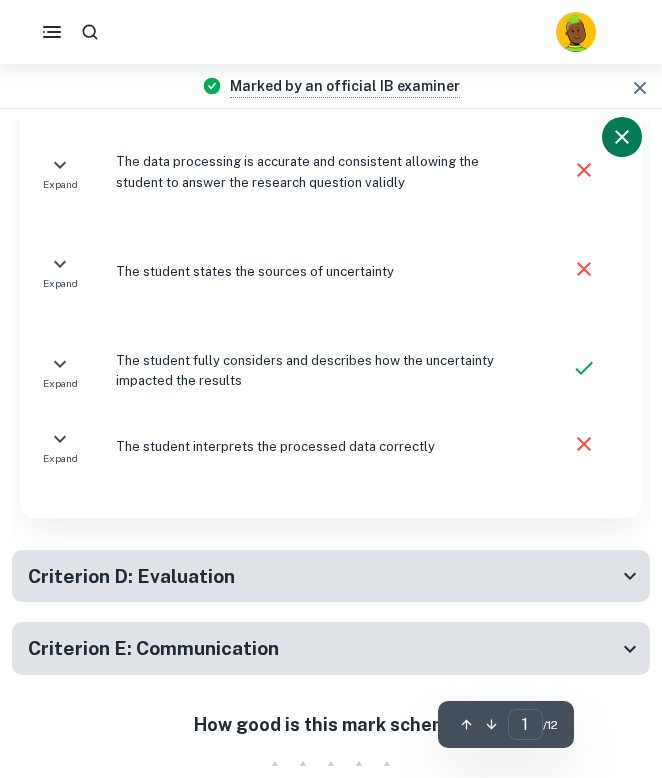 click 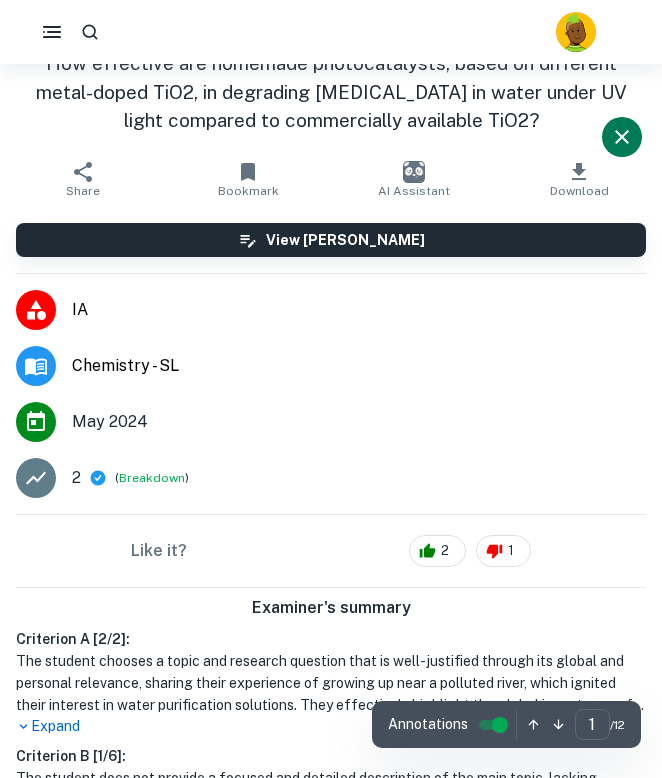 scroll, scrollTop: 34, scrollLeft: 0, axis: vertical 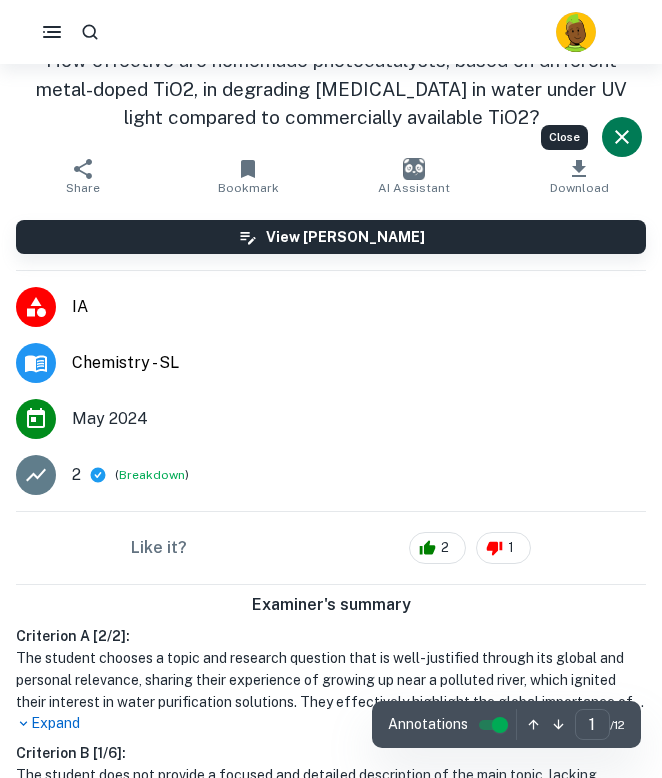 click 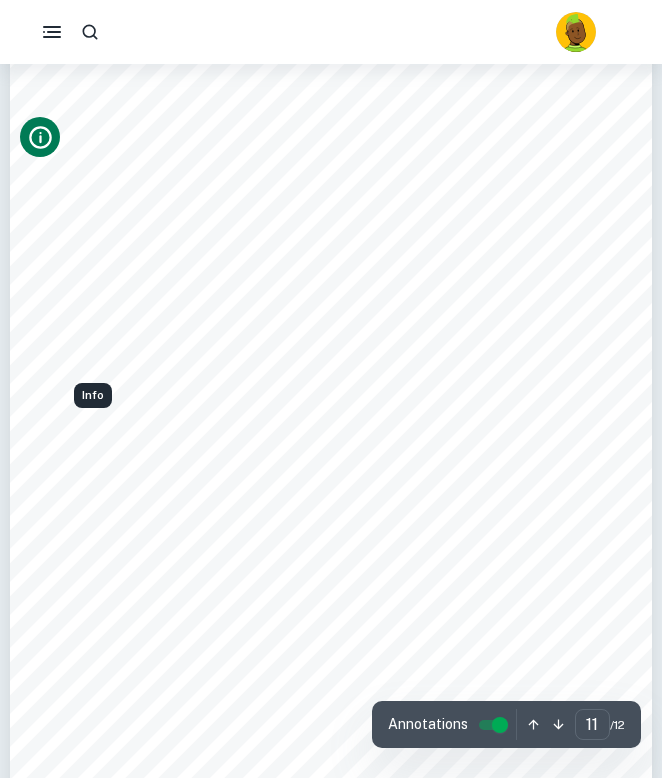 scroll, scrollTop: 8907, scrollLeft: 0, axis: vertical 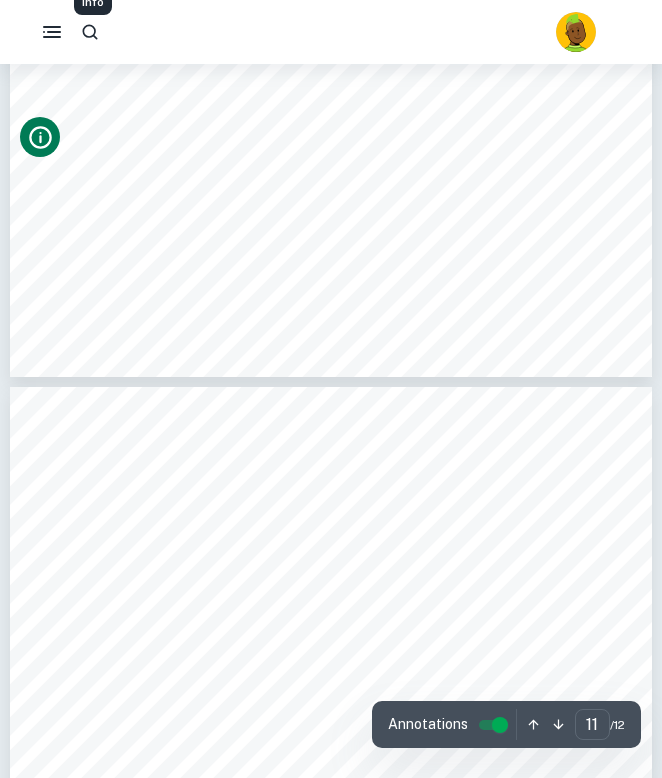 type on "12" 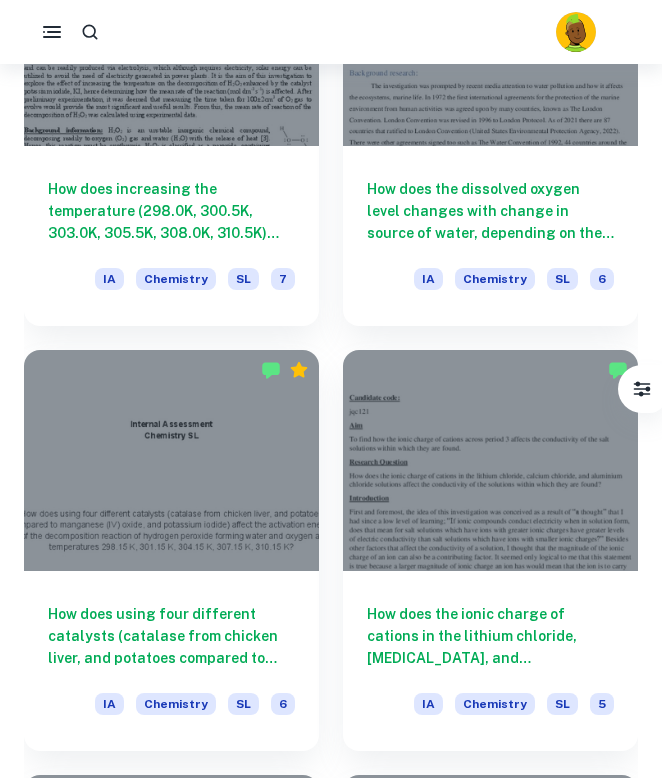scroll, scrollTop: 6813, scrollLeft: 0, axis: vertical 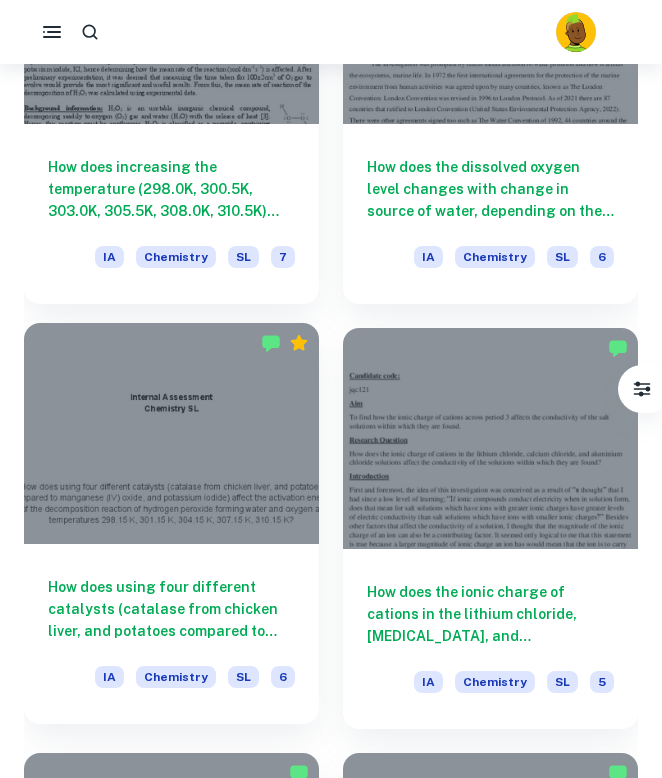 click at bounding box center (171, 433) 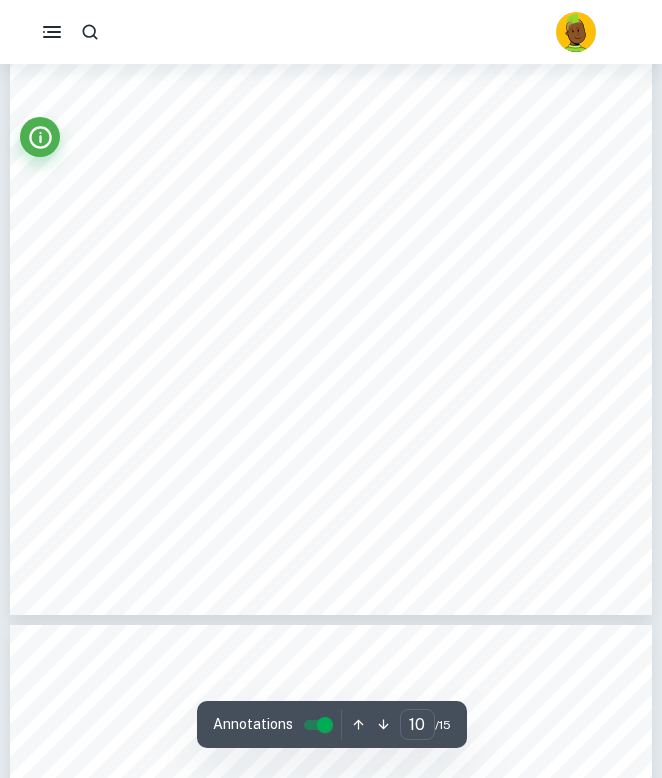 scroll, scrollTop: 8016, scrollLeft: 0, axis: vertical 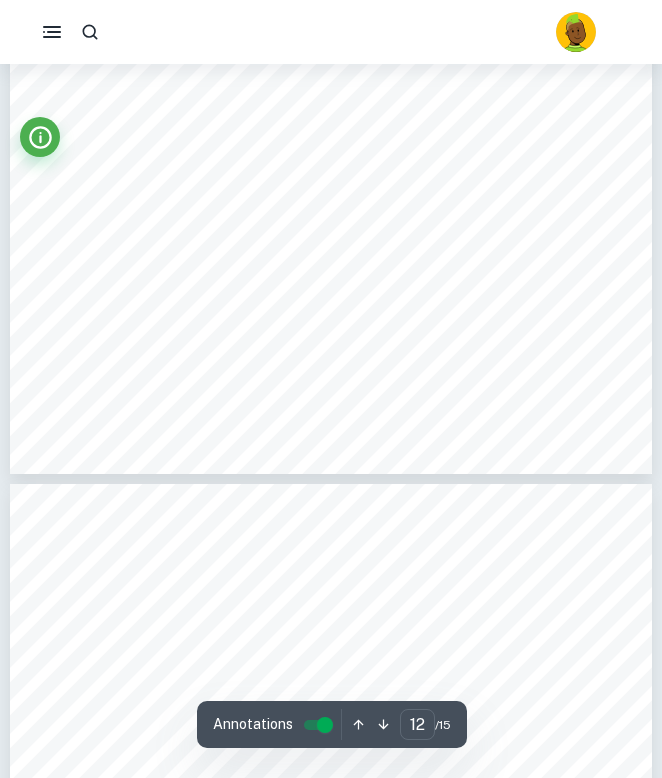 type on "13" 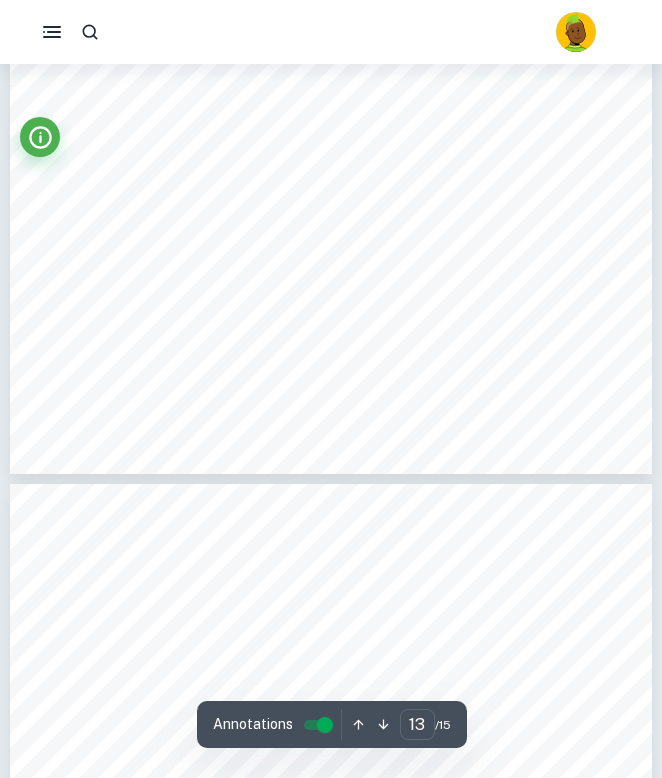 scroll, scrollTop: 10120, scrollLeft: 0, axis: vertical 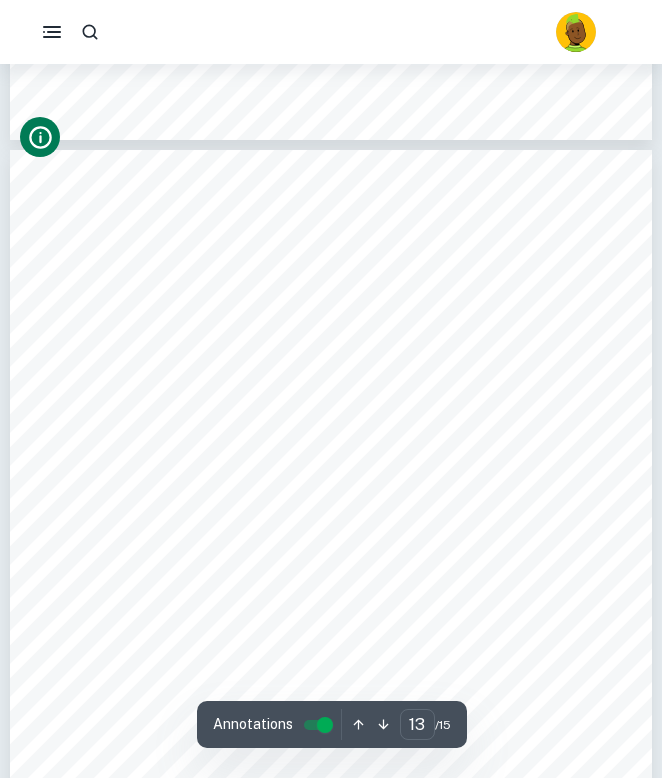 click 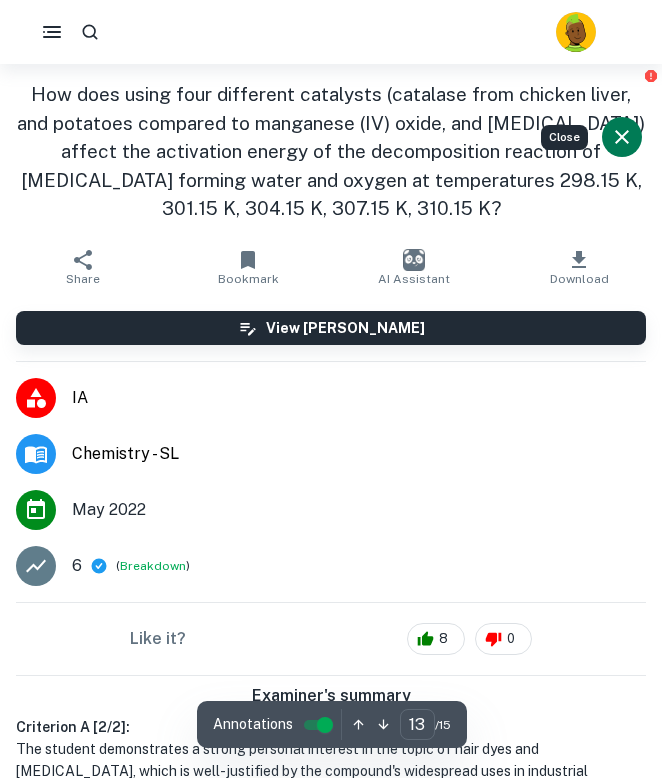 scroll, scrollTop: 2, scrollLeft: 0, axis: vertical 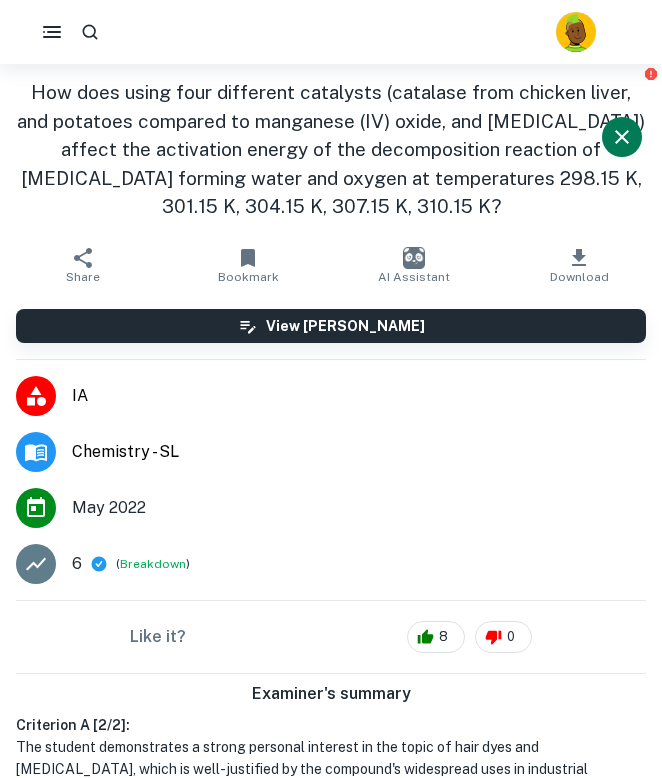 click on "6 ( Breakdown )" at bounding box center [331, 564] 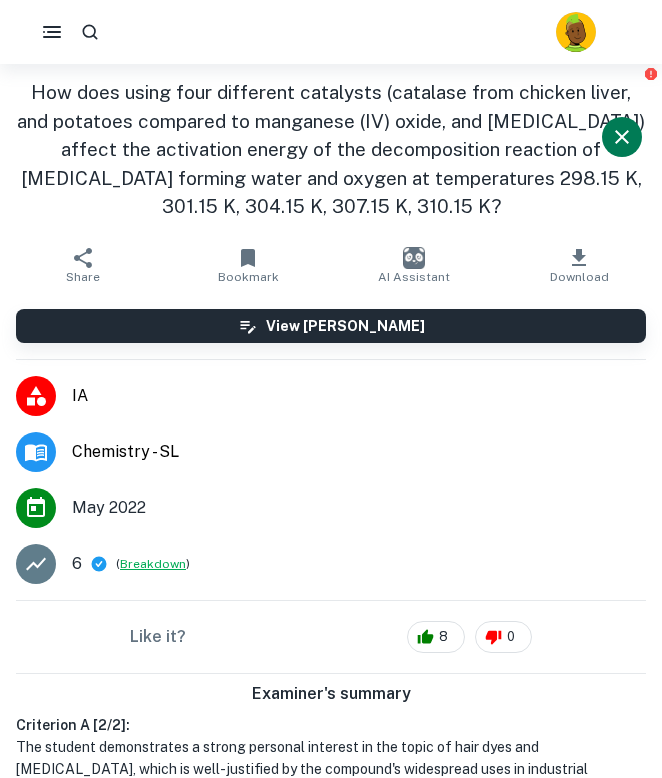 click on "Breakdown" at bounding box center [153, 564] 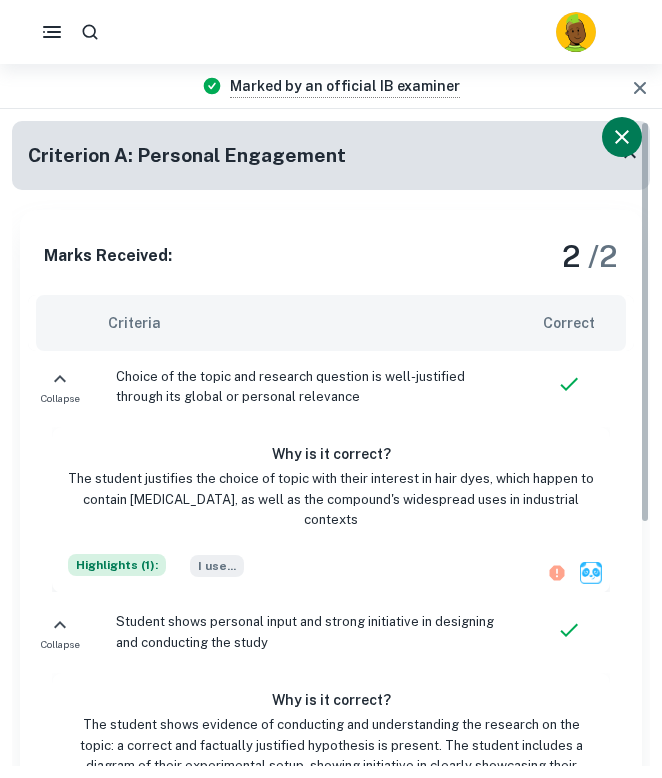 scroll, scrollTop: 10120, scrollLeft: 0, axis: vertical 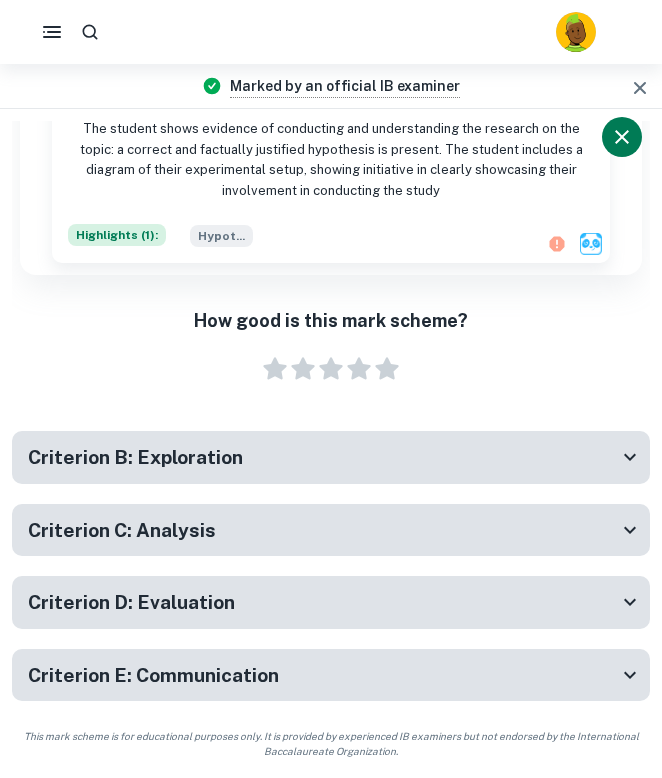 click on "Criterion B: Exploration Marks Received:  4   / 6 Criteria Correct Expand   A focused and detailed description of the main topic is present Expand   A focused and detailed description of the research question is present Expand   The student provides background information that is relevant and focused Expand   The chemistry is explained well enough for the reader to fully and easily understand it without the need of rereading Expand   The methodology of the investigation is highly appropriate to the topic Expand   The methodology is focused on answering the research question Expand   The methodology includes appropriate steps to assure the relevancy and validity of the obtained results Expand   The student shows full awareness of safety hazards that can arise during the experiment Expand   The student shows full awareness of ethical concerns that can arise during the experiment Expand   The student shows full awareness of environmental issues that can arise during the experiment" at bounding box center [331, 467] 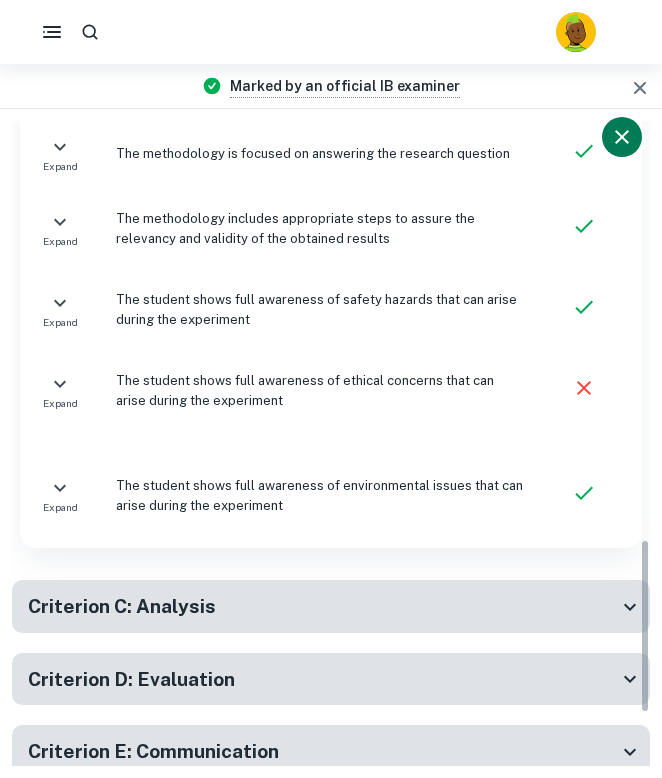 scroll, scrollTop: 1559, scrollLeft: 0, axis: vertical 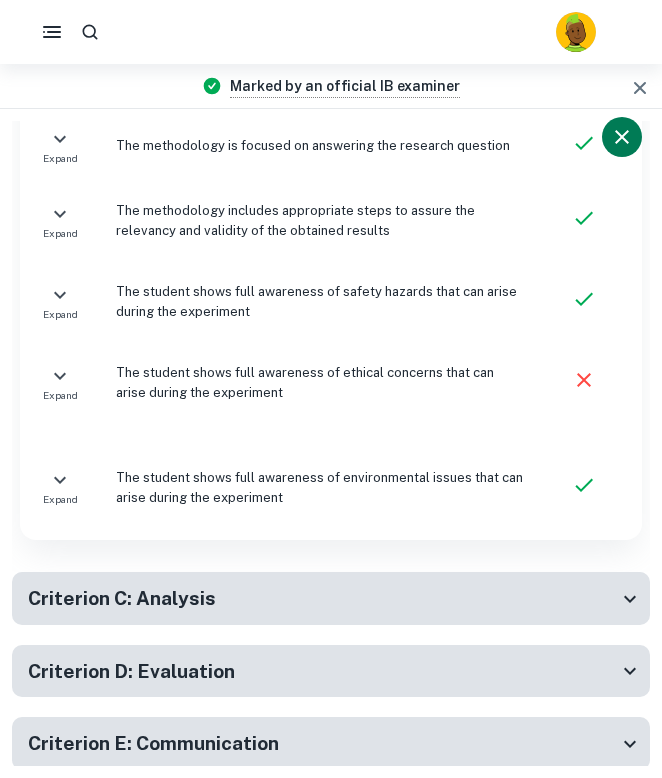 click on "Criterion C: Analysis" at bounding box center (323, 598) 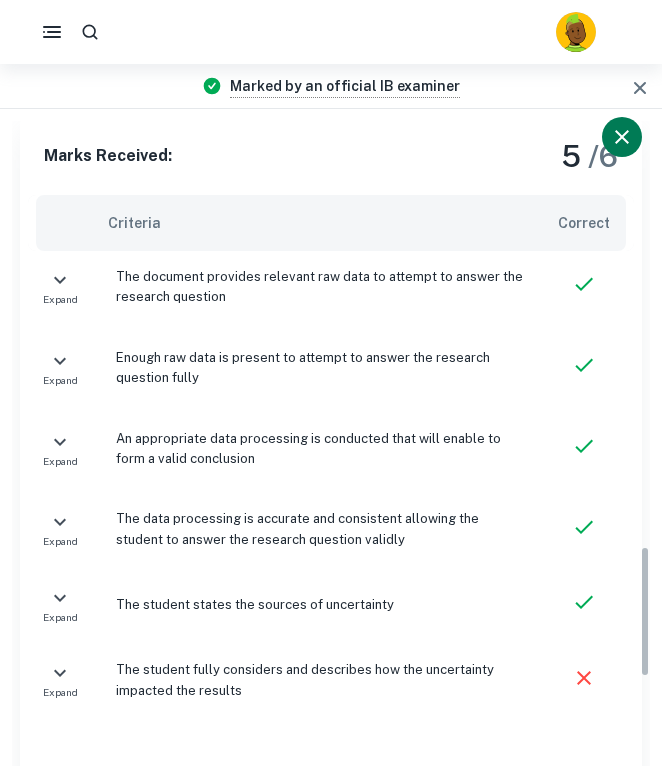 scroll, scrollTop: 2113, scrollLeft: 0, axis: vertical 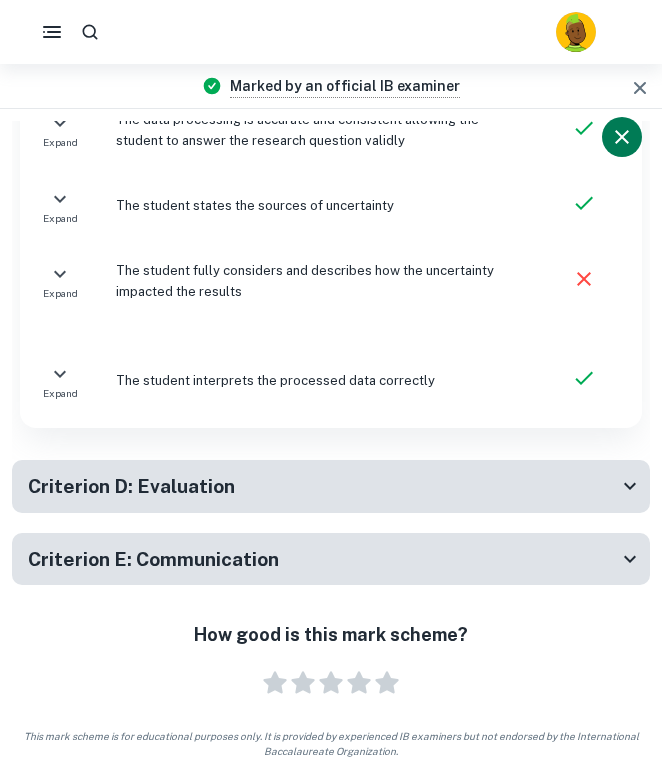 click on "Criterion D: Evaluation" at bounding box center [331, 486] 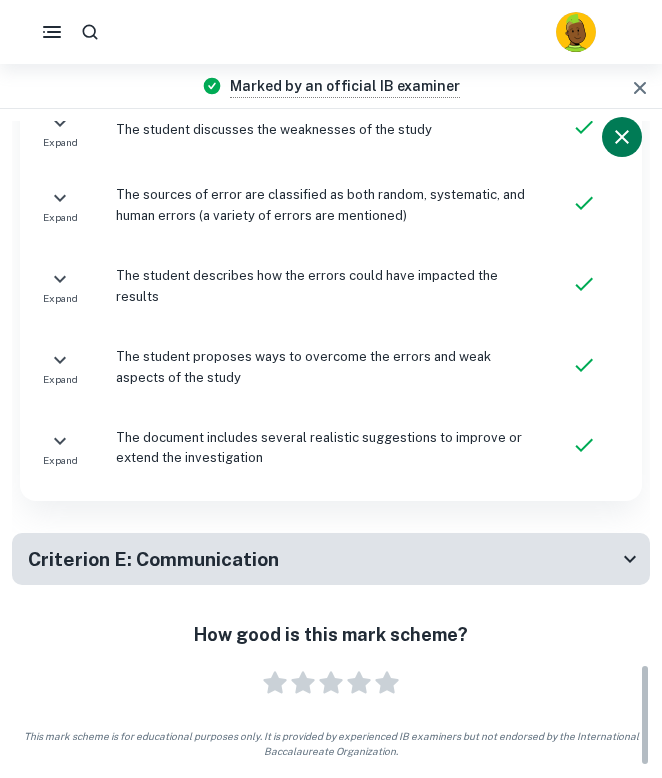 scroll, scrollTop: 3414, scrollLeft: 0, axis: vertical 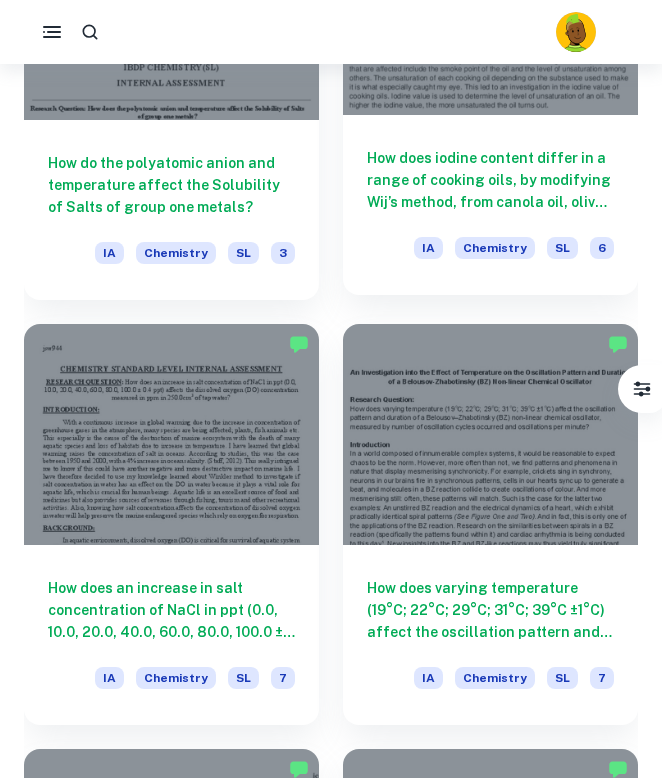 click on "How does iodine content differ in a range of cooking oils, by modifying Wij’s method, from canola oil, olive oil, palm oil, to soy bean oil, and then finally sunflower oil? IA Chemistry SL 6" at bounding box center [490, 205] 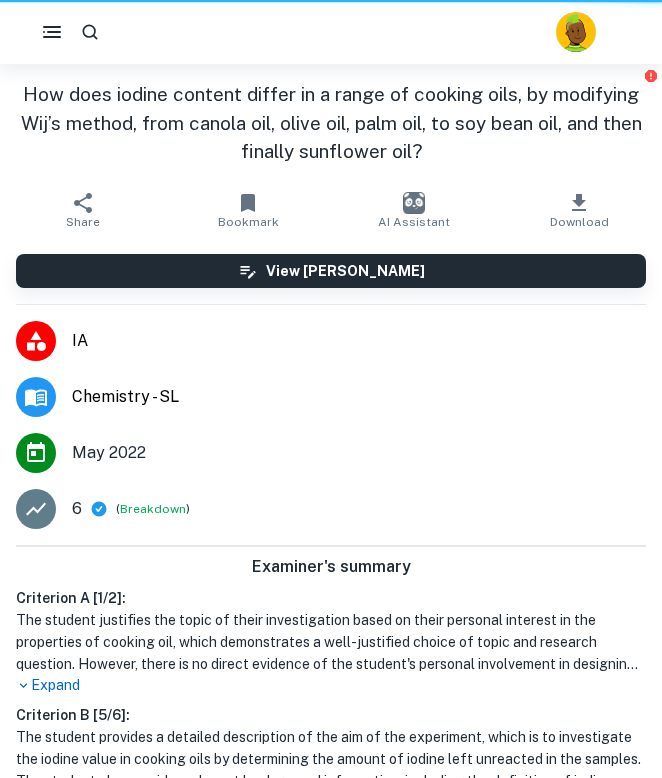 scroll, scrollTop: 0, scrollLeft: 0, axis: both 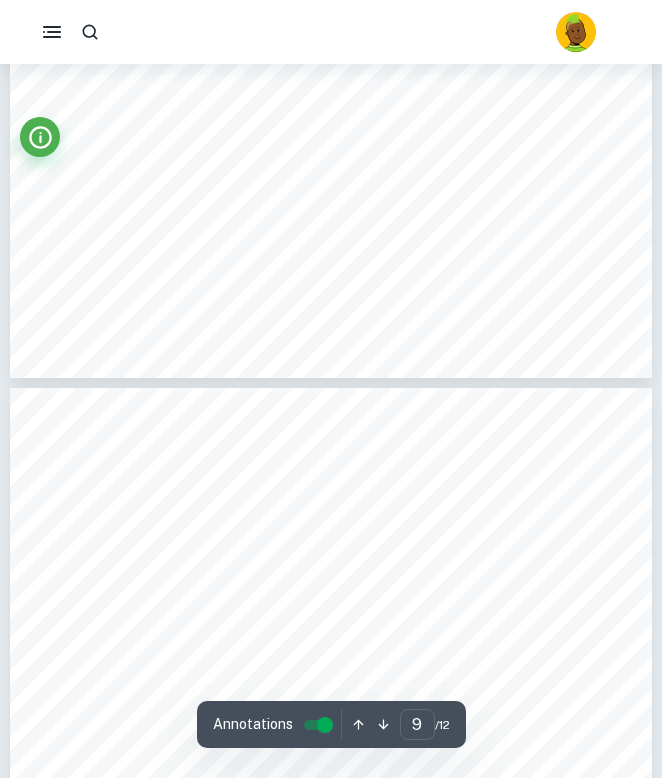 type on "10" 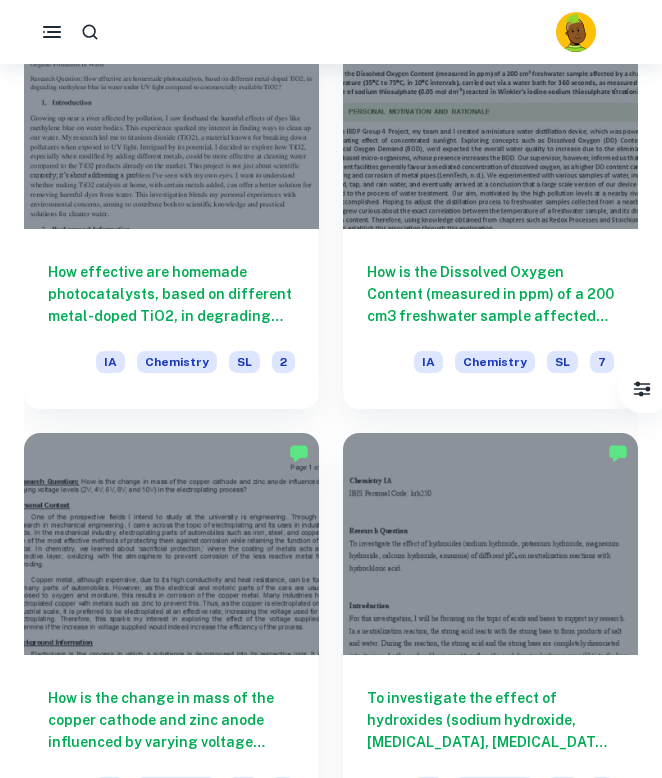 scroll, scrollTop: 2552, scrollLeft: 0, axis: vertical 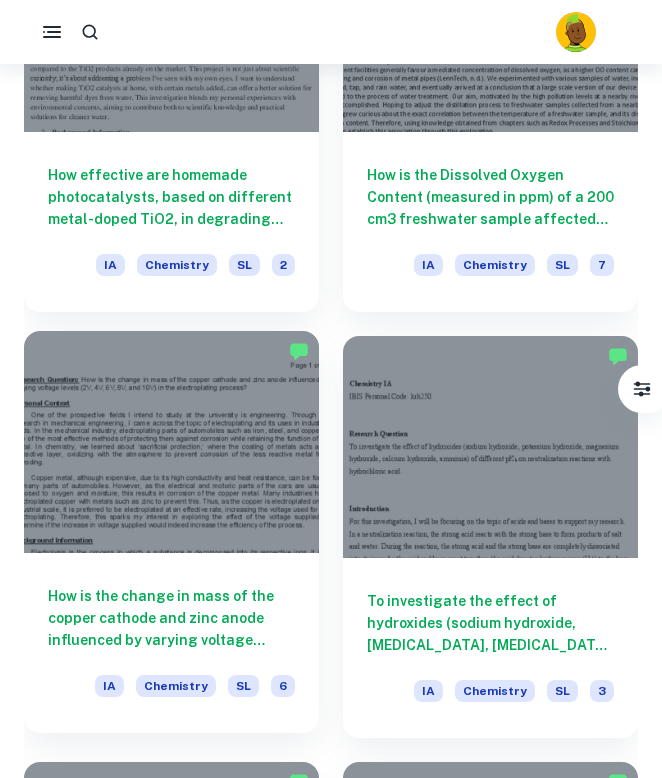 click at bounding box center (171, 441) 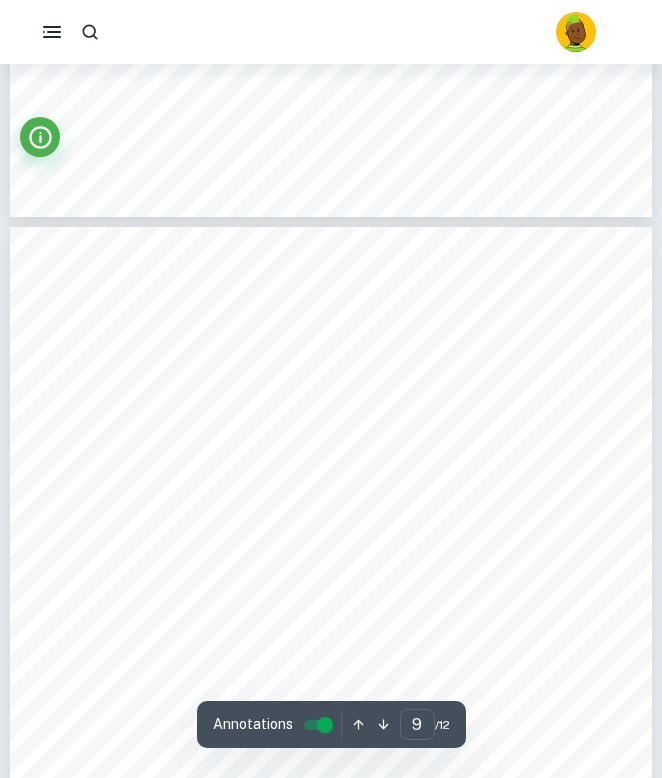 scroll, scrollTop: 7295, scrollLeft: 0, axis: vertical 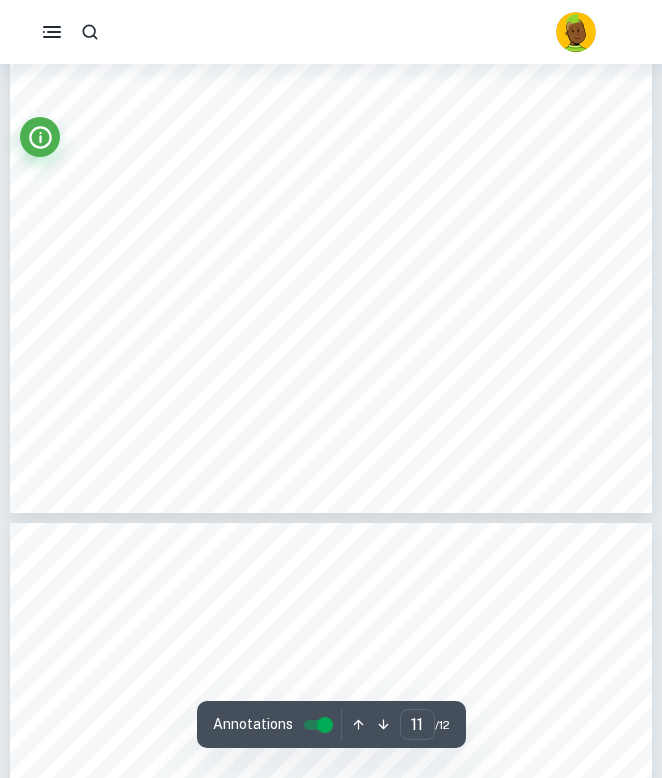 type on "12" 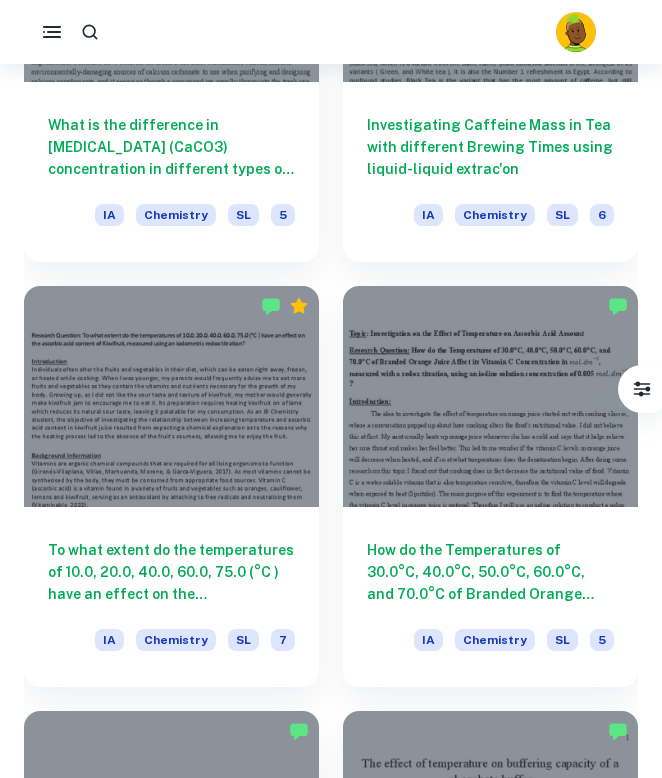 scroll, scrollTop: 3480, scrollLeft: 0, axis: vertical 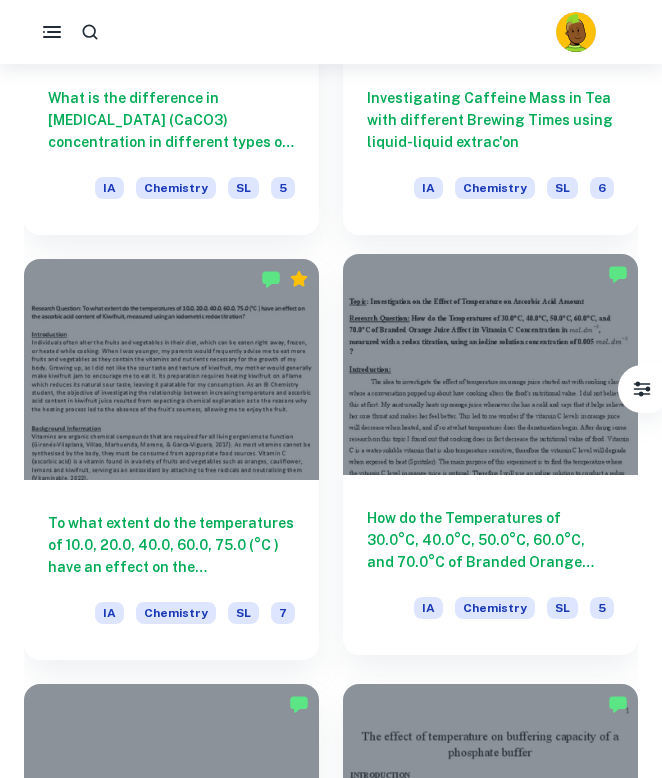 click at bounding box center (490, 364) 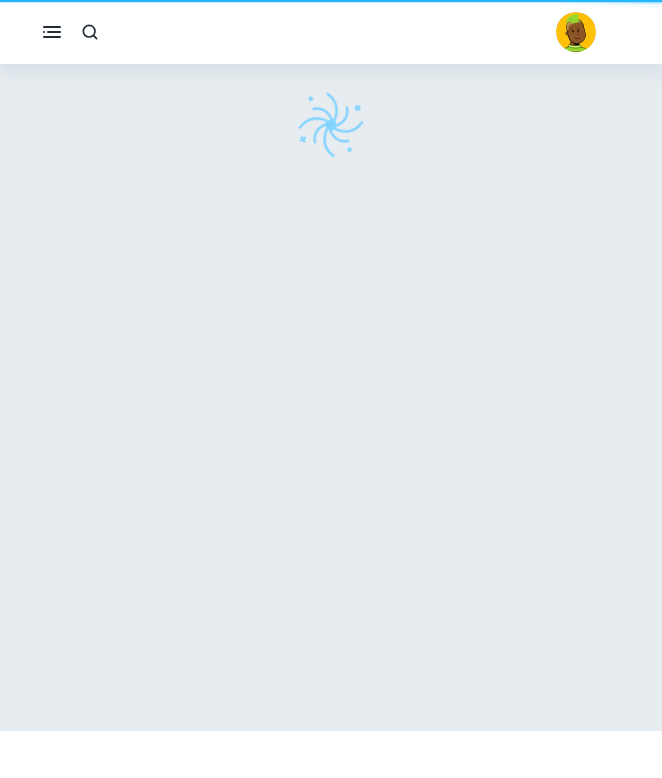 scroll, scrollTop: 0, scrollLeft: 0, axis: both 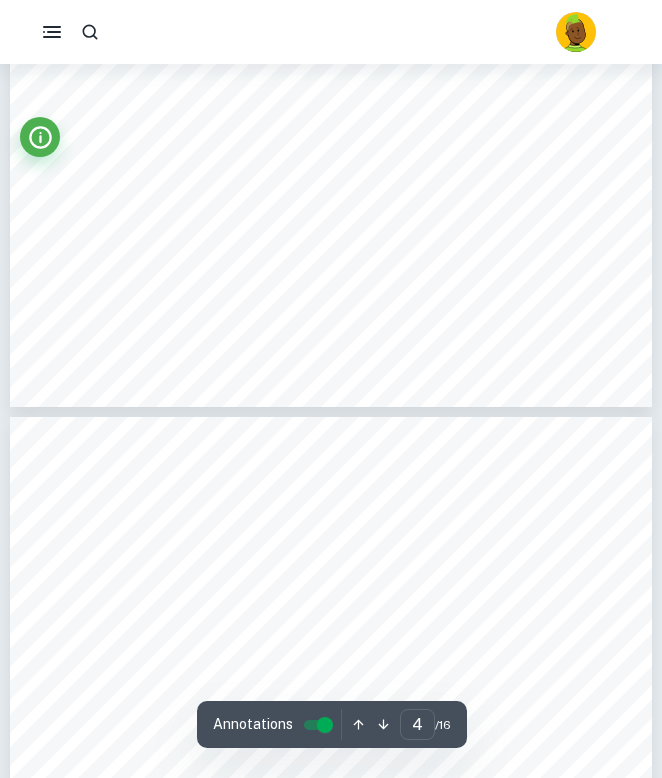 type on "5" 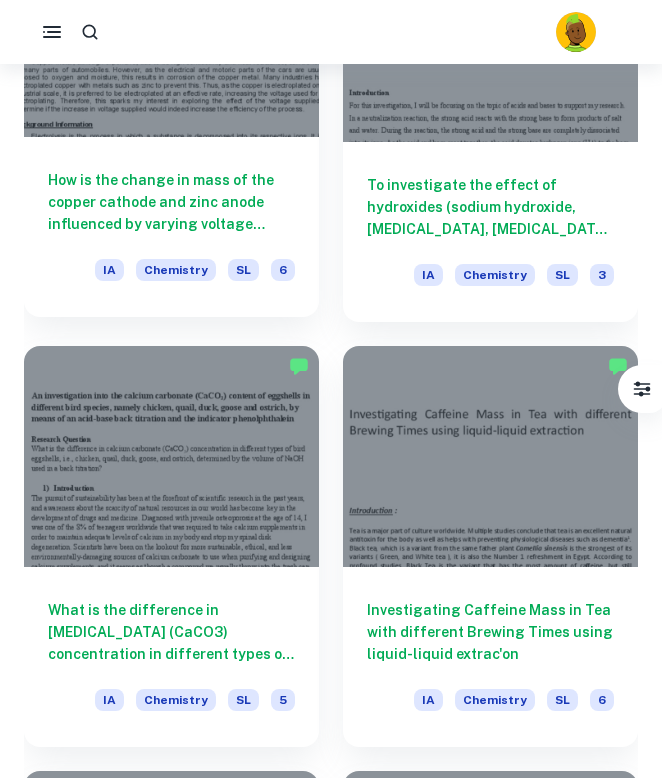 scroll, scrollTop: 2991, scrollLeft: 0, axis: vertical 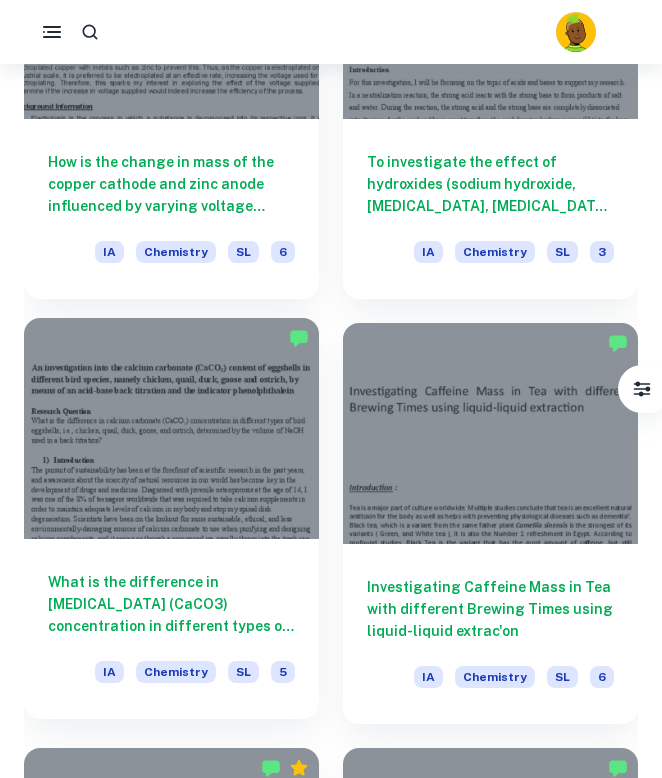 click at bounding box center [171, 428] 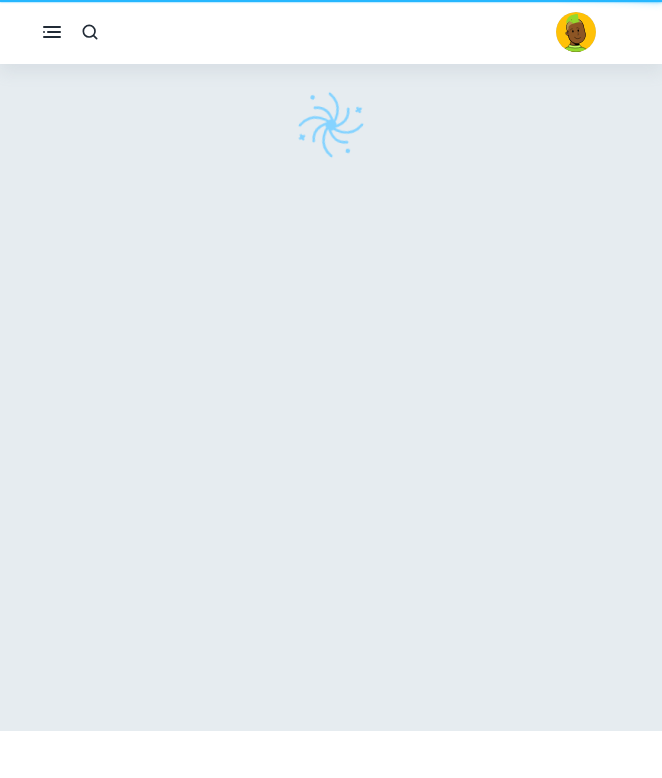scroll, scrollTop: 0, scrollLeft: 0, axis: both 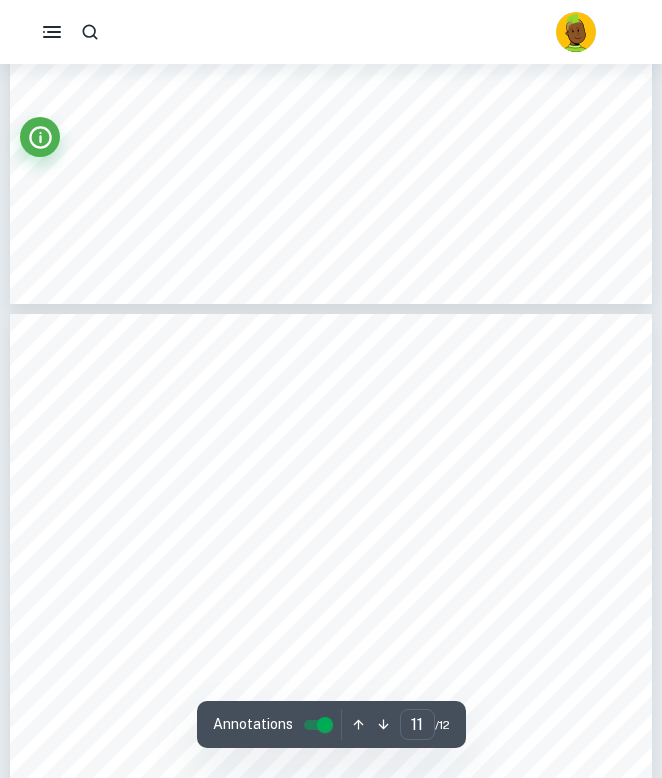 type on "12" 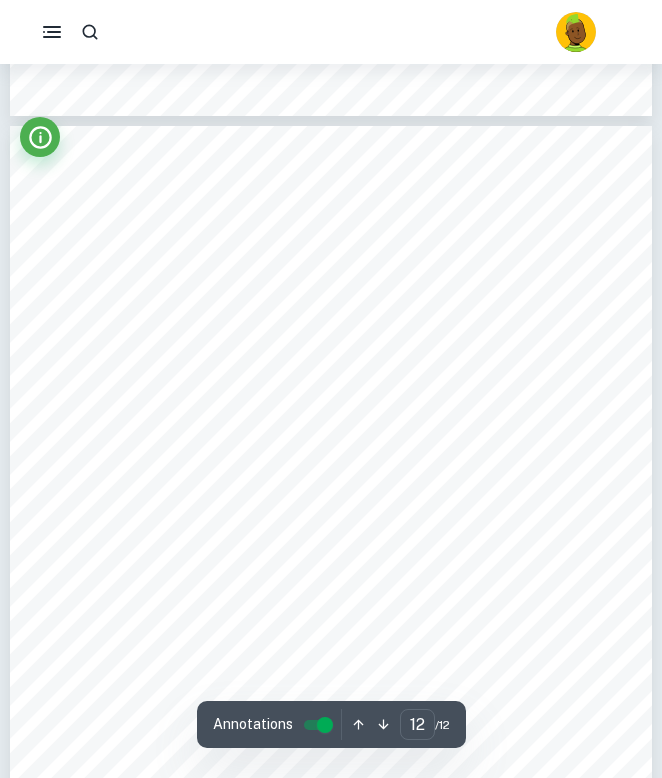 scroll, scrollTop: 10414, scrollLeft: 0, axis: vertical 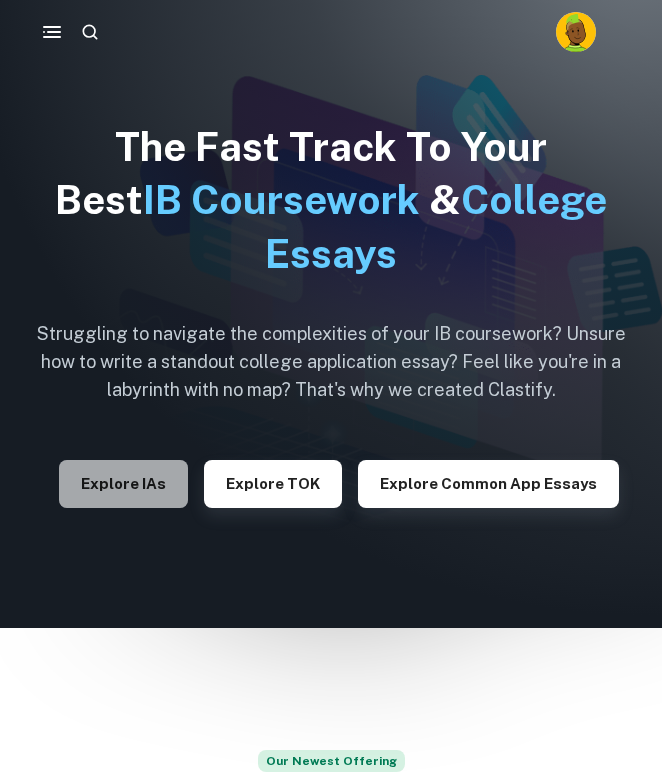 click on "Explore IAs" at bounding box center (123, 484) 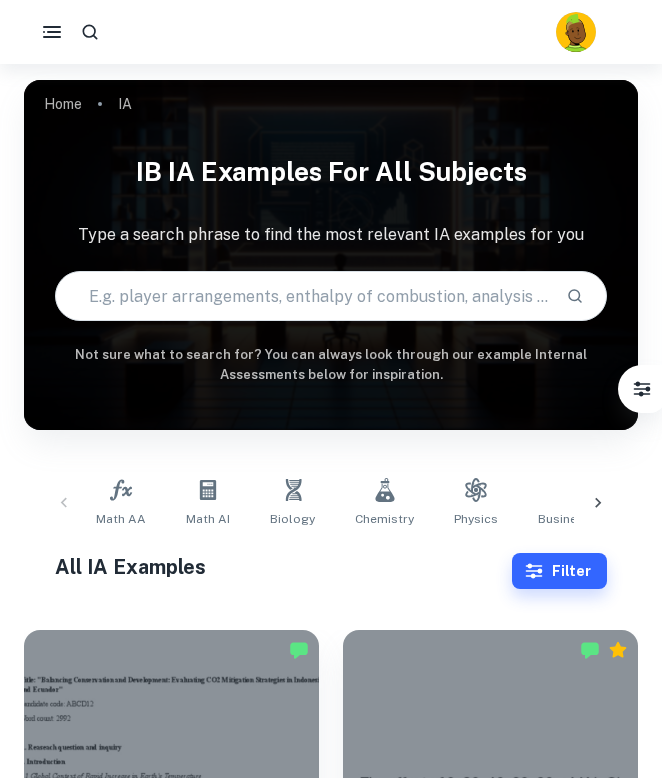 click at bounding box center (90, 32) 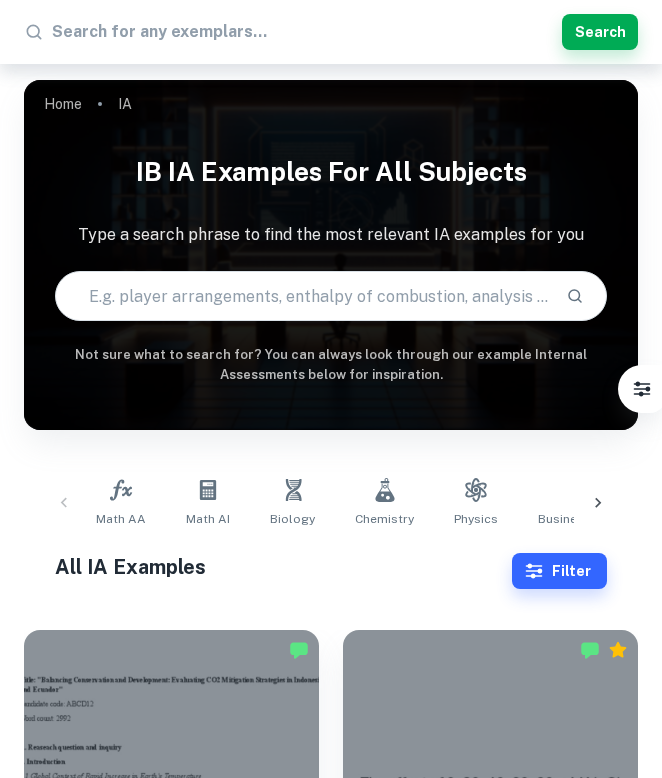 click at bounding box center (303, 32) 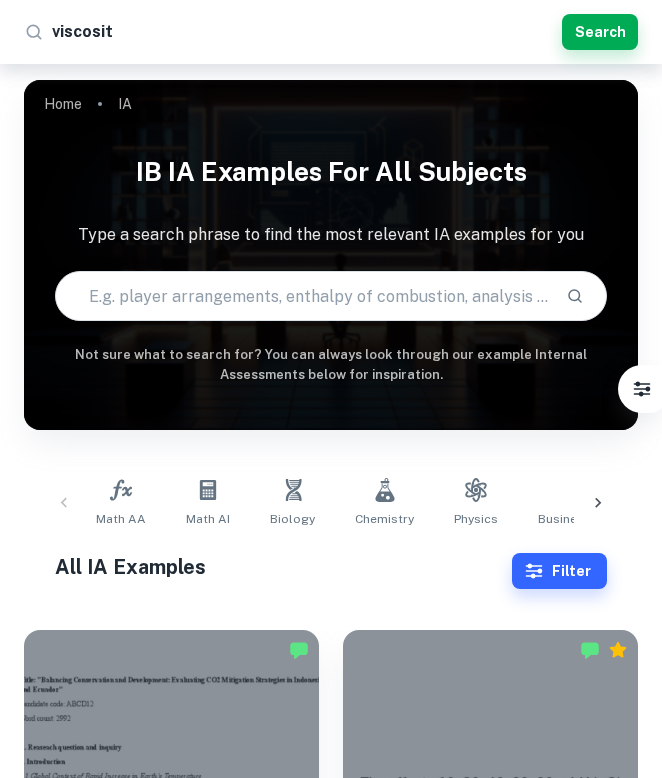 type on "viscosity" 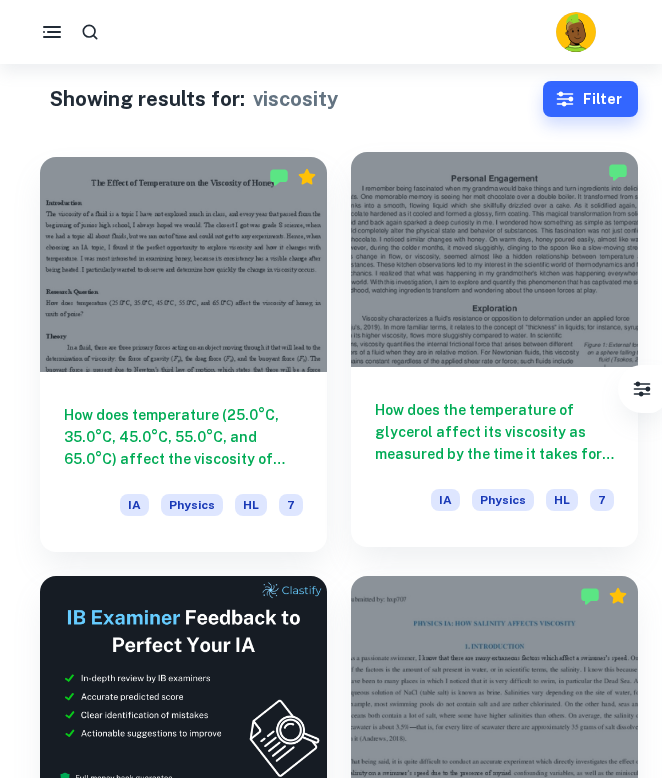 scroll, scrollTop: 34, scrollLeft: 0, axis: vertical 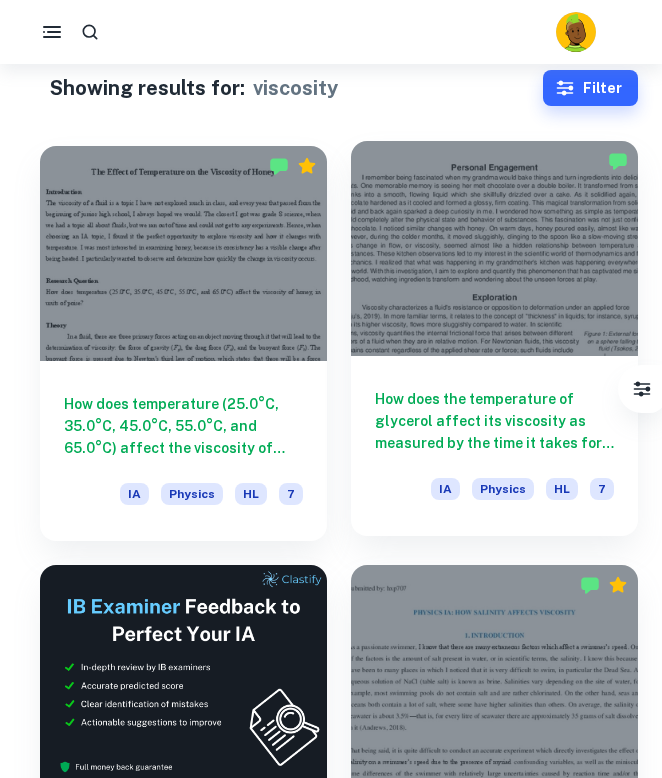 click at bounding box center [494, 248] 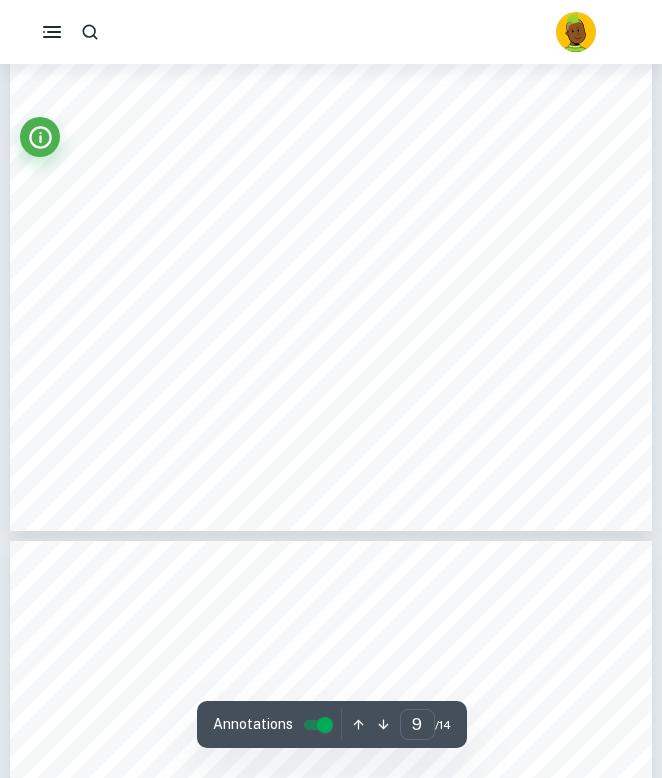 scroll, scrollTop: 7210, scrollLeft: 0, axis: vertical 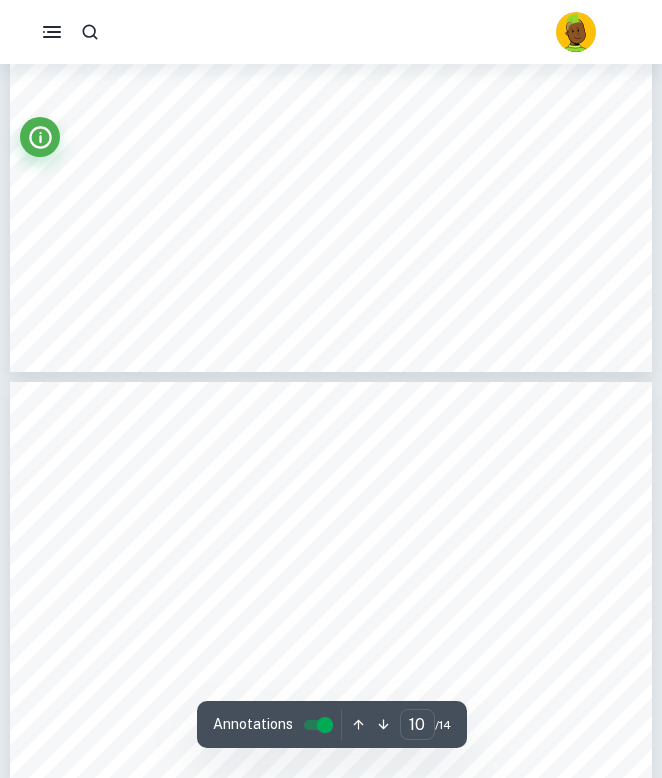 type on "9" 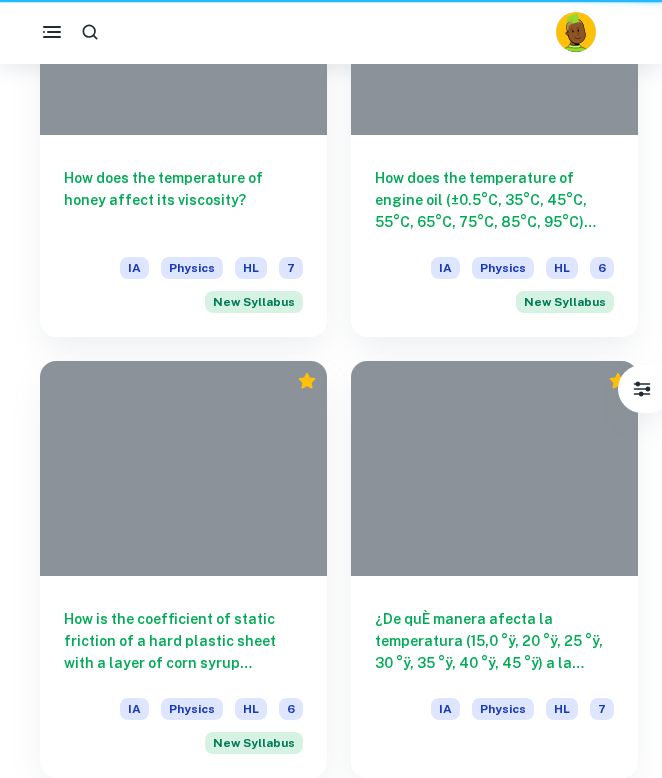 scroll, scrollTop: 34, scrollLeft: 0, axis: vertical 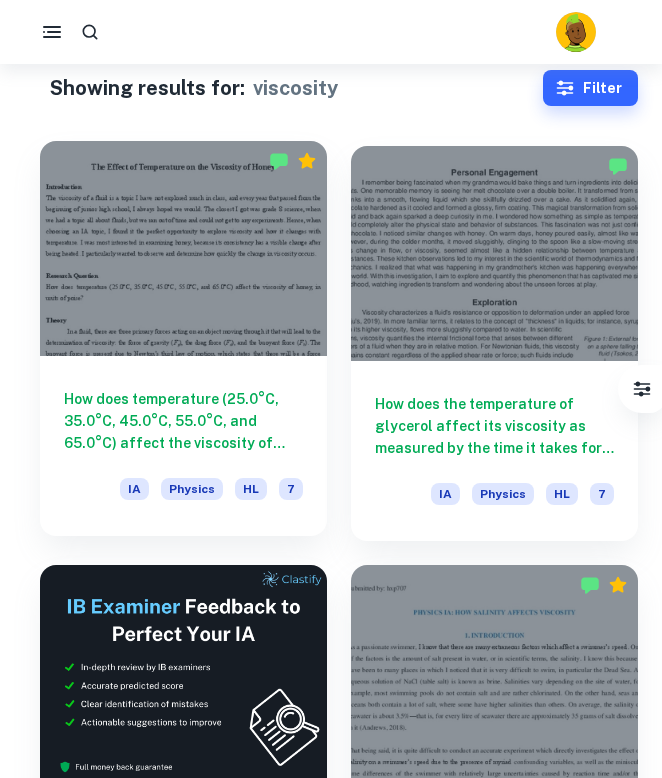 click at bounding box center (183, 248) 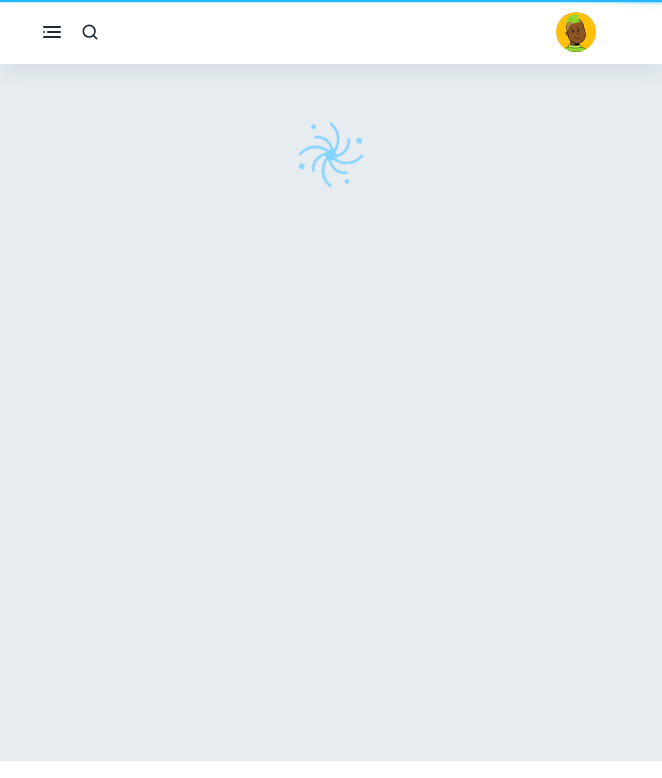 scroll, scrollTop: 0, scrollLeft: 0, axis: both 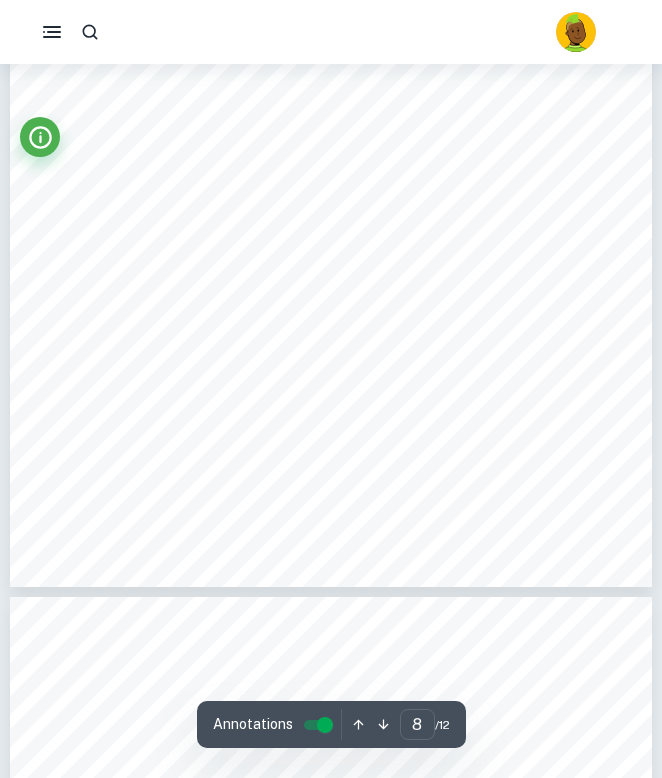 type on "9" 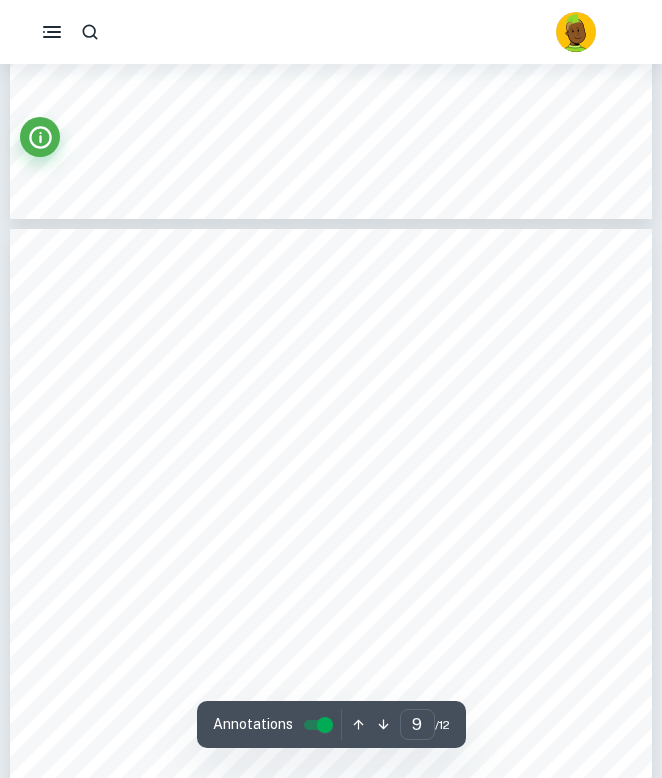 scroll, scrollTop: 6846, scrollLeft: 0, axis: vertical 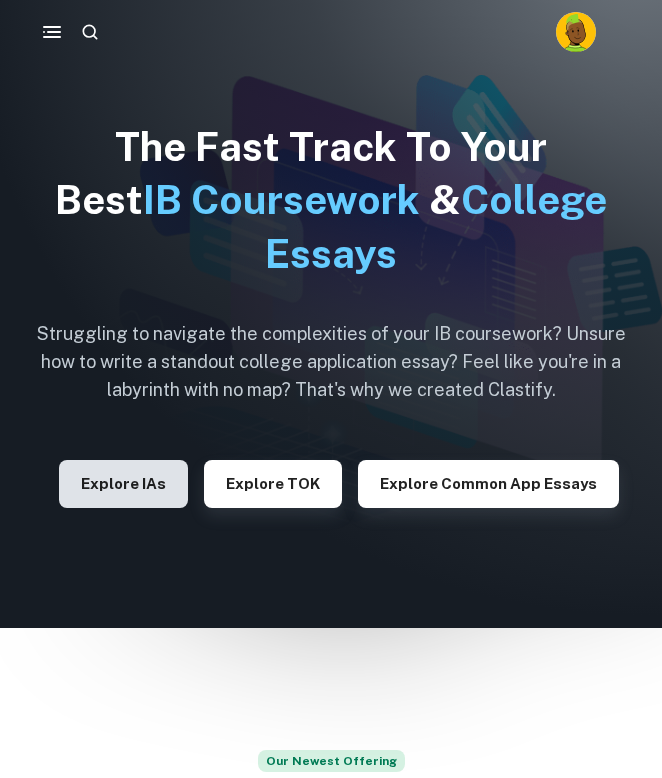 click on "Explore IAs" at bounding box center (123, 484) 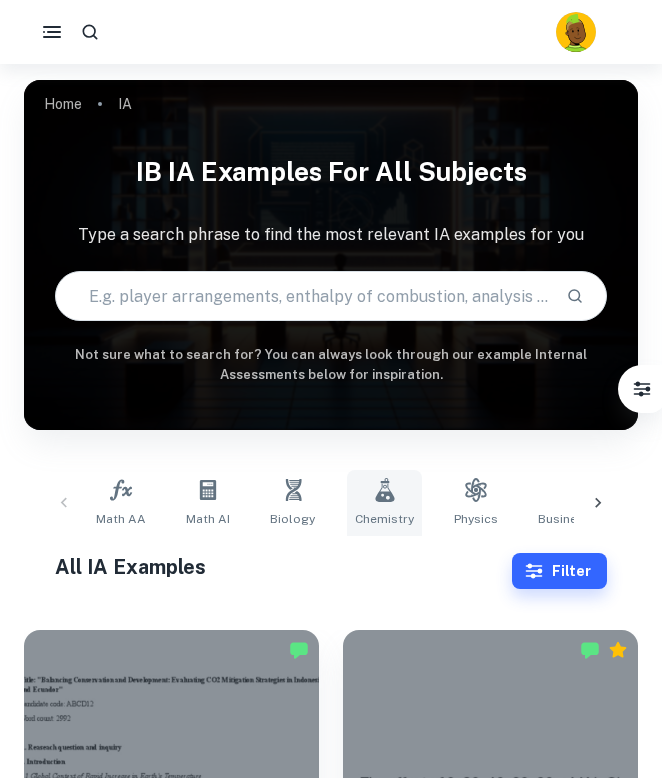 click on "Chemistry" at bounding box center [384, 519] 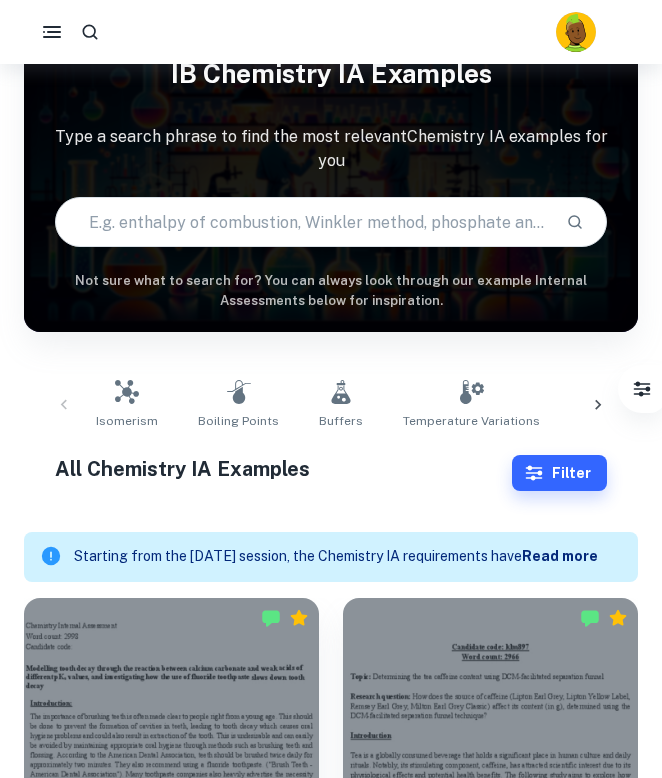 scroll, scrollTop: 103, scrollLeft: 0, axis: vertical 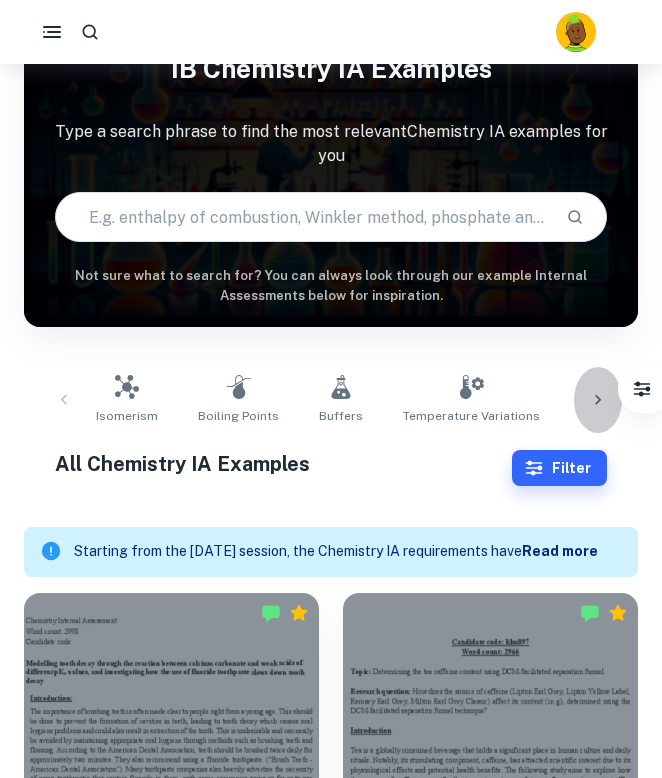 click 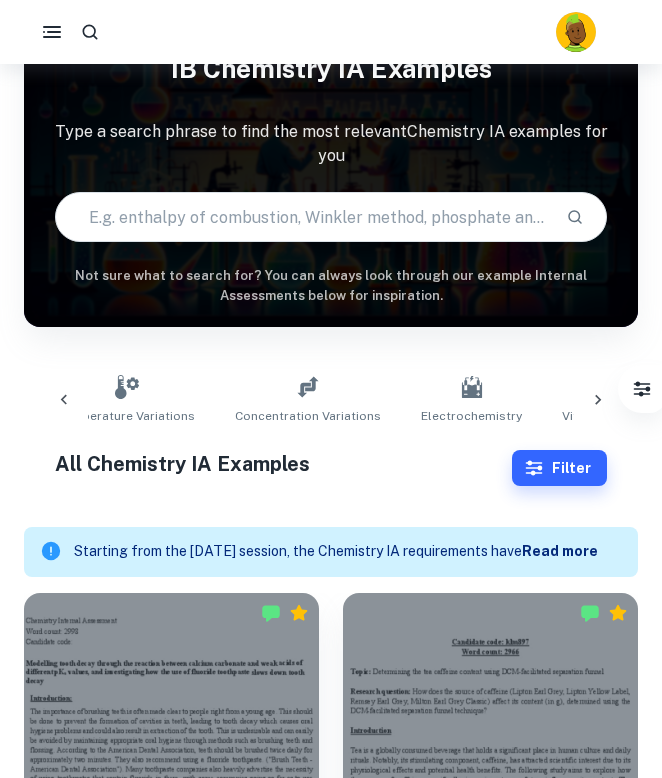scroll, scrollTop: 0, scrollLeft: 370, axis: horizontal 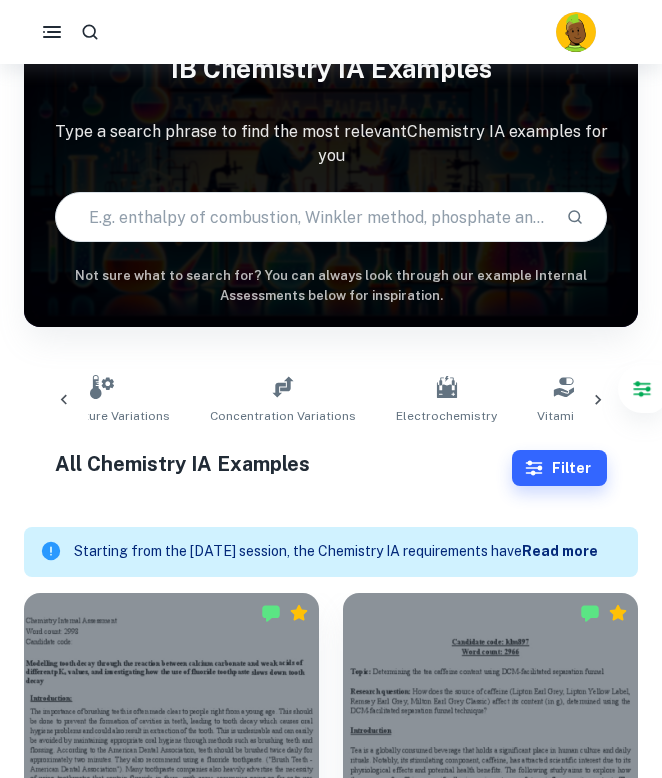 click at bounding box center (642, 389) 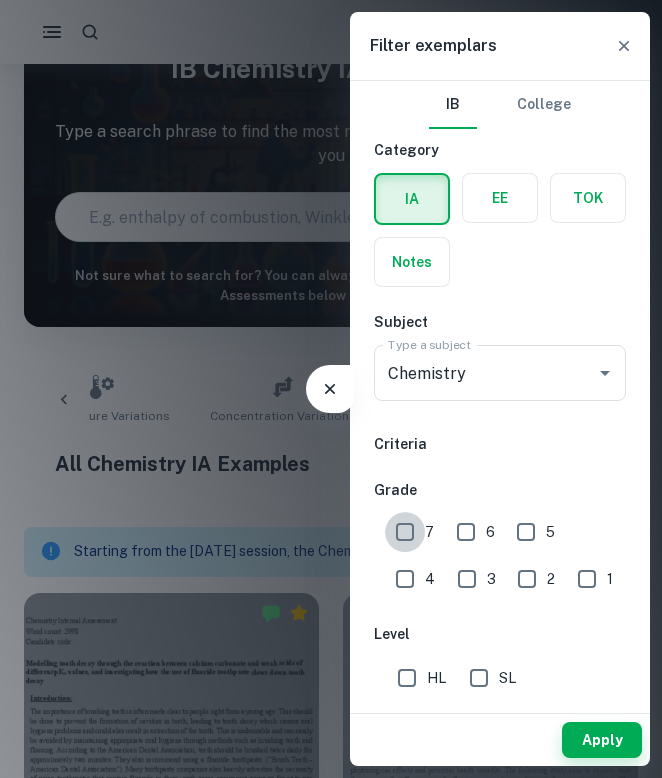 click on "7" at bounding box center (405, 532) 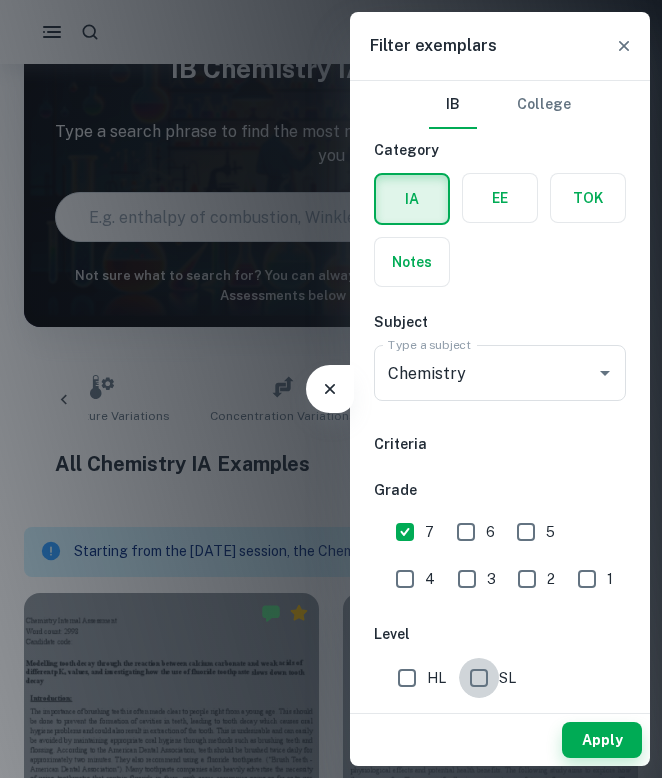 click on "SL" at bounding box center (479, 678) 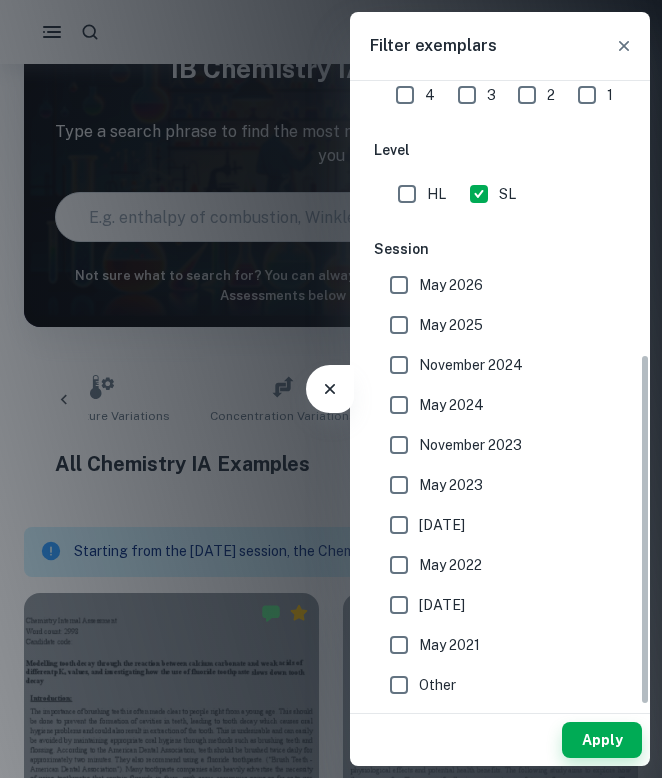 scroll, scrollTop: 439, scrollLeft: 0, axis: vertical 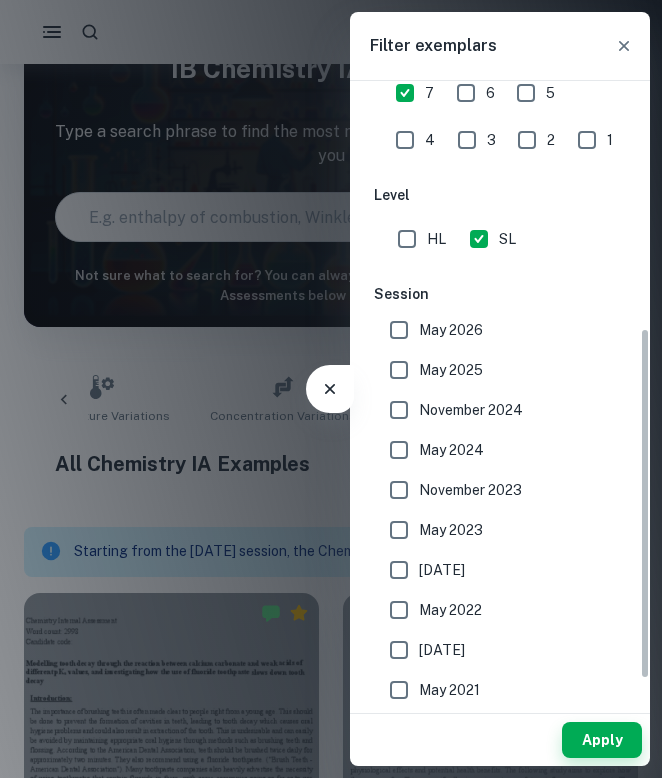 click on "May 2026" at bounding box center [451, 330] 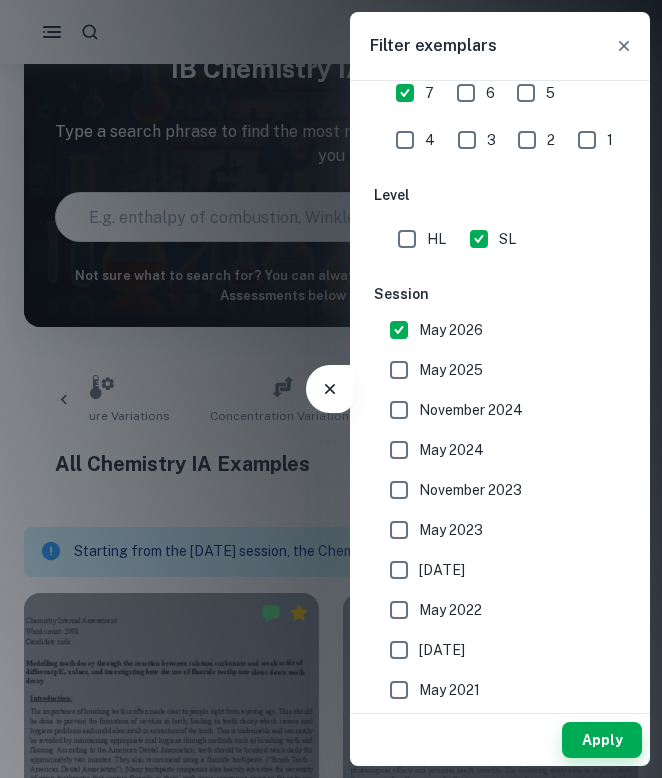 click on "May 2025" at bounding box center (451, 370) 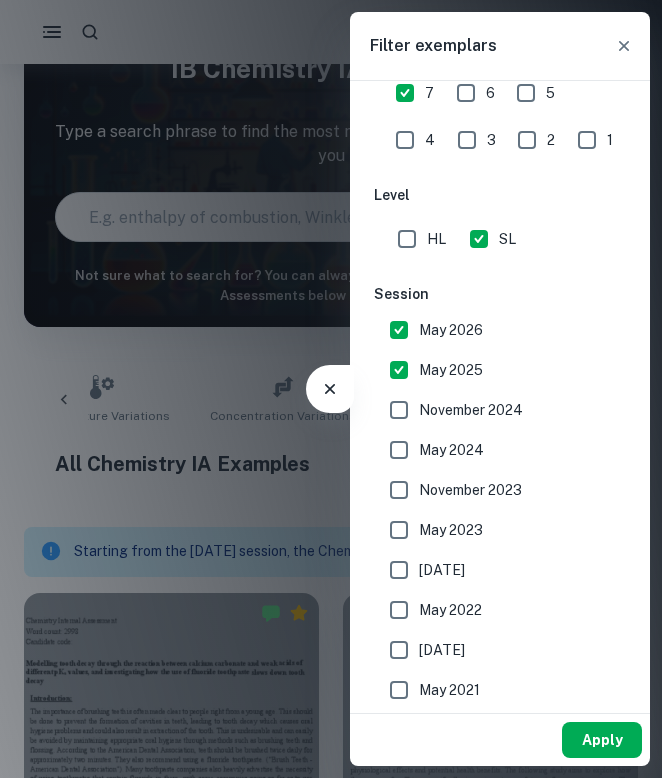 click on "Apply" at bounding box center (602, 740) 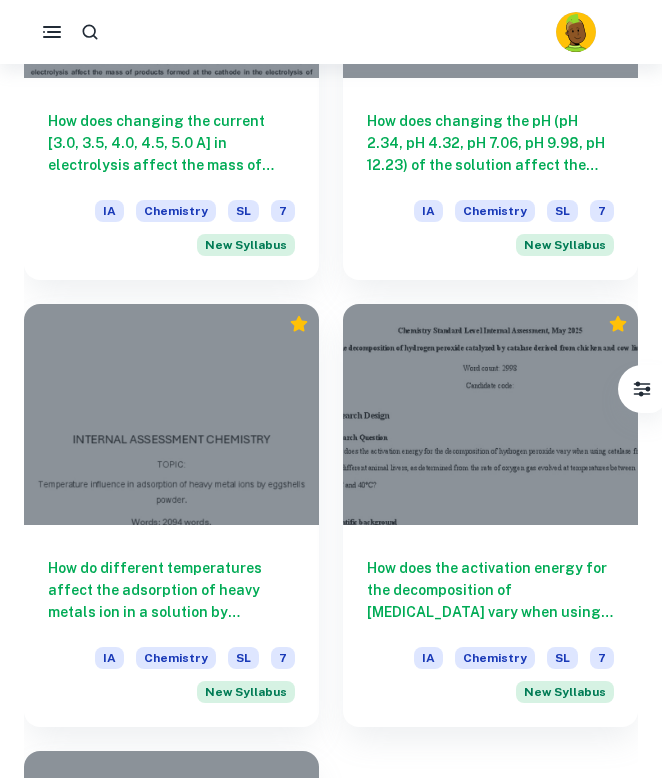 scroll, scrollTop: 2130, scrollLeft: 0, axis: vertical 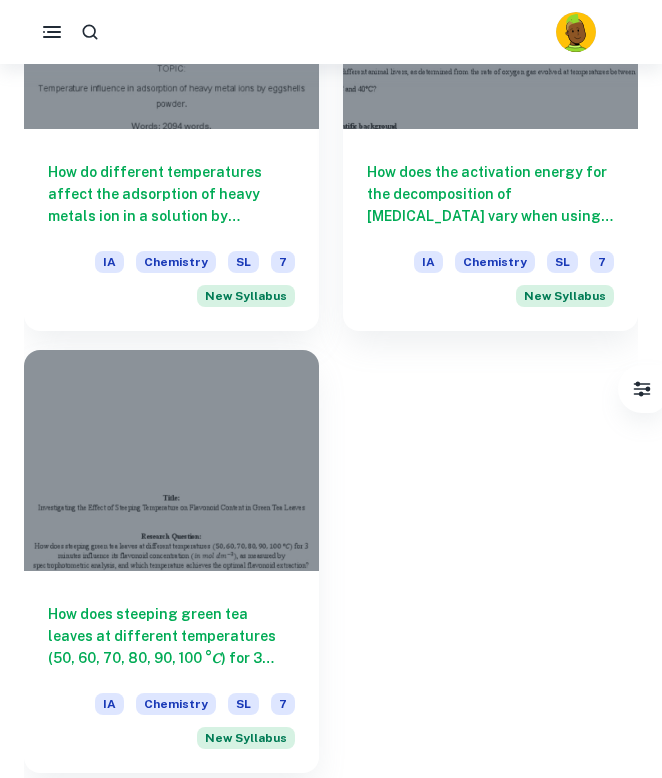 click at bounding box center [171, 460] 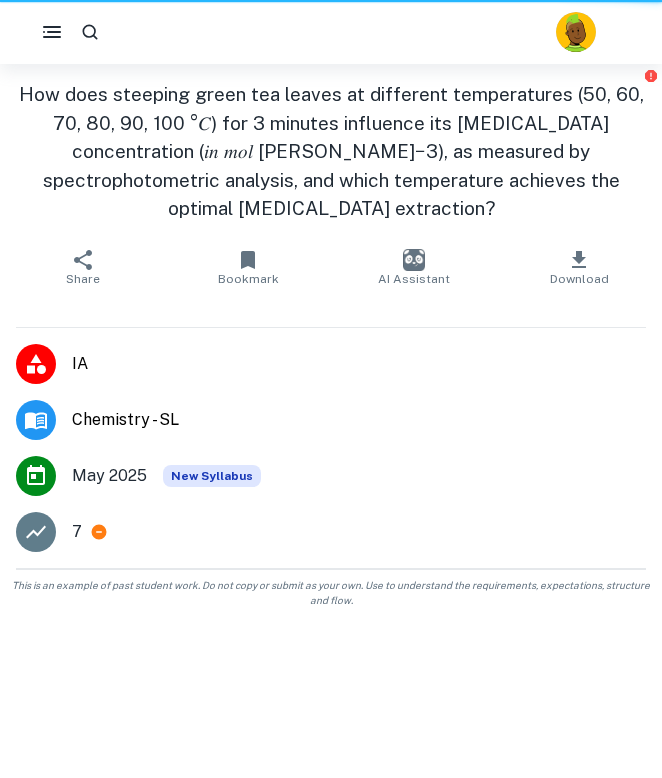 scroll, scrollTop: 0, scrollLeft: 0, axis: both 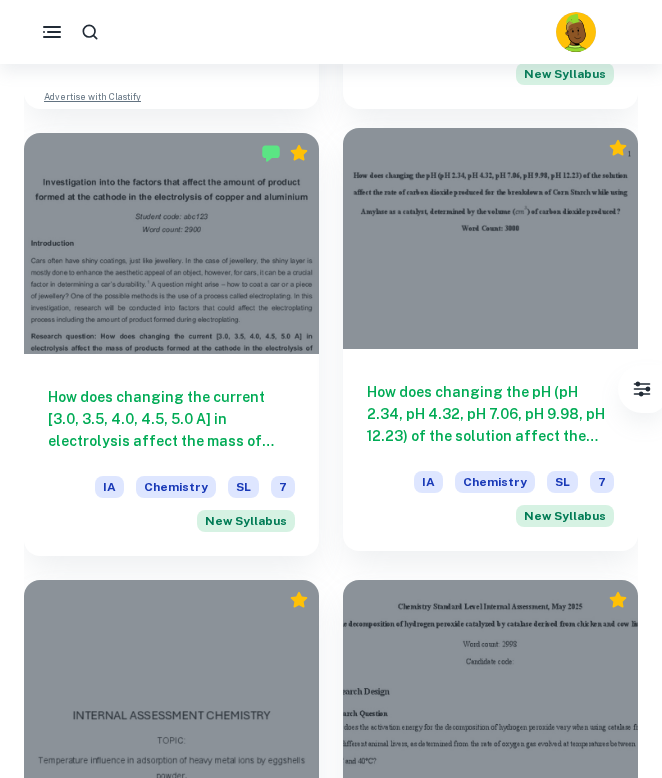 click at bounding box center [490, 238] 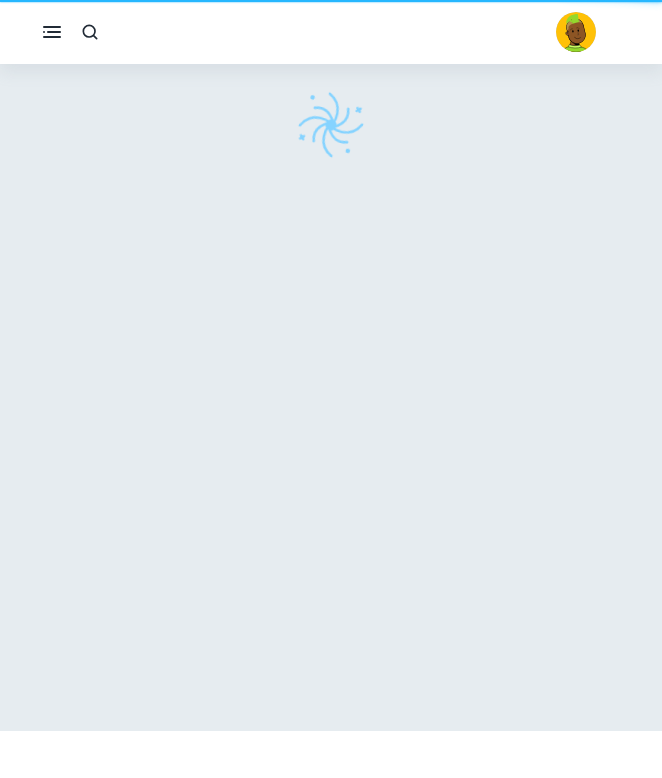 scroll, scrollTop: 0, scrollLeft: 0, axis: both 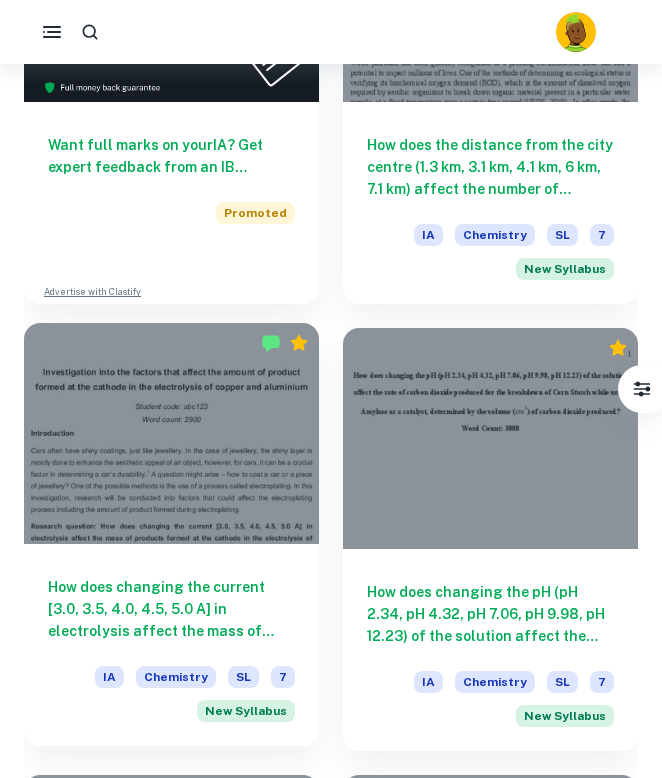click at bounding box center [171, 433] 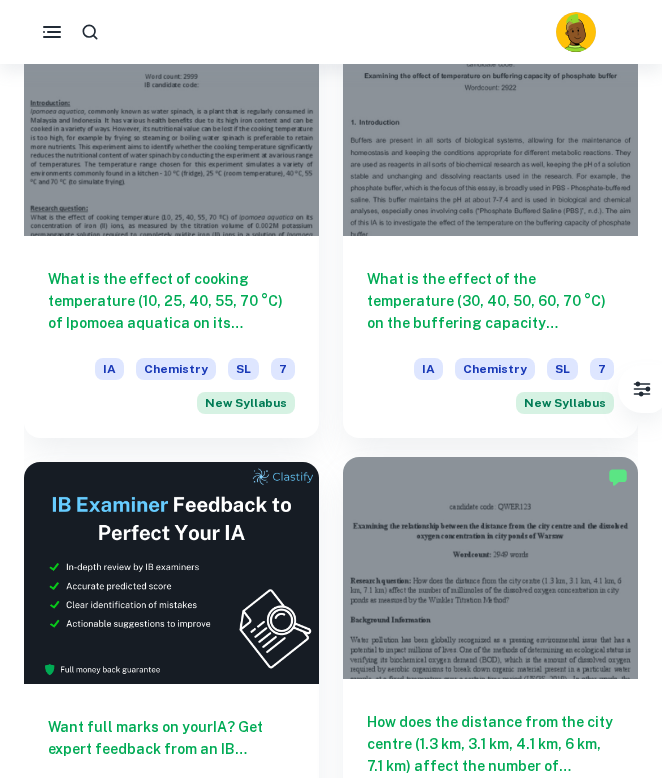 scroll, scrollTop: 554, scrollLeft: 0, axis: vertical 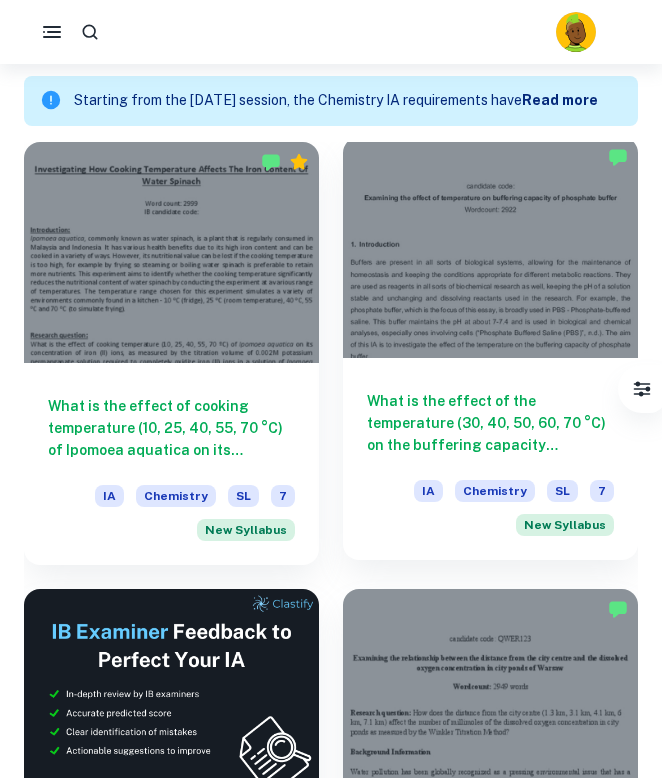 click at bounding box center (490, 247) 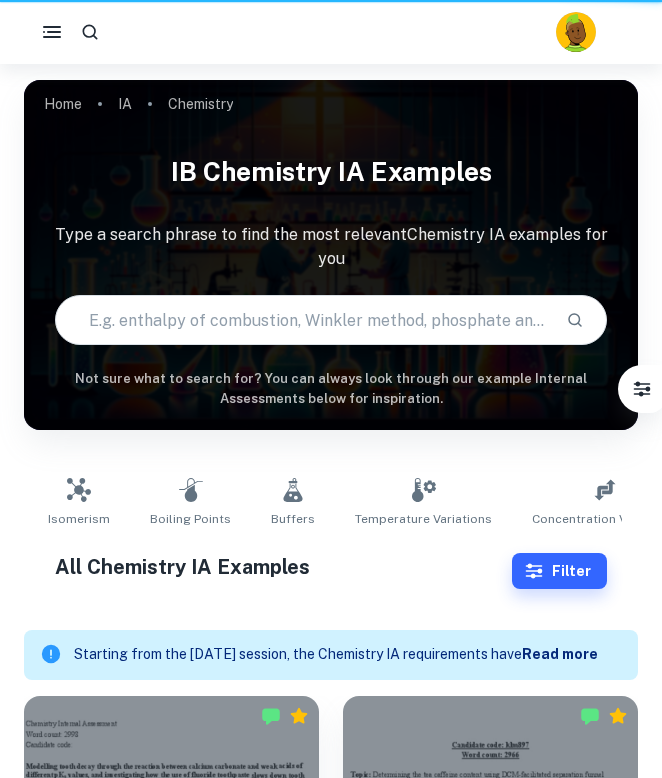 scroll, scrollTop: 554, scrollLeft: 0, axis: vertical 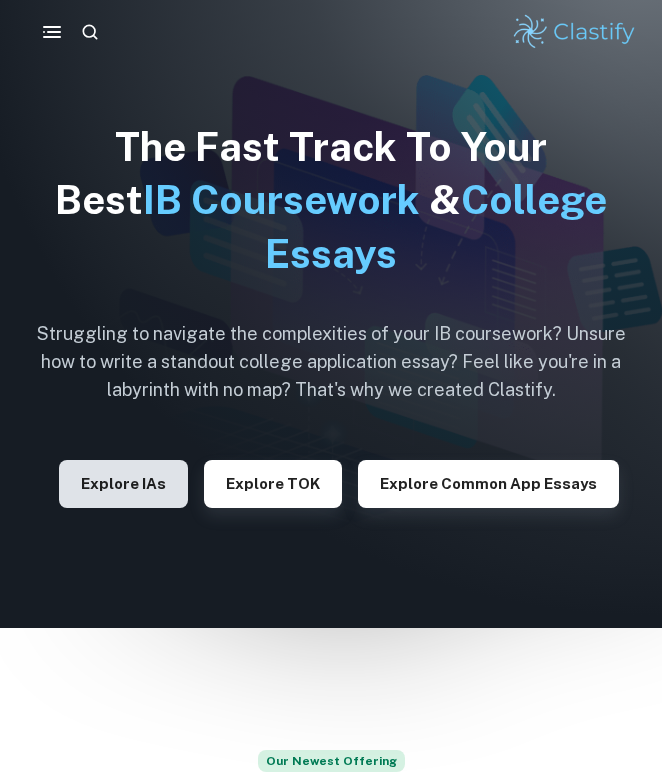 click on "Explore IAs" at bounding box center (123, 484) 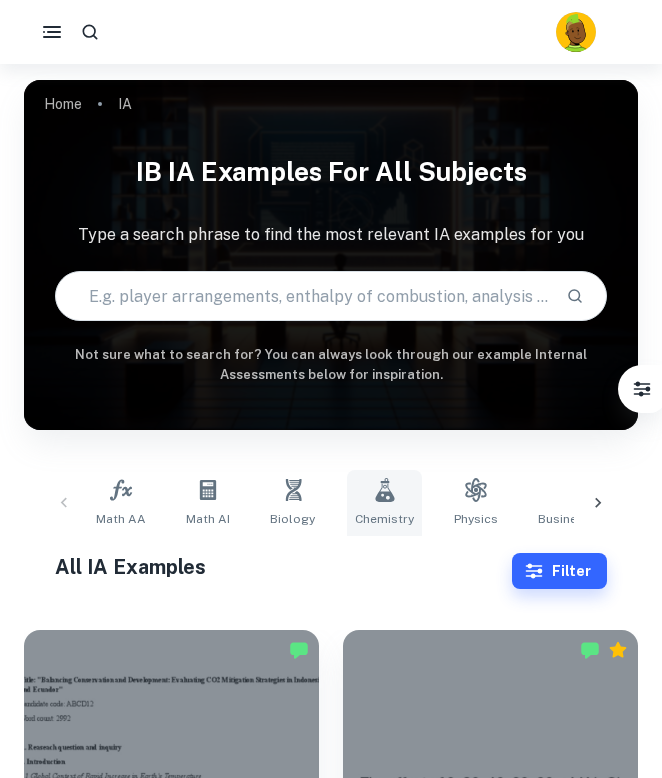click on "Chemistry" at bounding box center [384, 519] 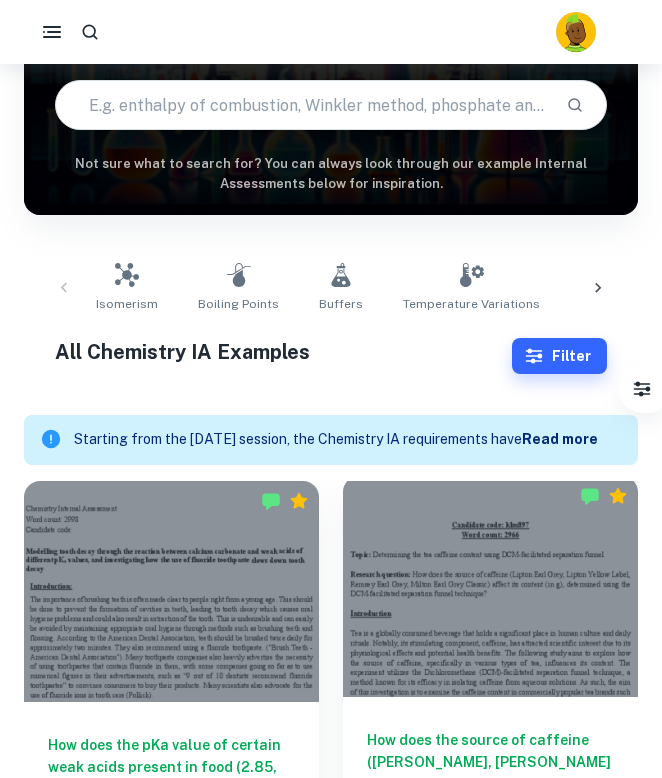 scroll, scrollTop: 522, scrollLeft: 0, axis: vertical 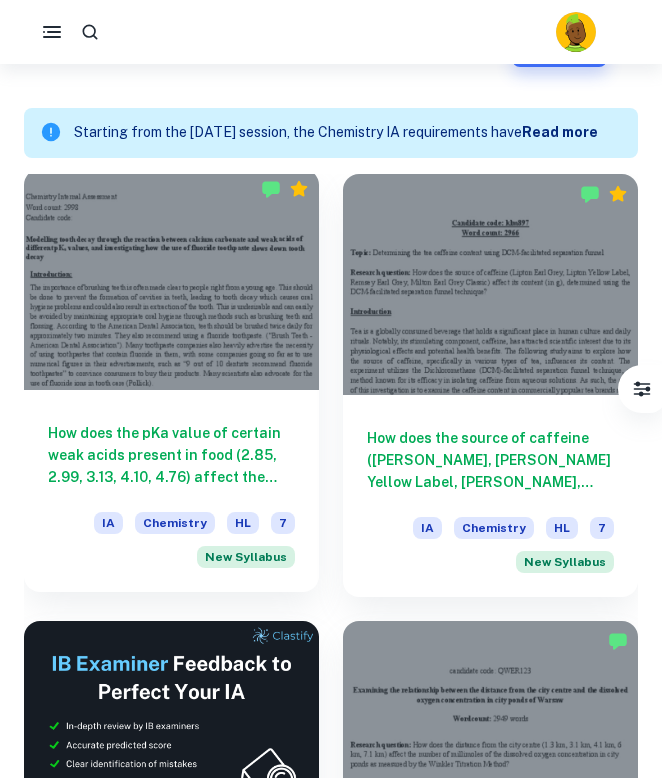 click at bounding box center [171, 279] 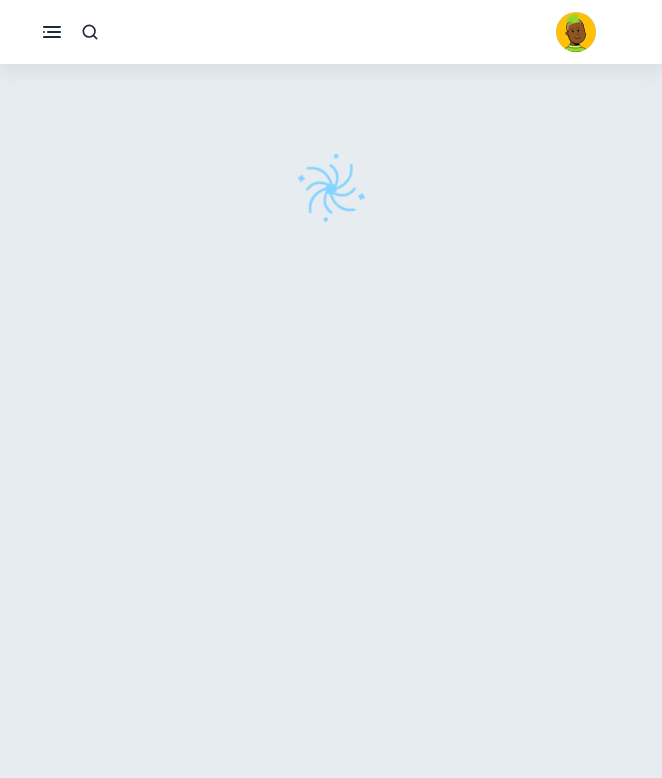 scroll, scrollTop: 64, scrollLeft: 0, axis: vertical 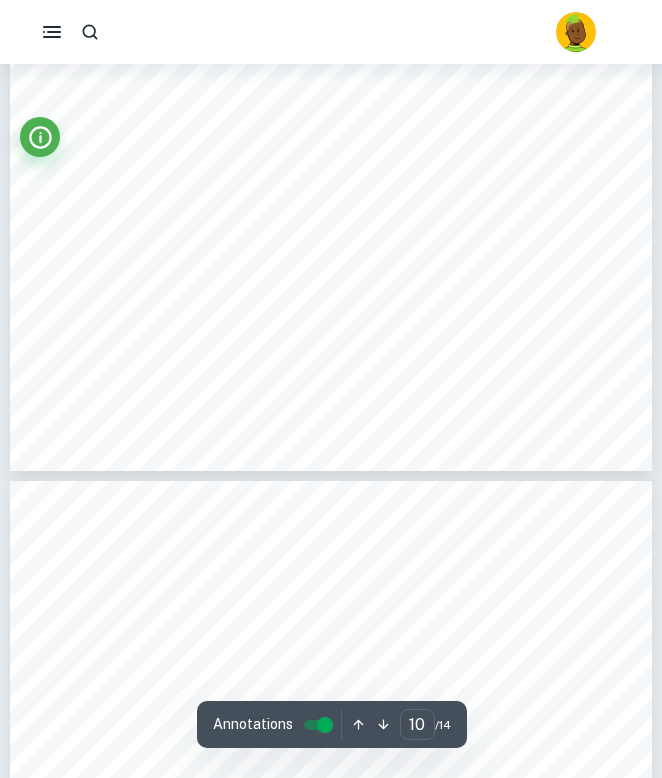 type on "11" 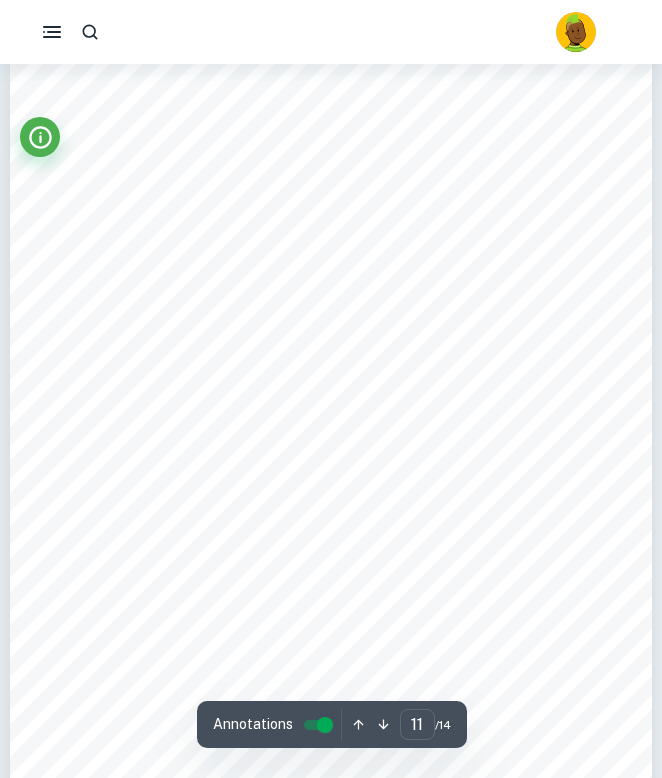 scroll, scrollTop: 8537, scrollLeft: 0, axis: vertical 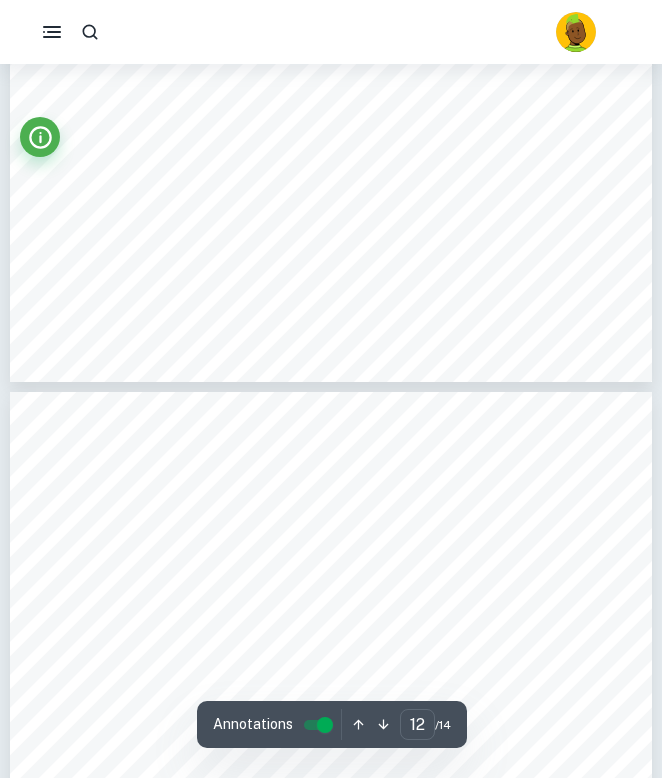 type on "11" 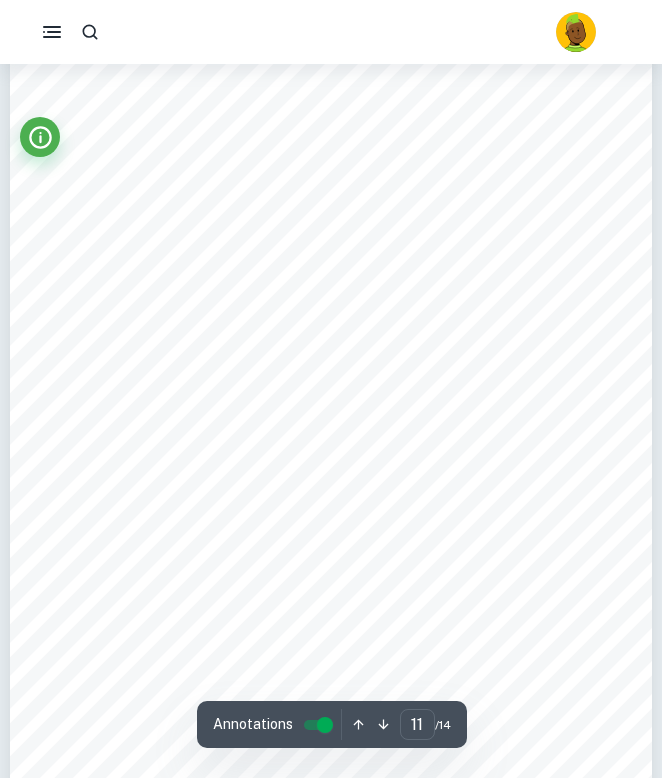 scroll, scrollTop: 8594, scrollLeft: 0, axis: vertical 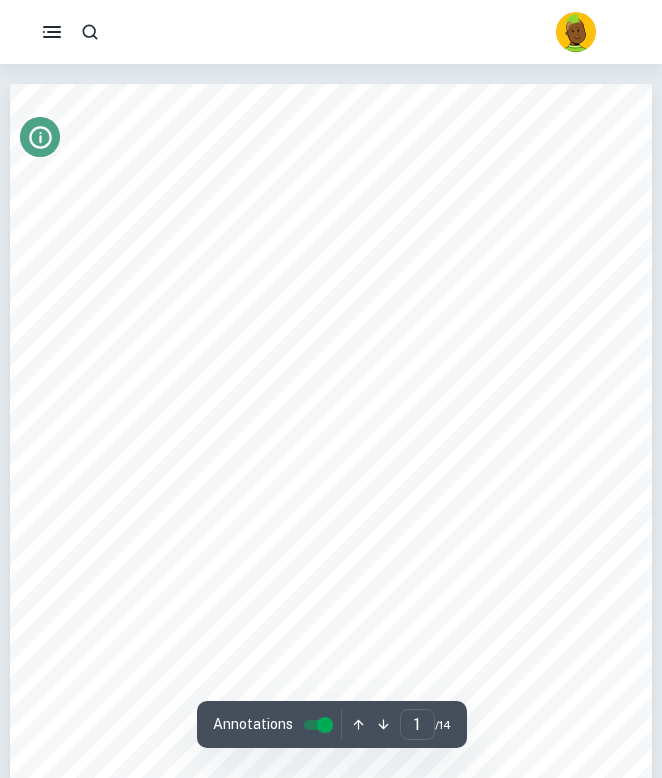 click 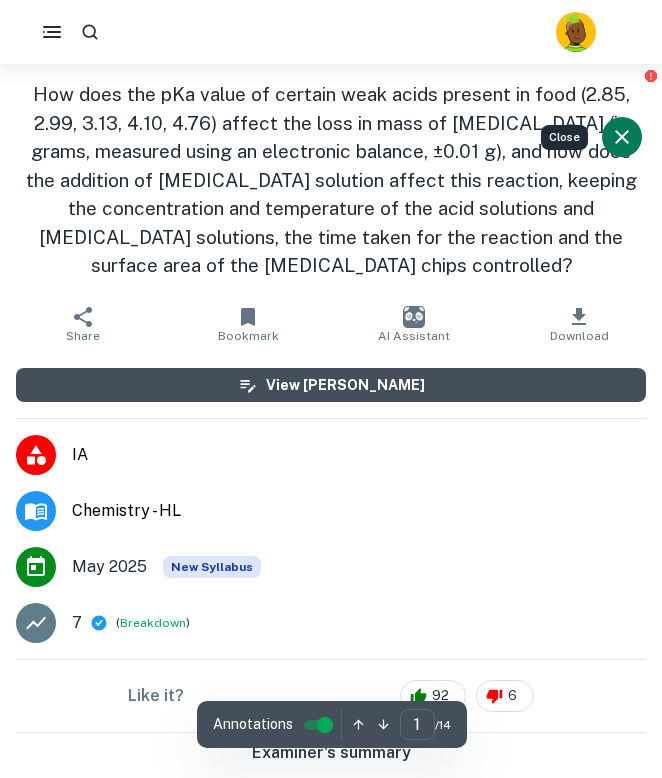 click on "View [PERSON_NAME]" at bounding box center (331, 385) 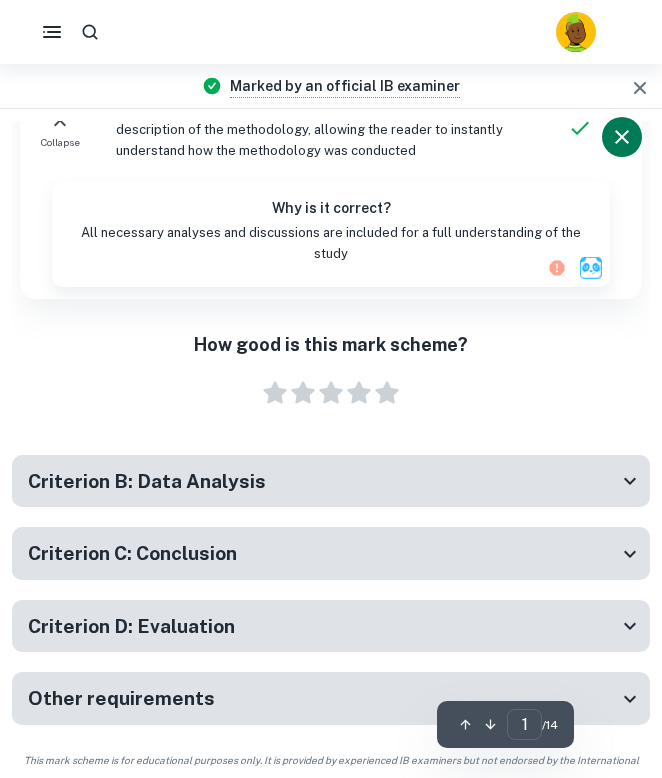 click on "Criterion C: Conclusion" at bounding box center [323, 553] 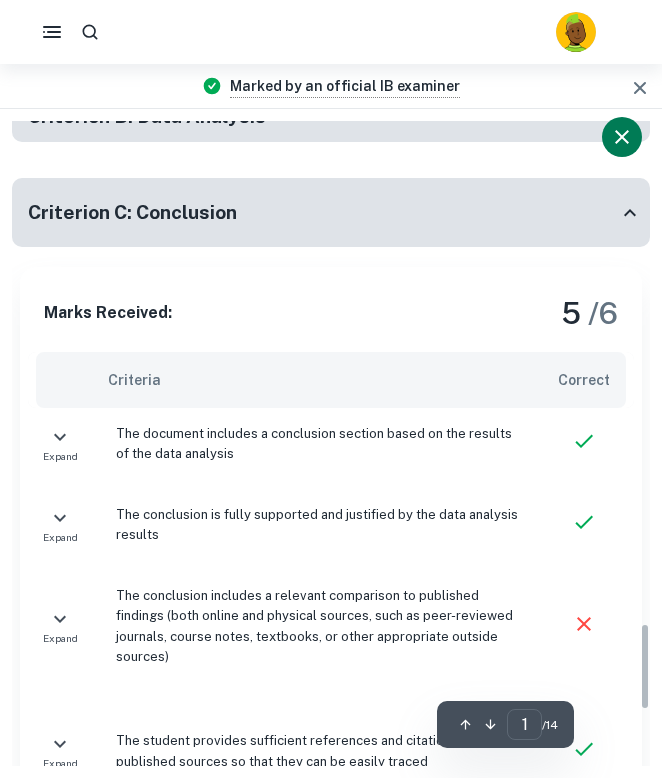scroll, scrollTop: 3717, scrollLeft: 0, axis: vertical 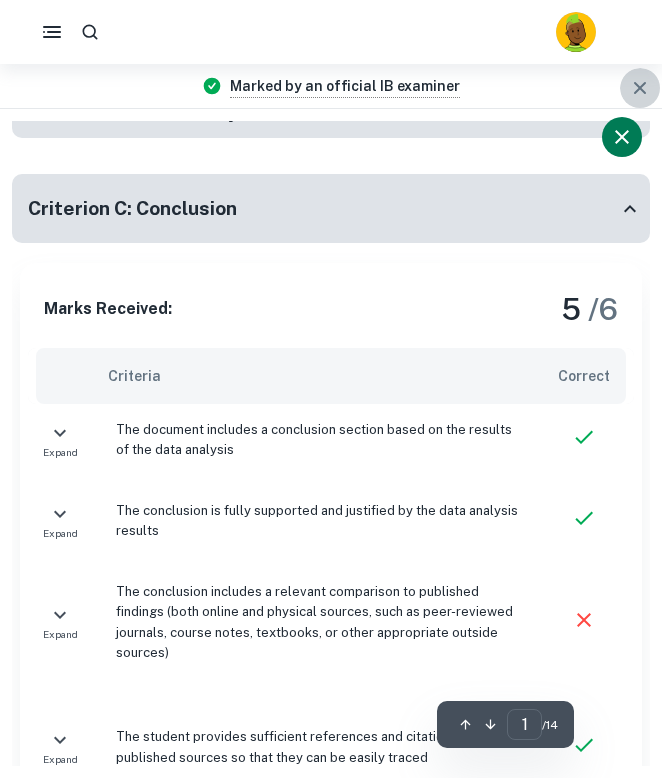 click 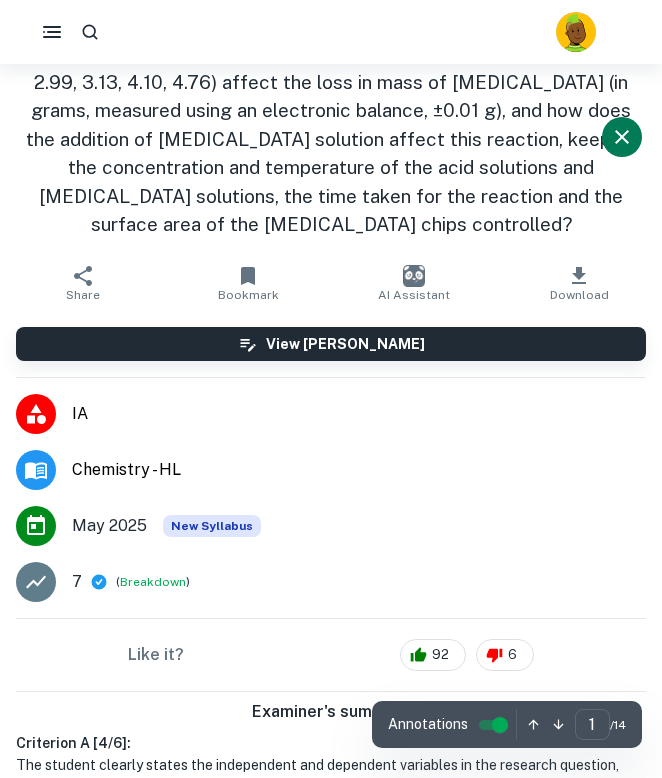 scroll, scrollTop: 0, scrollLeft: 0, axis: both 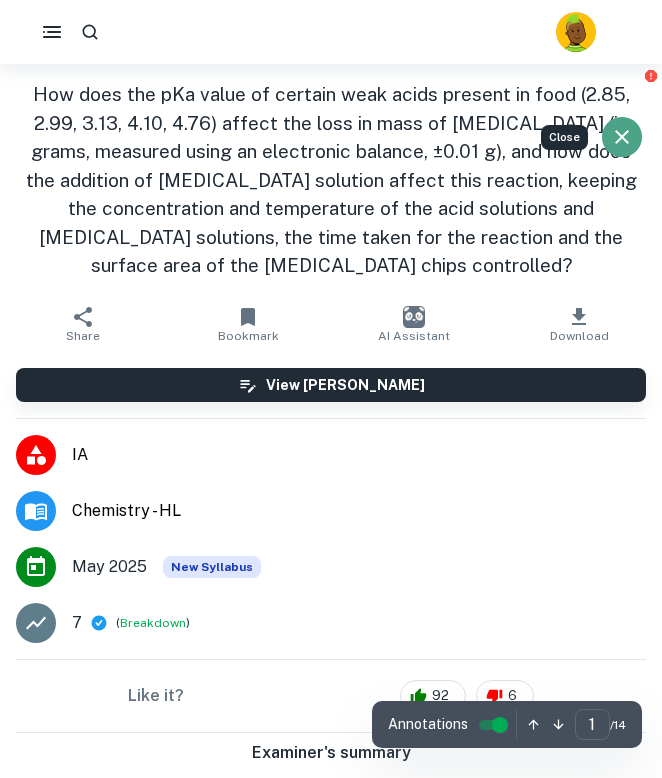 click 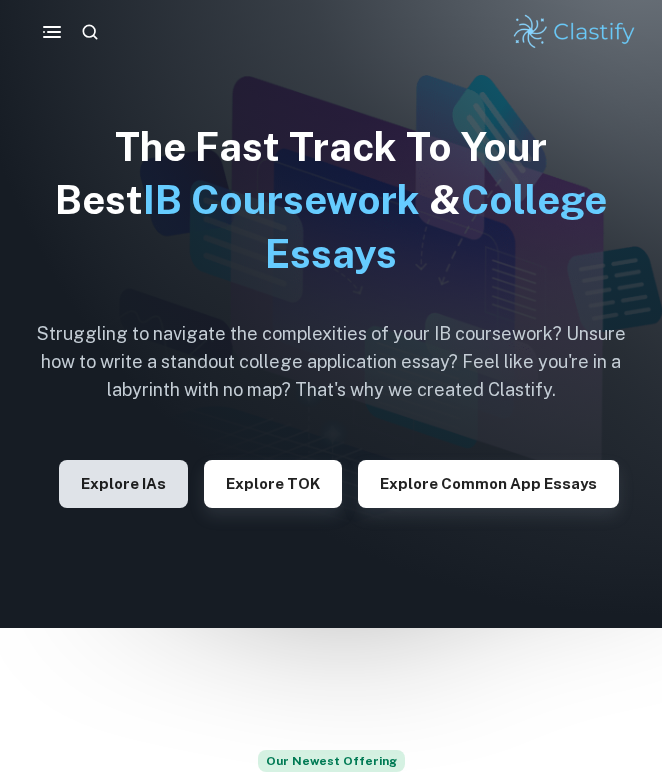 scroll, scrollTop: 0, scrollLeft: 0, axis: both 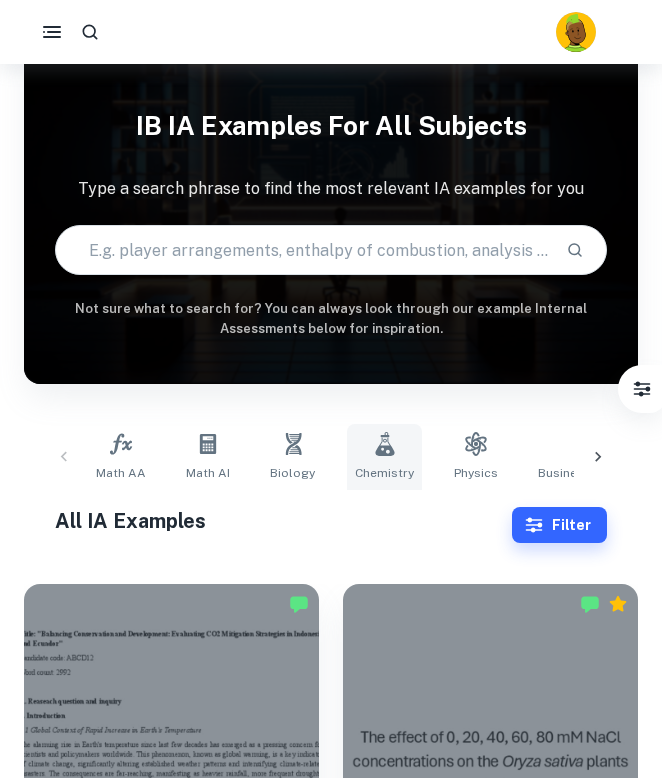 click on "Chemistry" at bounding box center [384, 473] 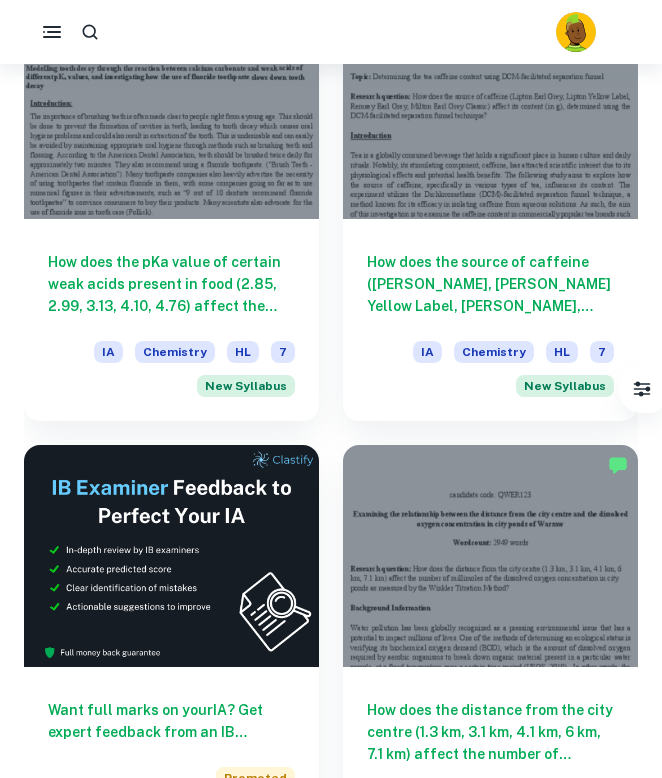 scroll, scrollTop: 548, scrollLeft: 0, axis: vertical 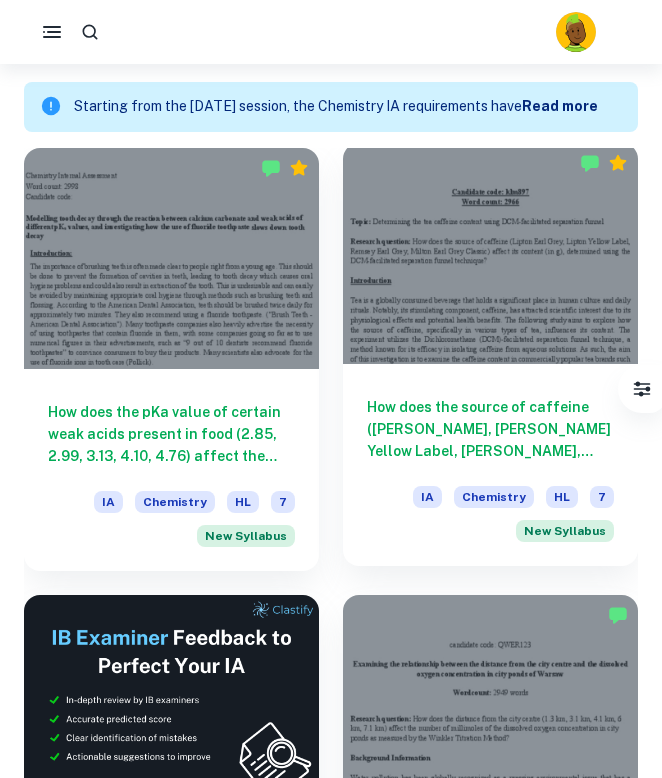 click at bounding box center (490, 253) 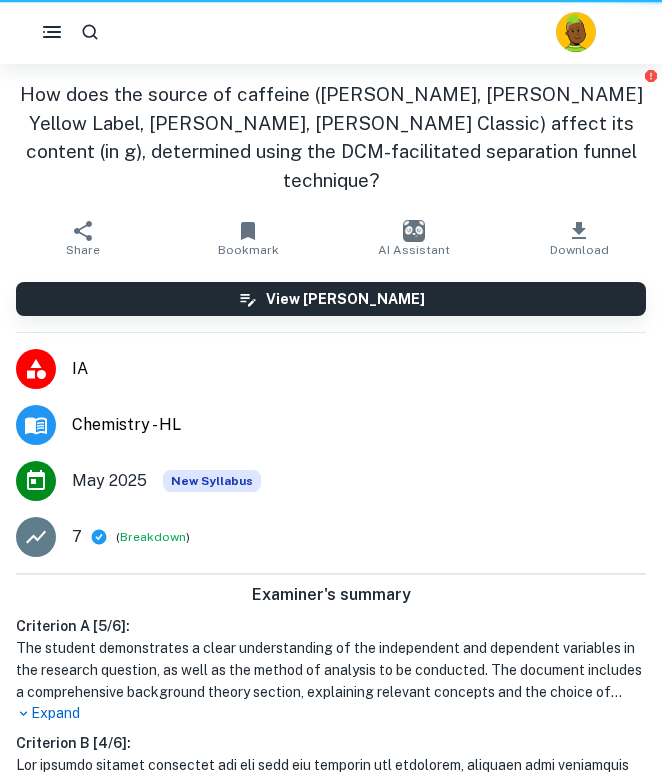scroll, scrollTop: 0, scrollLeft: 0, axis: both 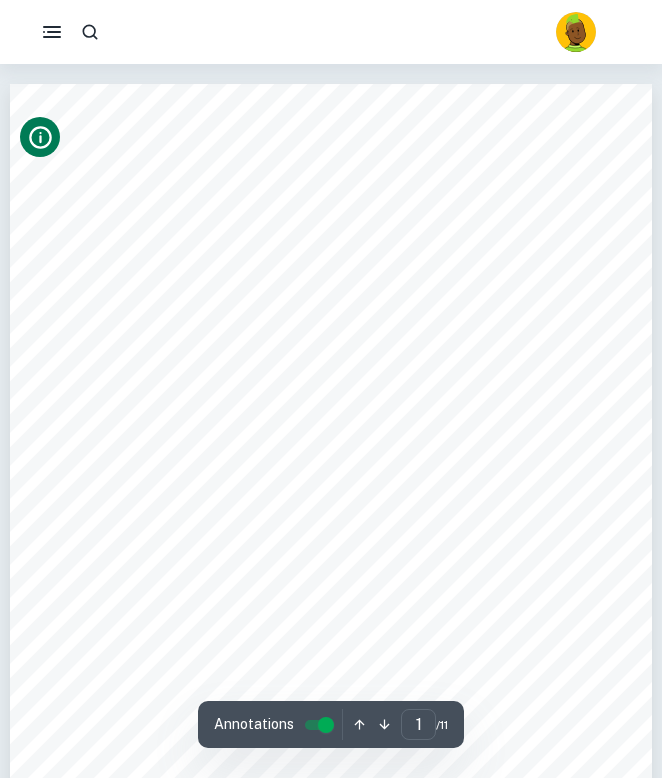 click 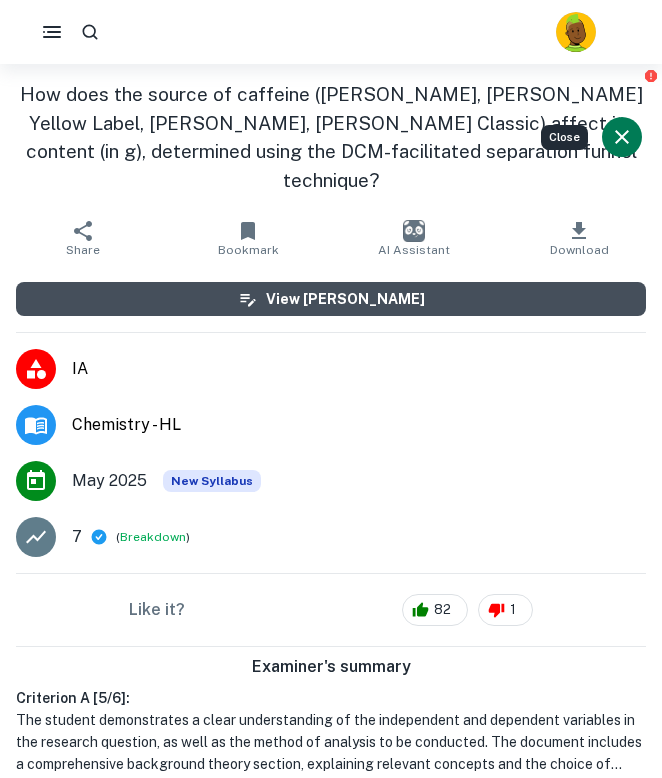 click on "View [PERSON_NAME]" at bounding box center (331, 299) 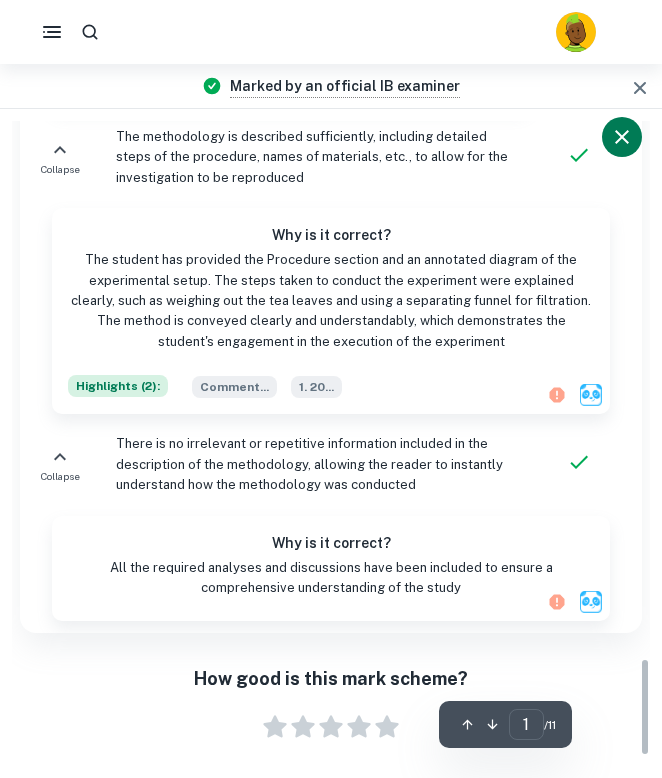 scroll, scrollTop: 3508, scrollLeft: 0, axis: vertical 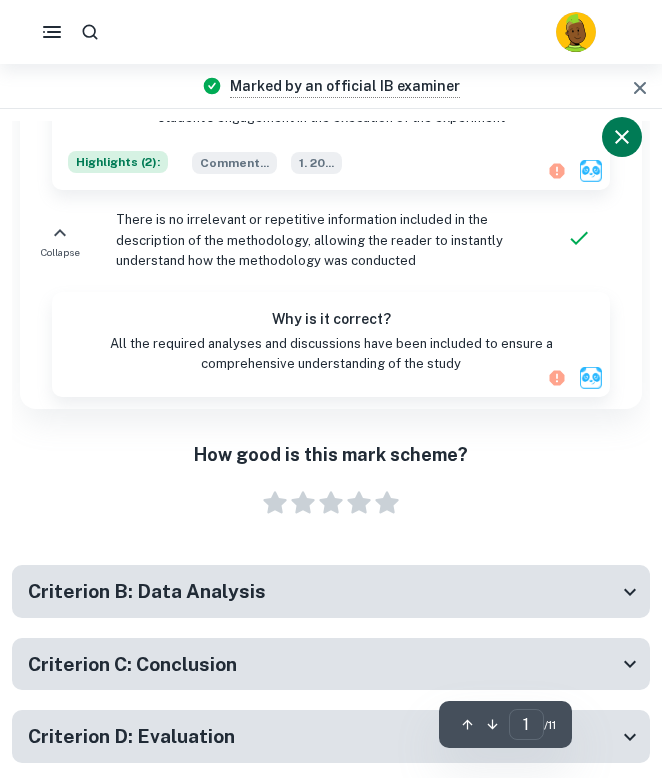 click on "Criterion C: Conclusion" at bounding box center [331, 664] 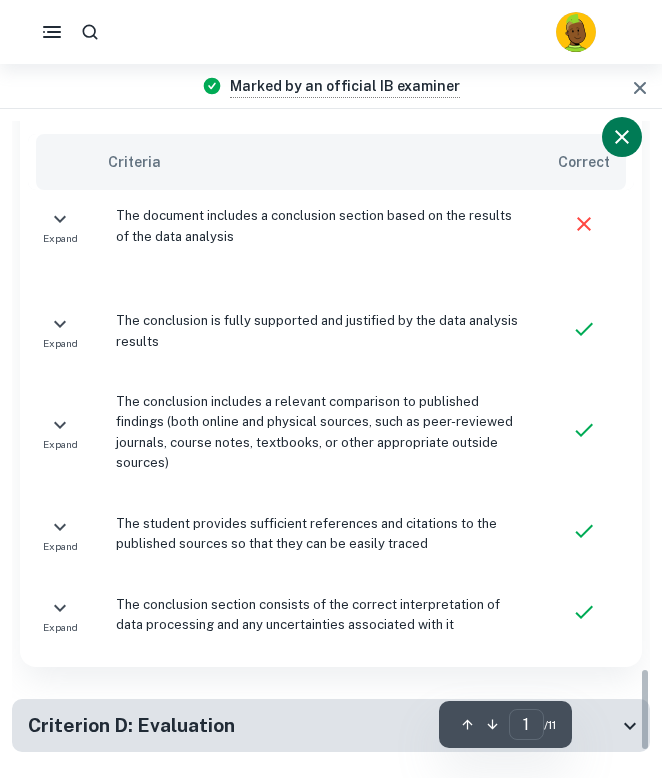 scroll, scrollTop: 4269, scrollLeft: 0, axis: vertical 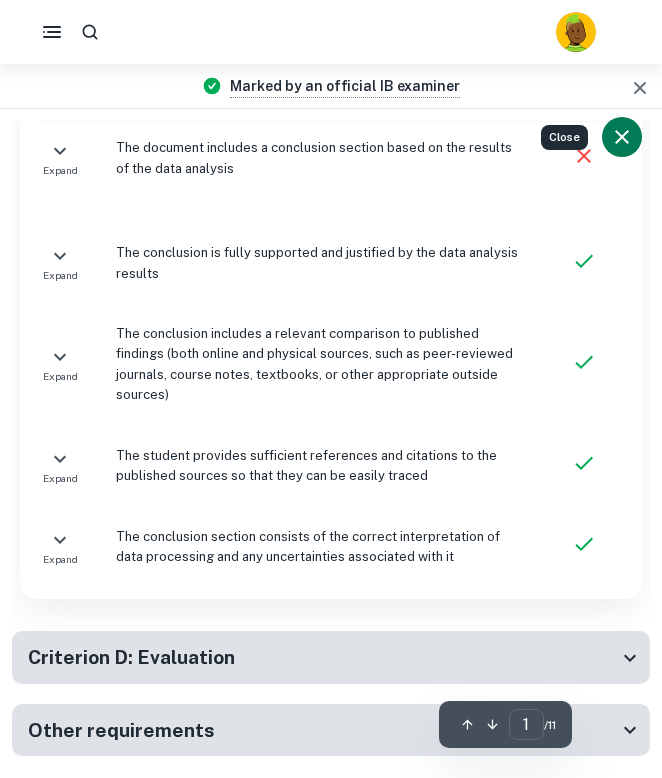 click 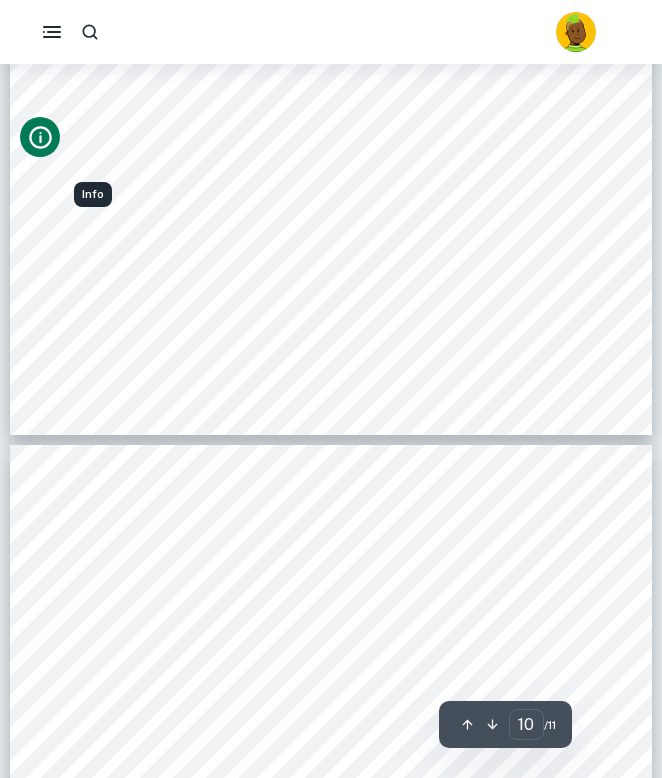 type on "9" 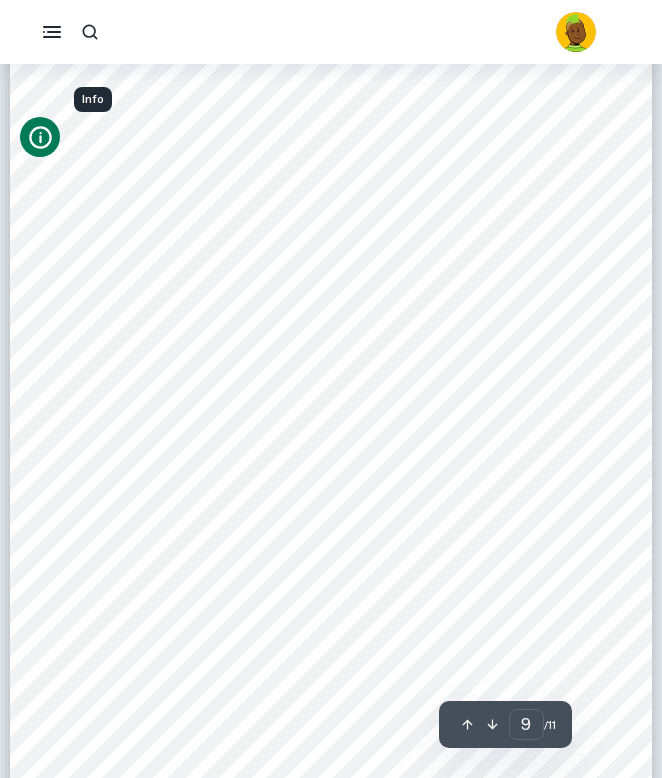 scroll, scrollTop: 7416, scrollLeft: 0, axis: vertical 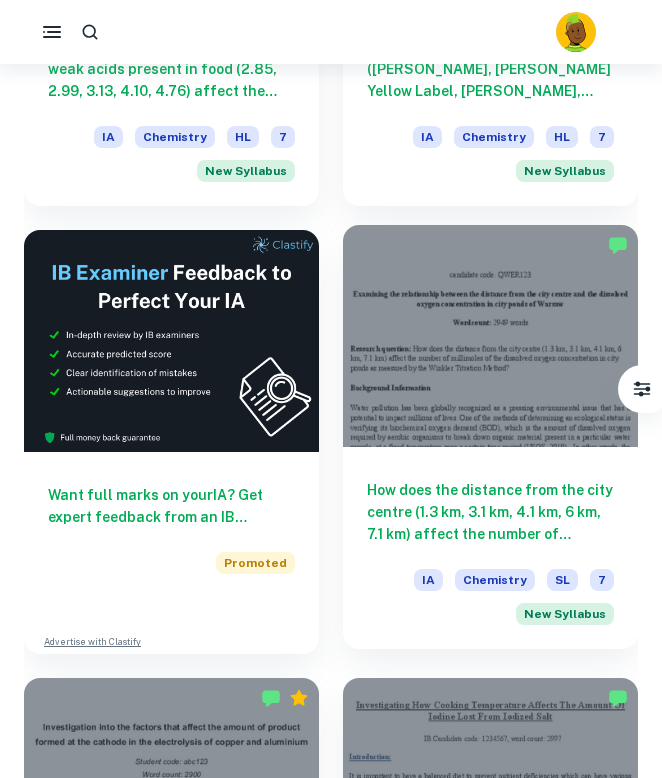 click at bounding box center [490, 335] 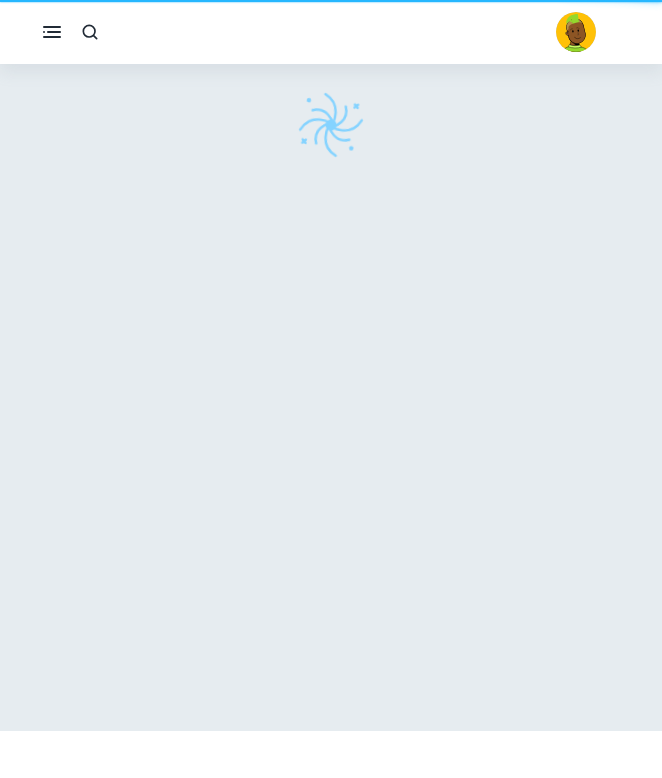 scroll, scrollTop: 0, scrollLeft: 0, axis: both 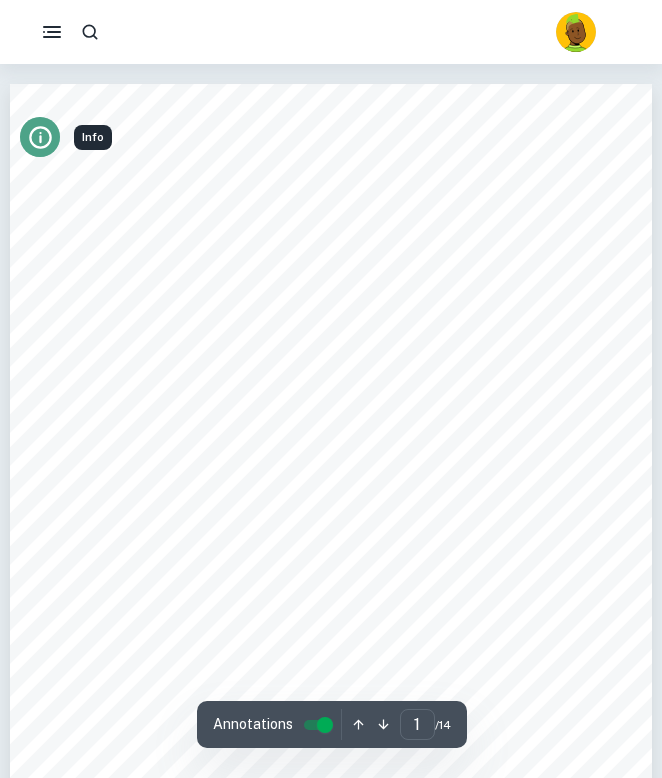 click at bounding box center (40, 137) 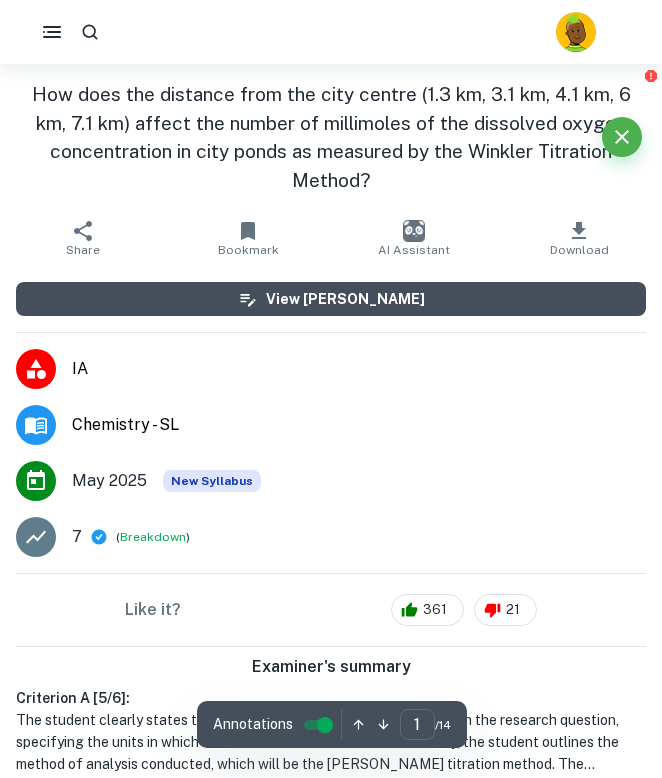 click on "View [PERSON_NAME]" at bounding box center [331, 299] 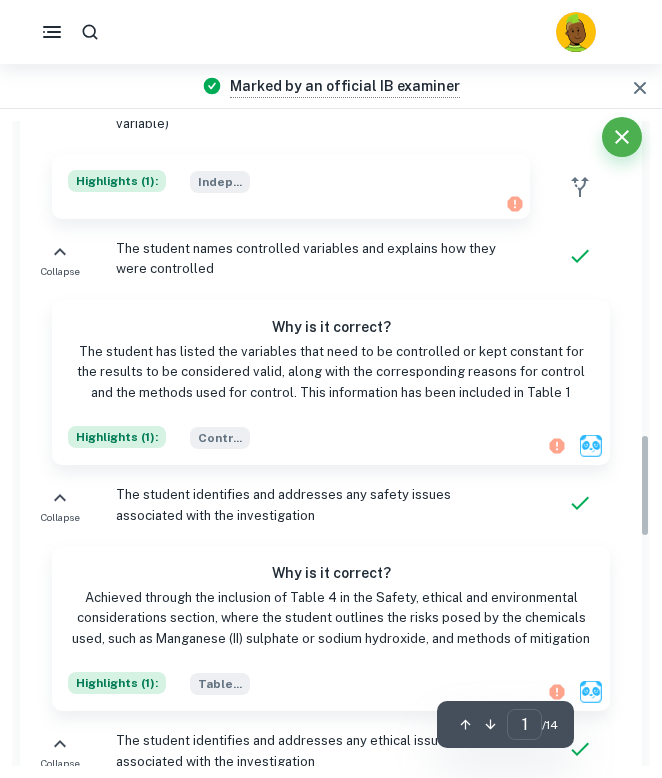 scroll, scrollTop: 3386, scrollLeft: 0, axis: vertical 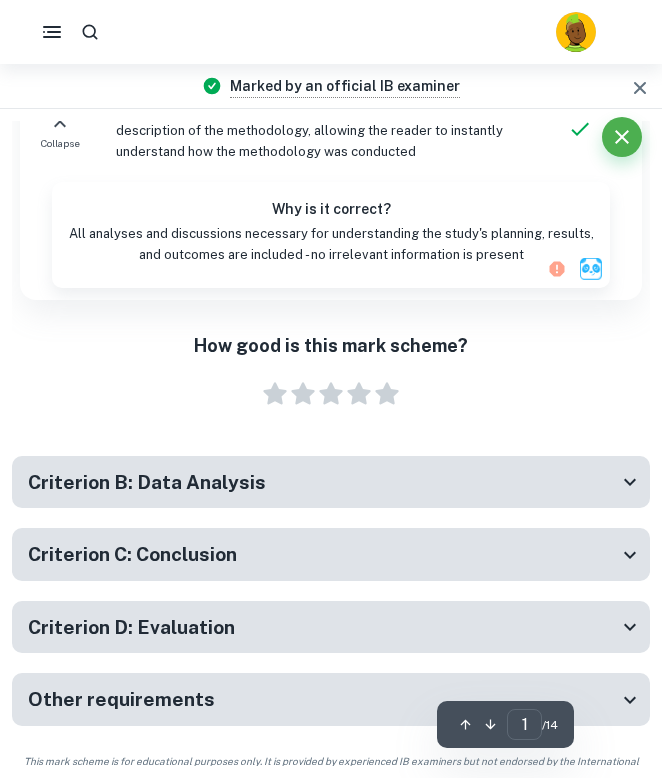 click on "Criterion C: Conclusion" at bounding box center (331, 554) 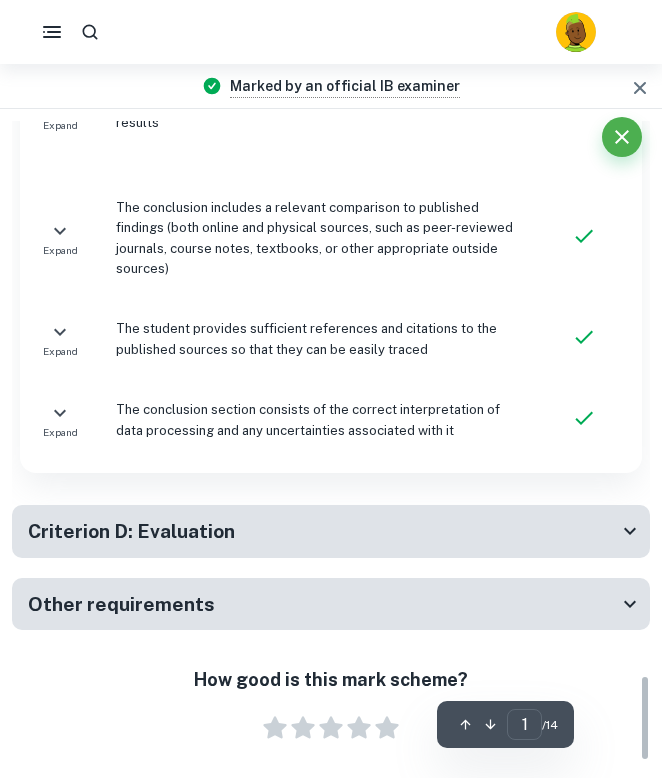 scroll, scrollTop: 3894, scrollLeft: 0, axis: vertical 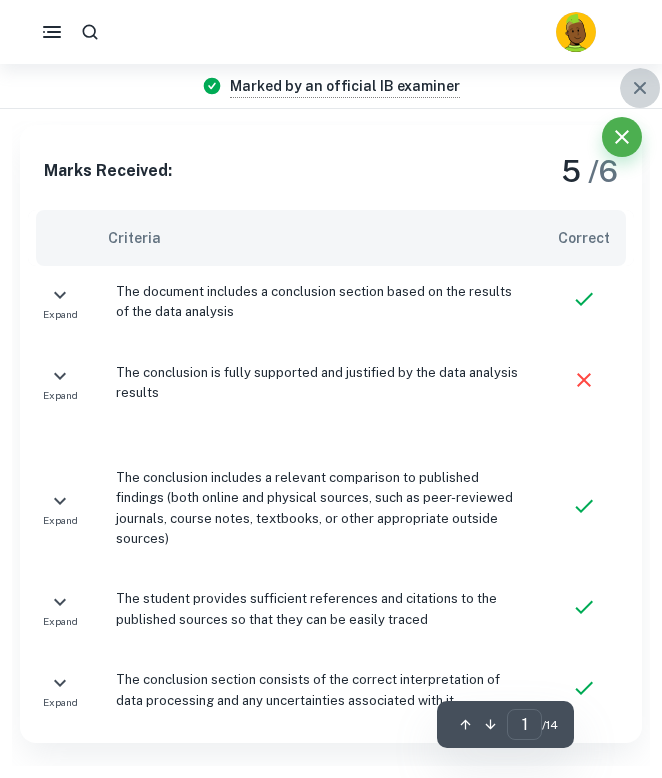 click 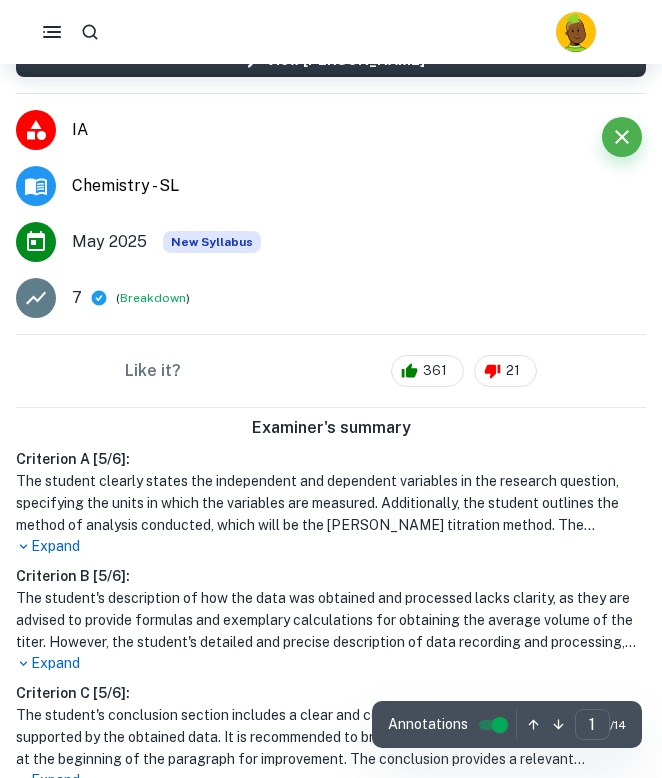 scroll, scrollTop: 0, scrollLeft: 0, axis: both 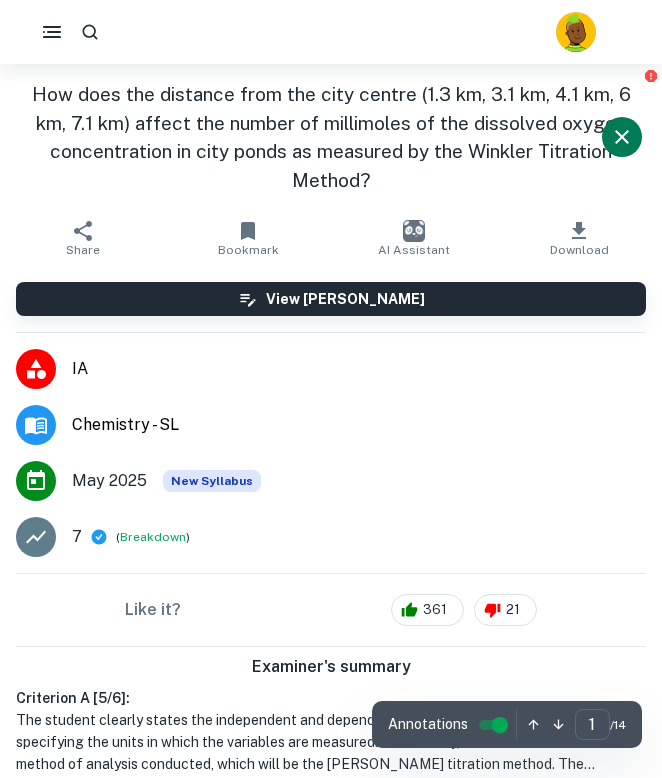 click 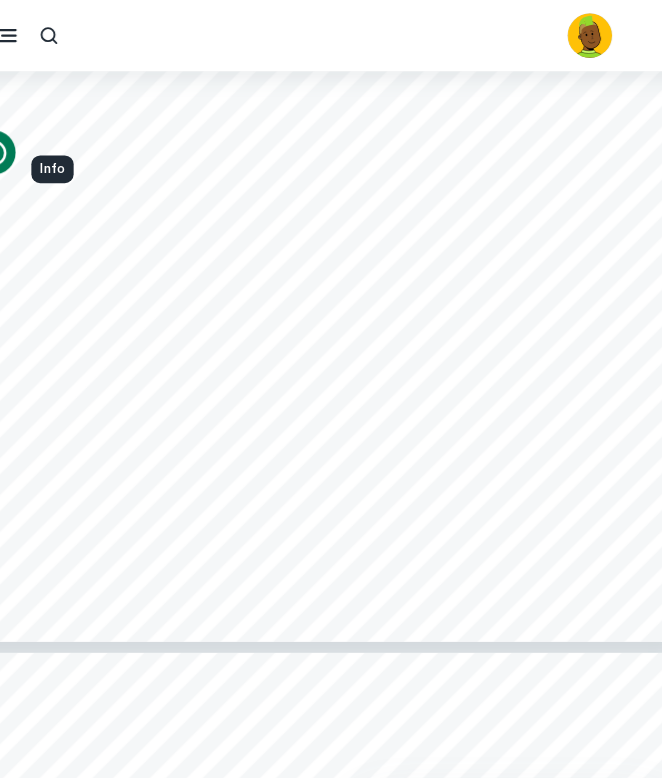 scroll, scrollTop: 9689, scrollLeft: 0, axis: vertical 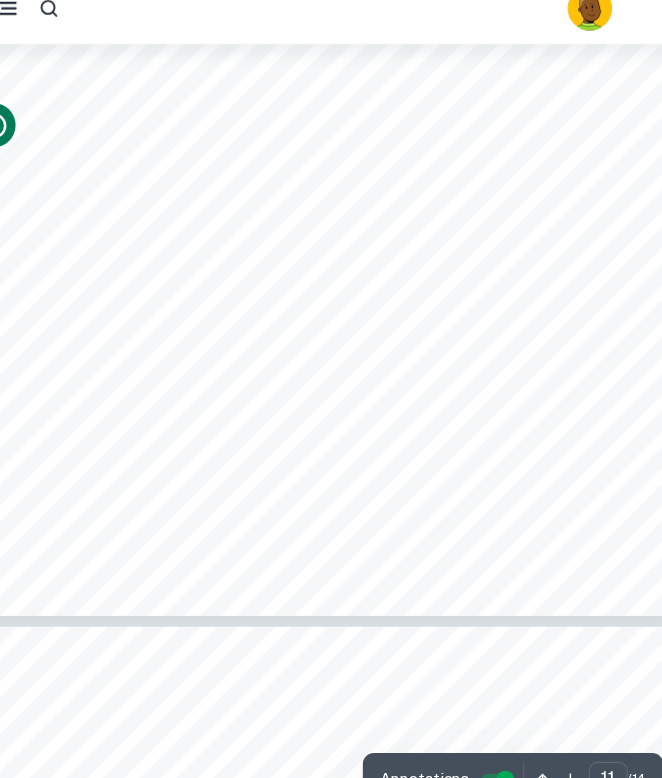 type on "12" 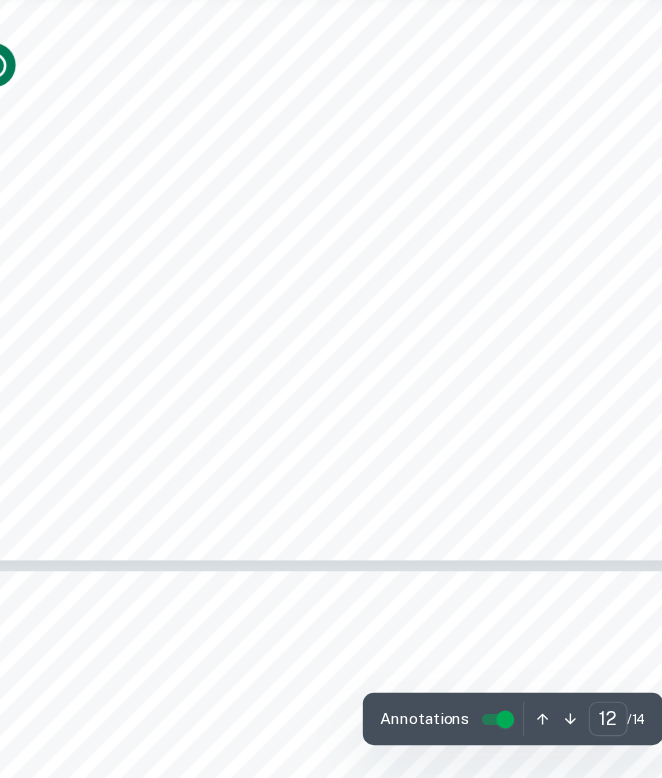 scroll, scrollTop: 10606, scrollLeft: 0, axis: vertical 